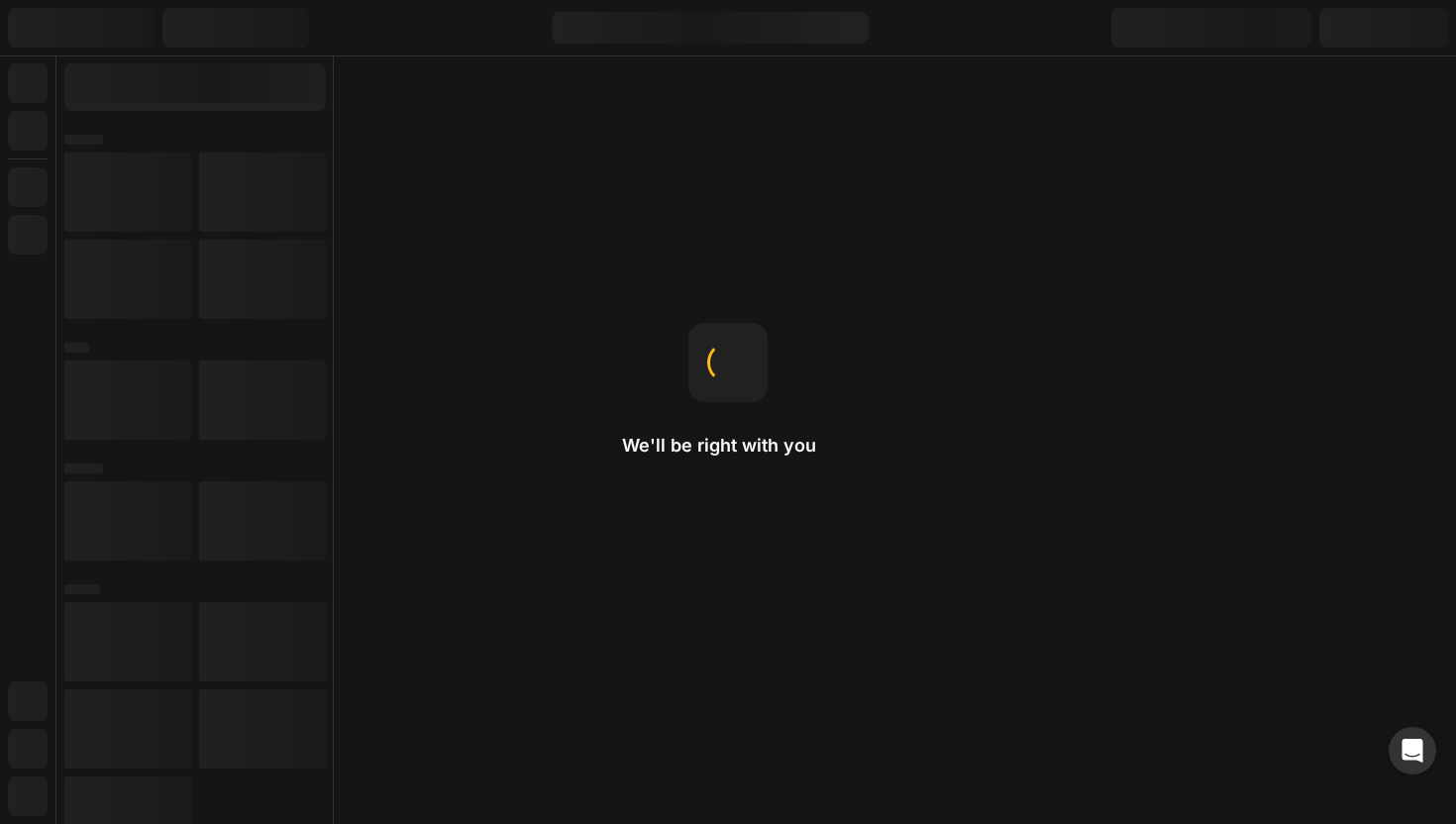 scroll, scrollTop: 0, scrollLeft: 0, axis: both 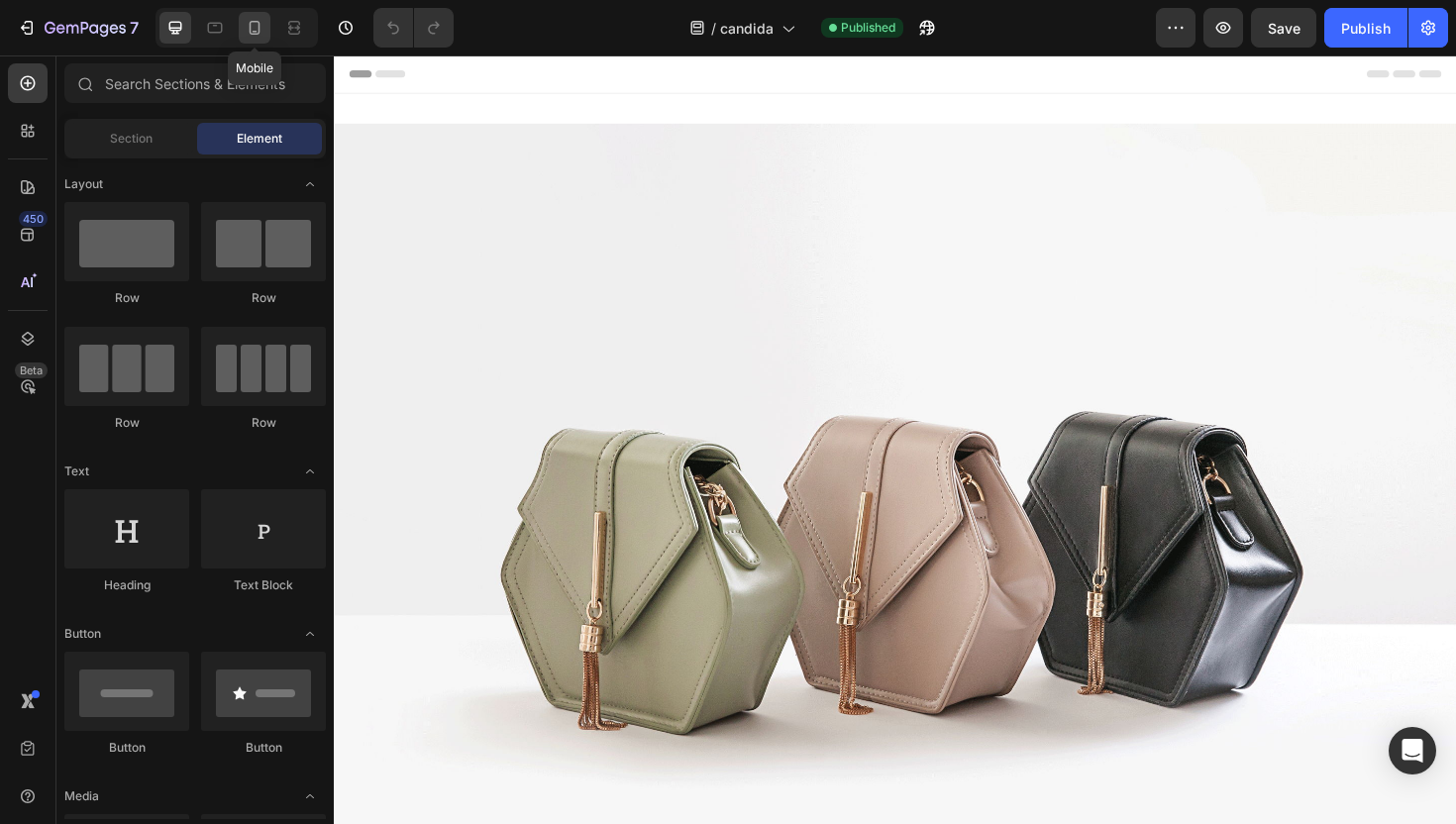 click 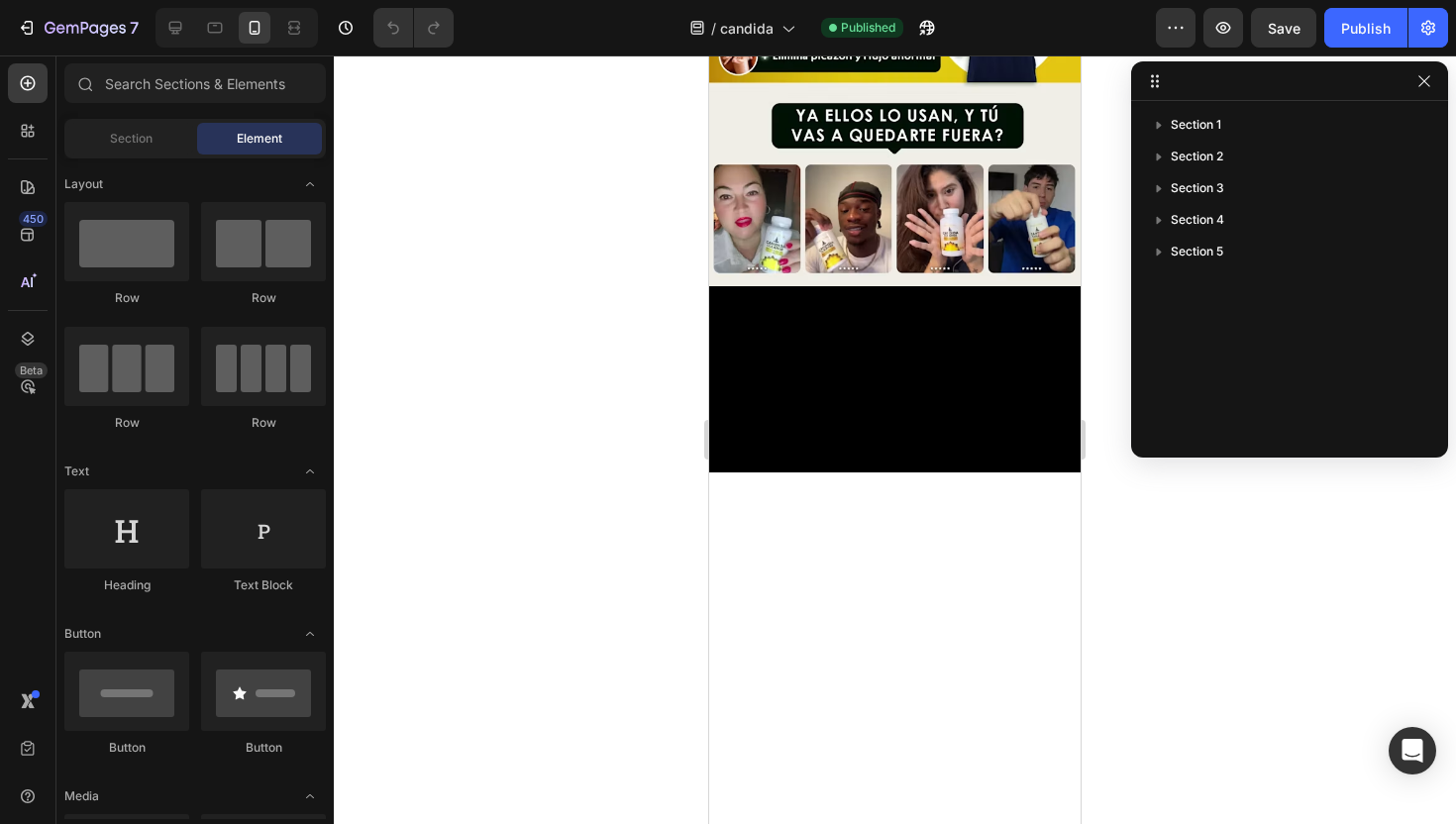 scroll, scrollTop: 0, scrollLeft: 0, axis: both 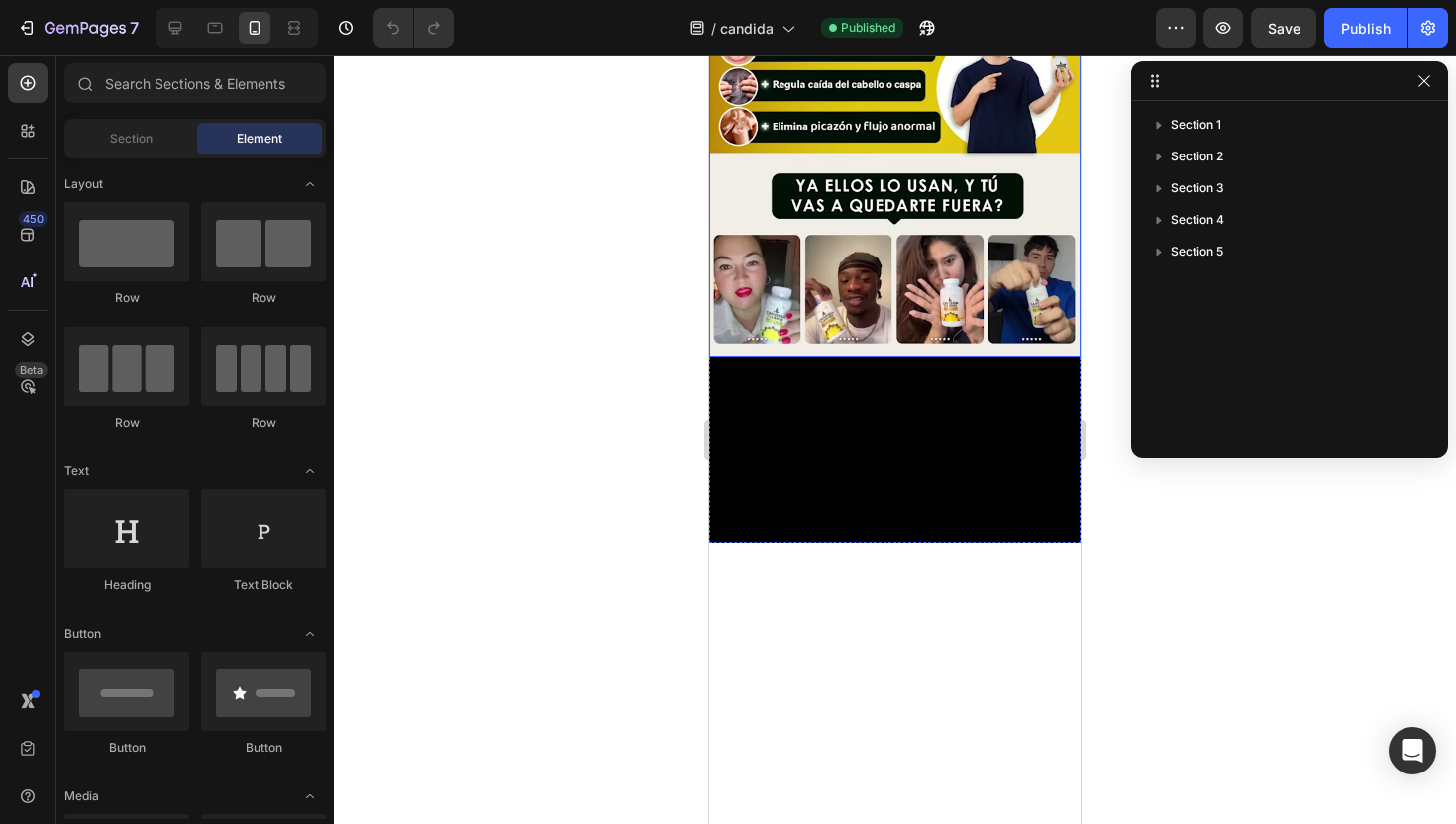 click at bounding box center (894, 136) 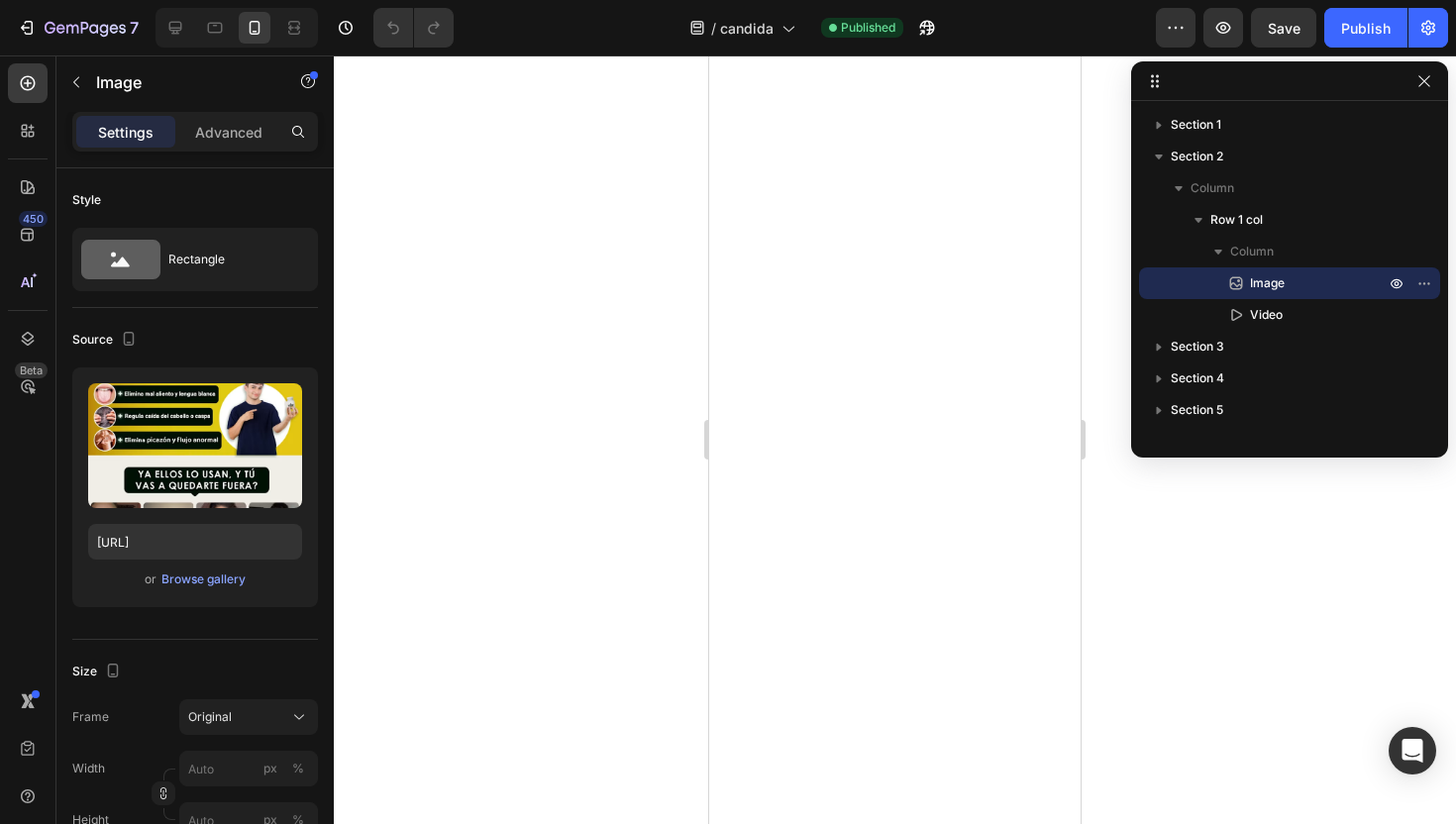 scroll, scrollTop: 1628, scrollLeft: 0, axis: vertical 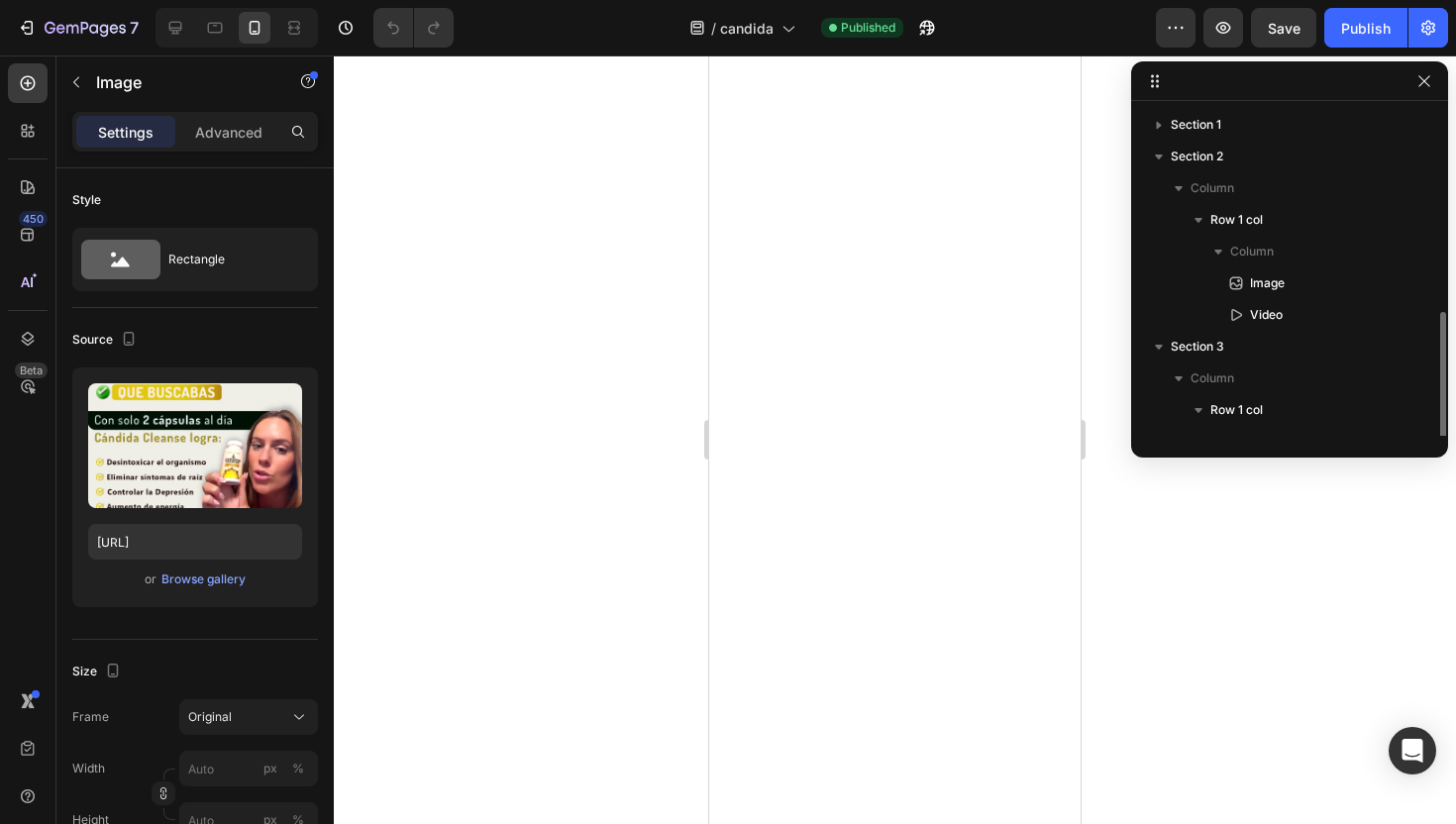 click at bounding box center (894, -244) 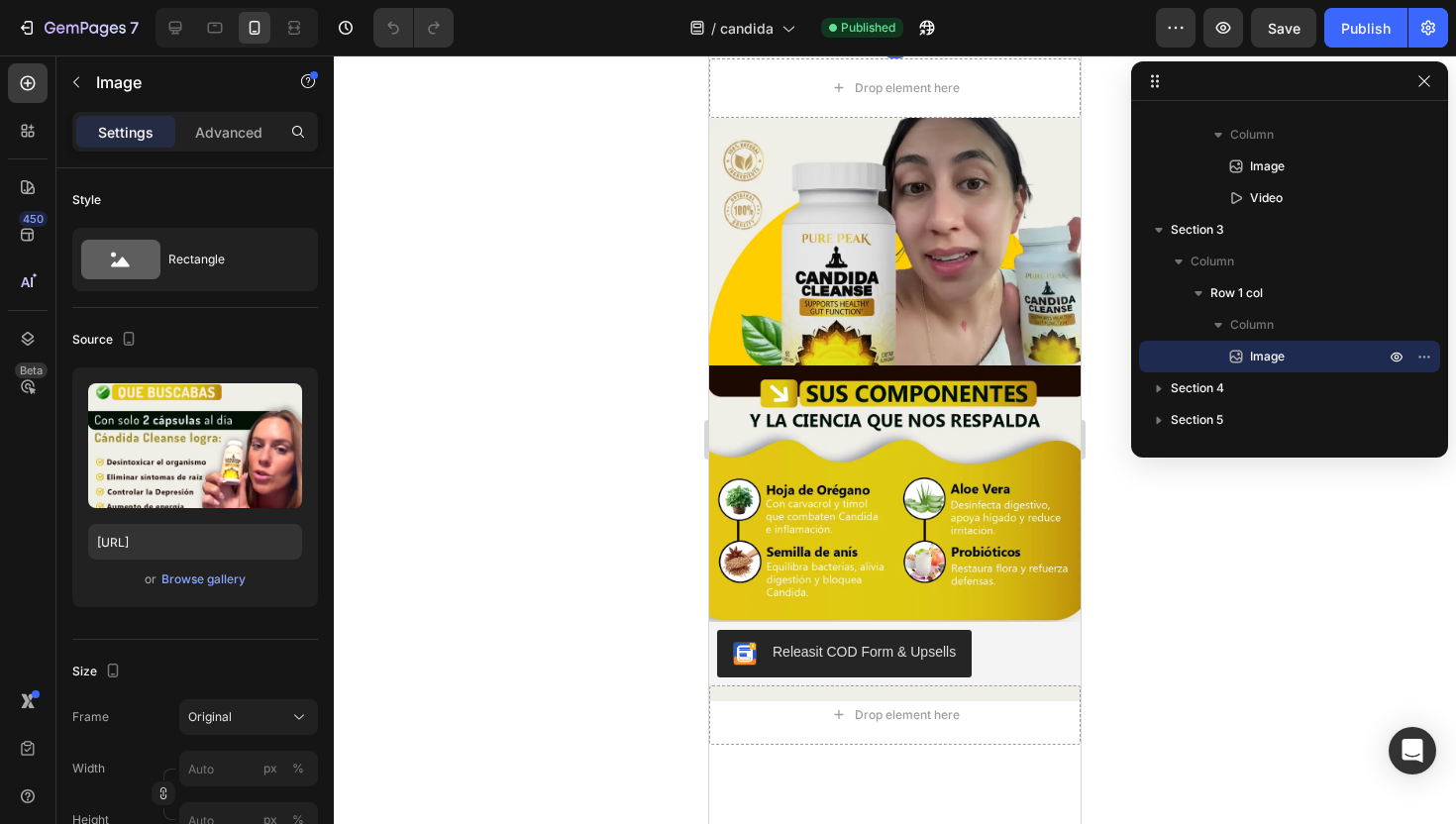 scroll, scrollTop: 1738, scrollLeft: 0, axis: vertical 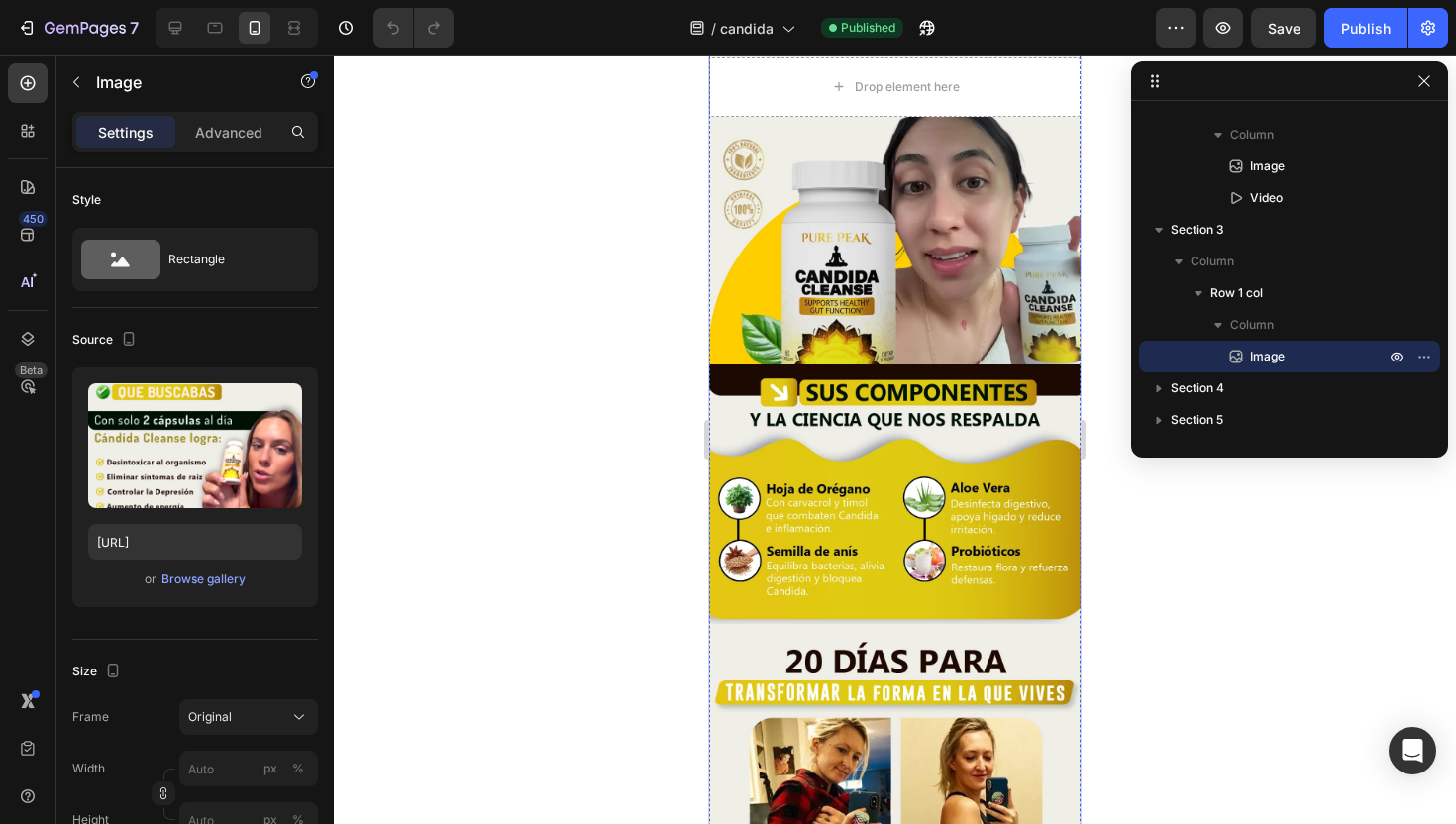 click at bounding box center [894, 42] 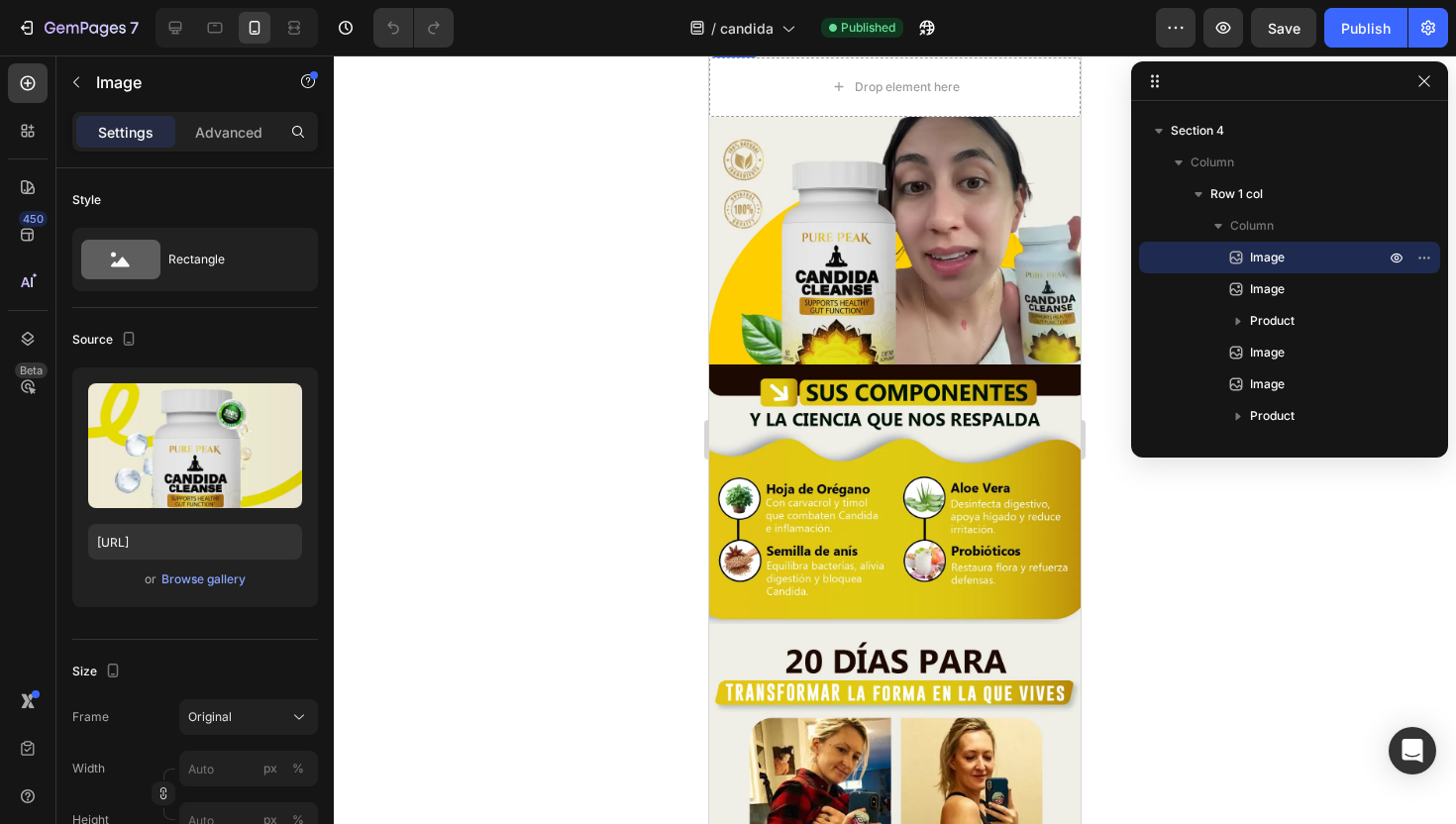 click at bounding box center [894, 34] 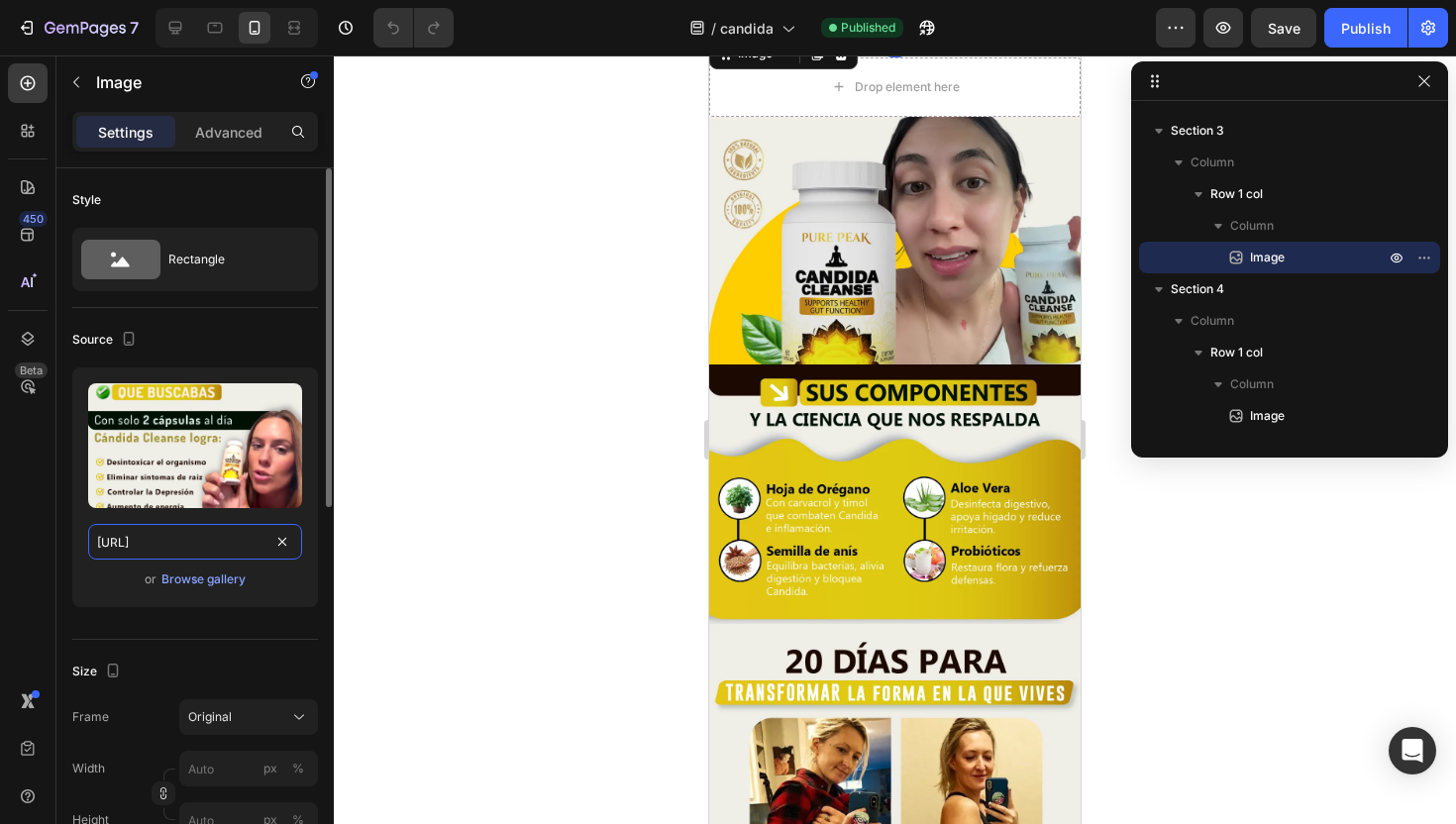 click on "[URL]" at bounding box center [195, 542] 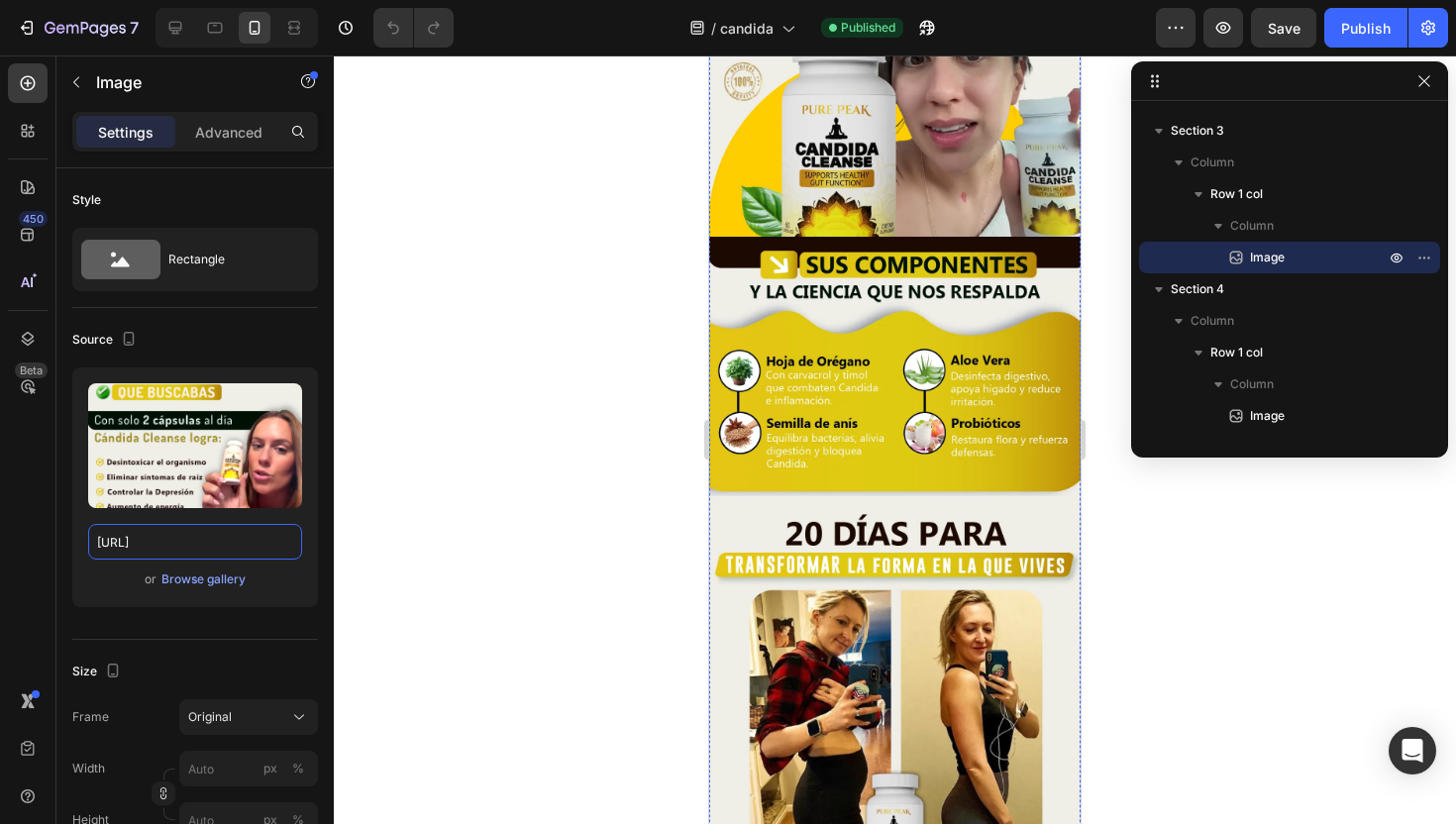 scroll, scrollTop: 1867, scrollLeft: 0, axis: vertical 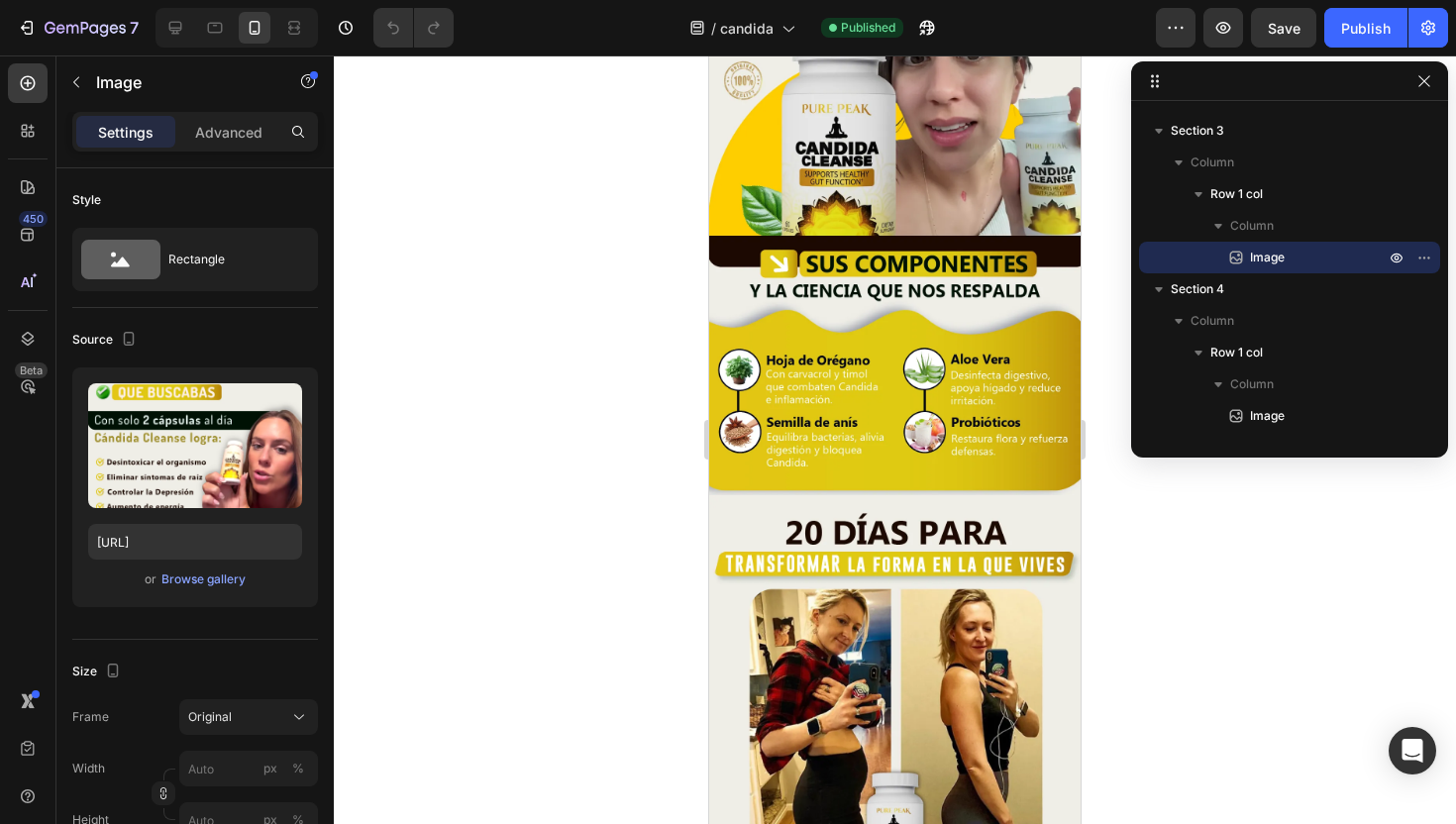 click at bounding box center [894, -87] 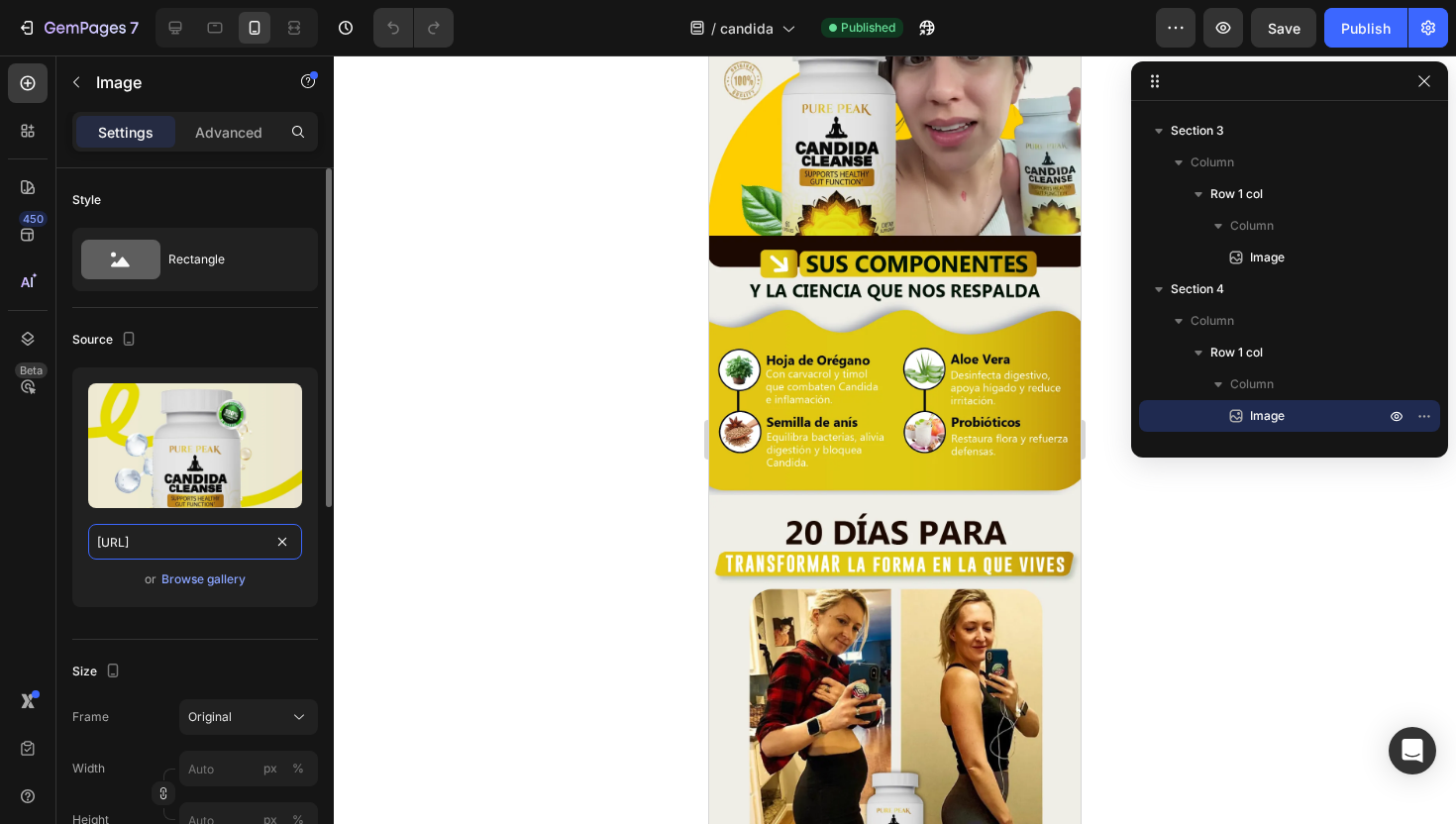 click on "[URL]" at bounding box center (195, 542) 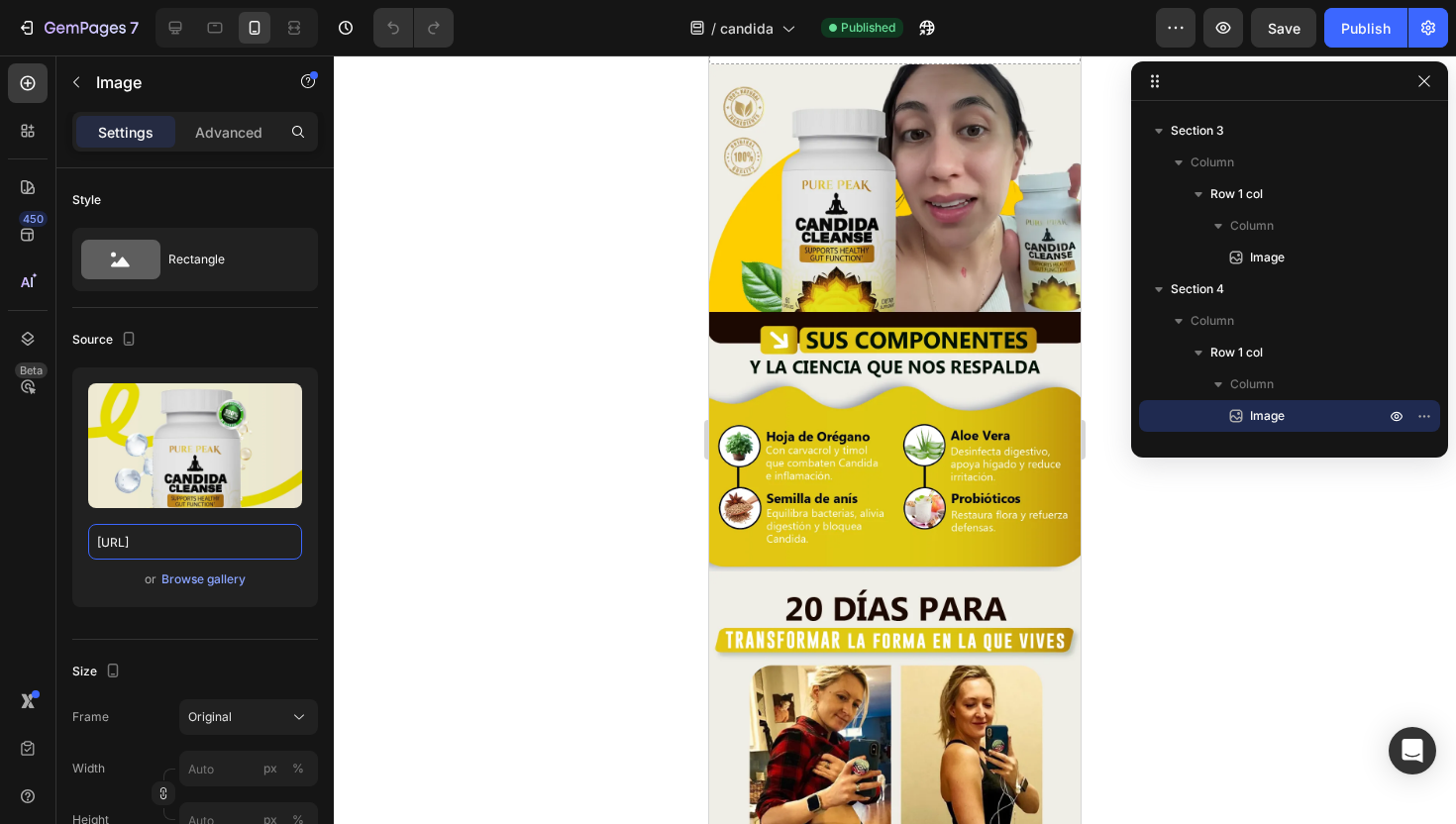 scroll, scrollTop: 2218, scrollLeft: 0, axis: vertical 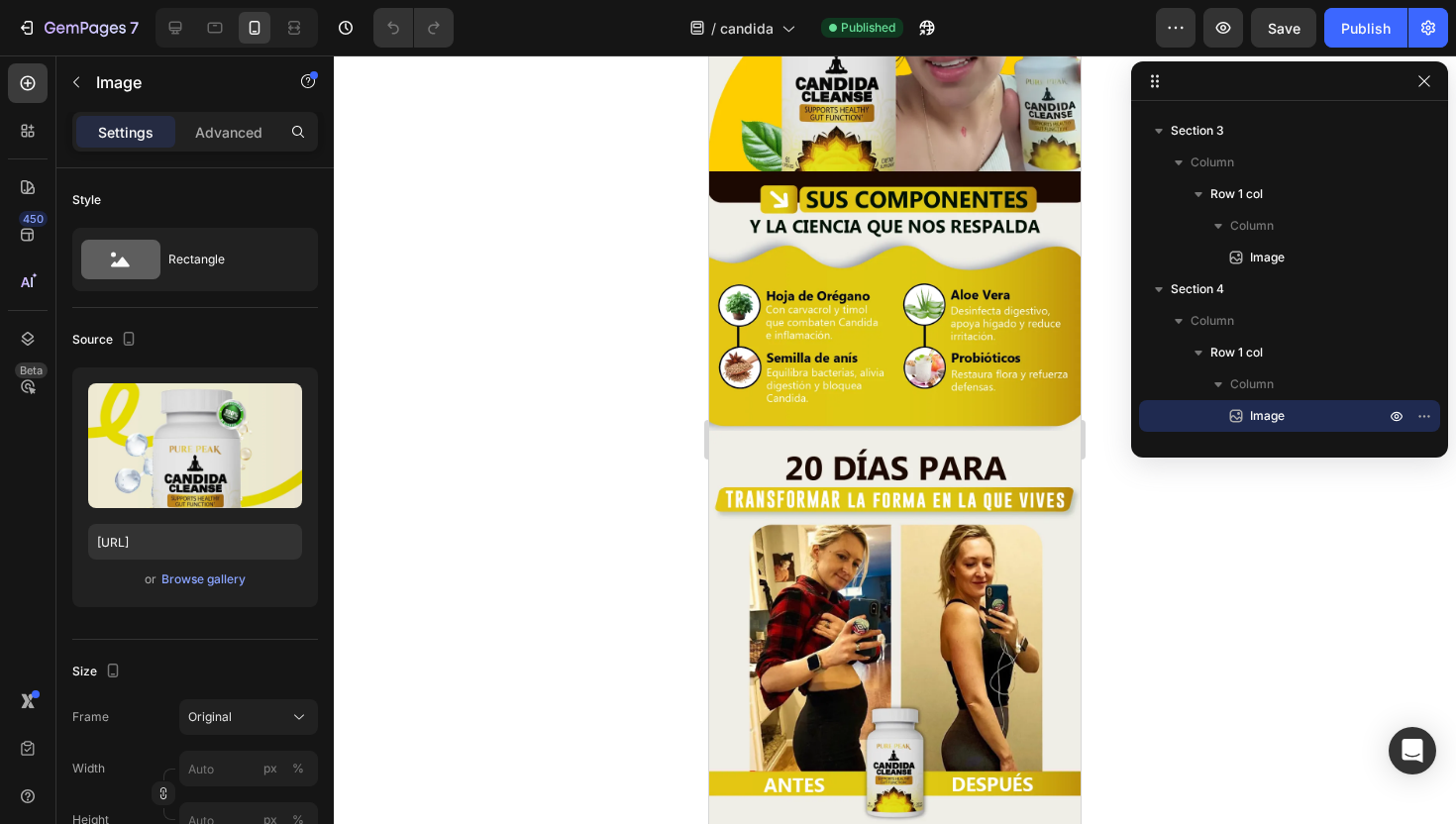 click at bounding box center [894, -152] 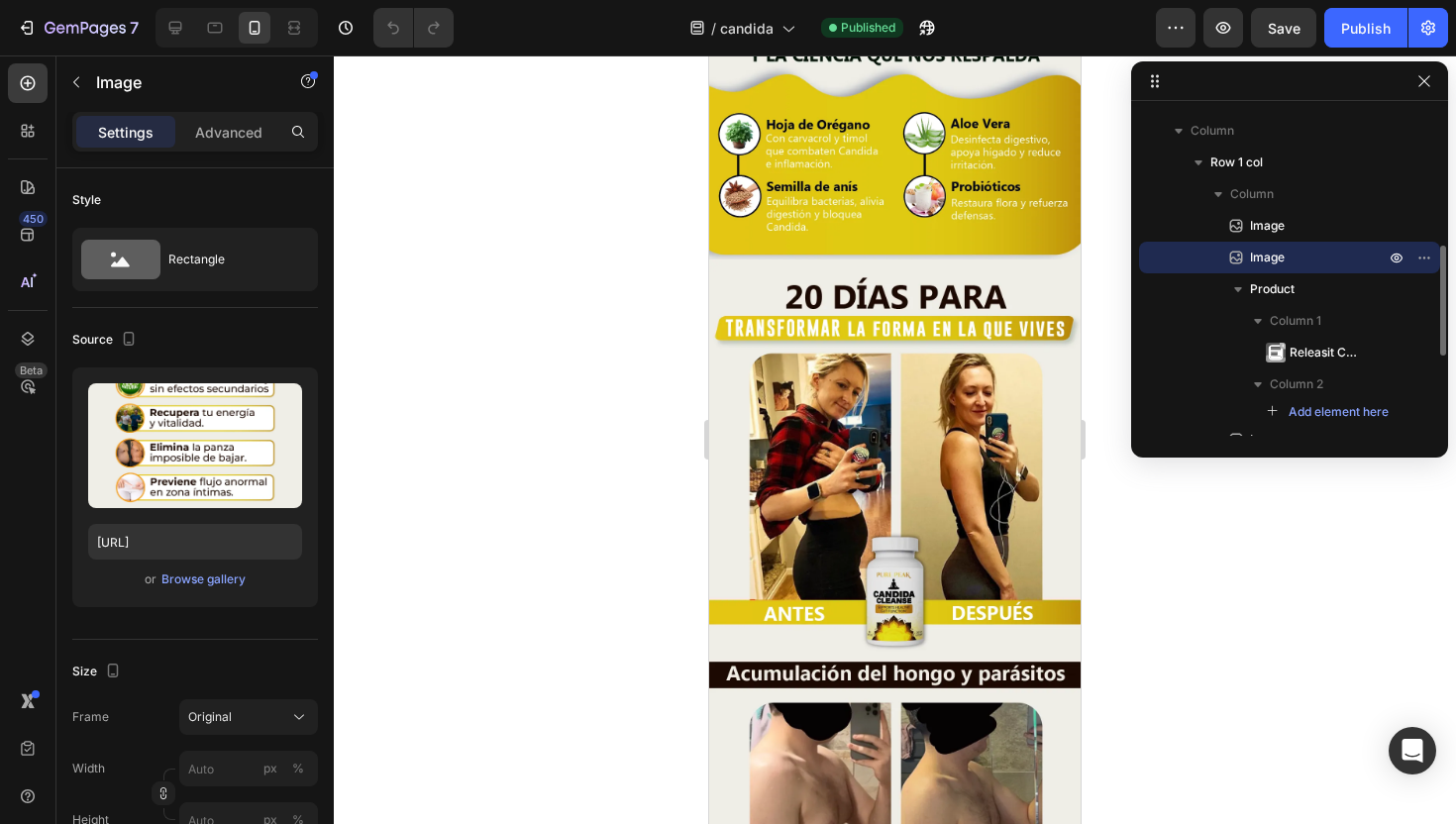 scroll, scrollTop: 2394, scrollLeft: 0, axis: vertical 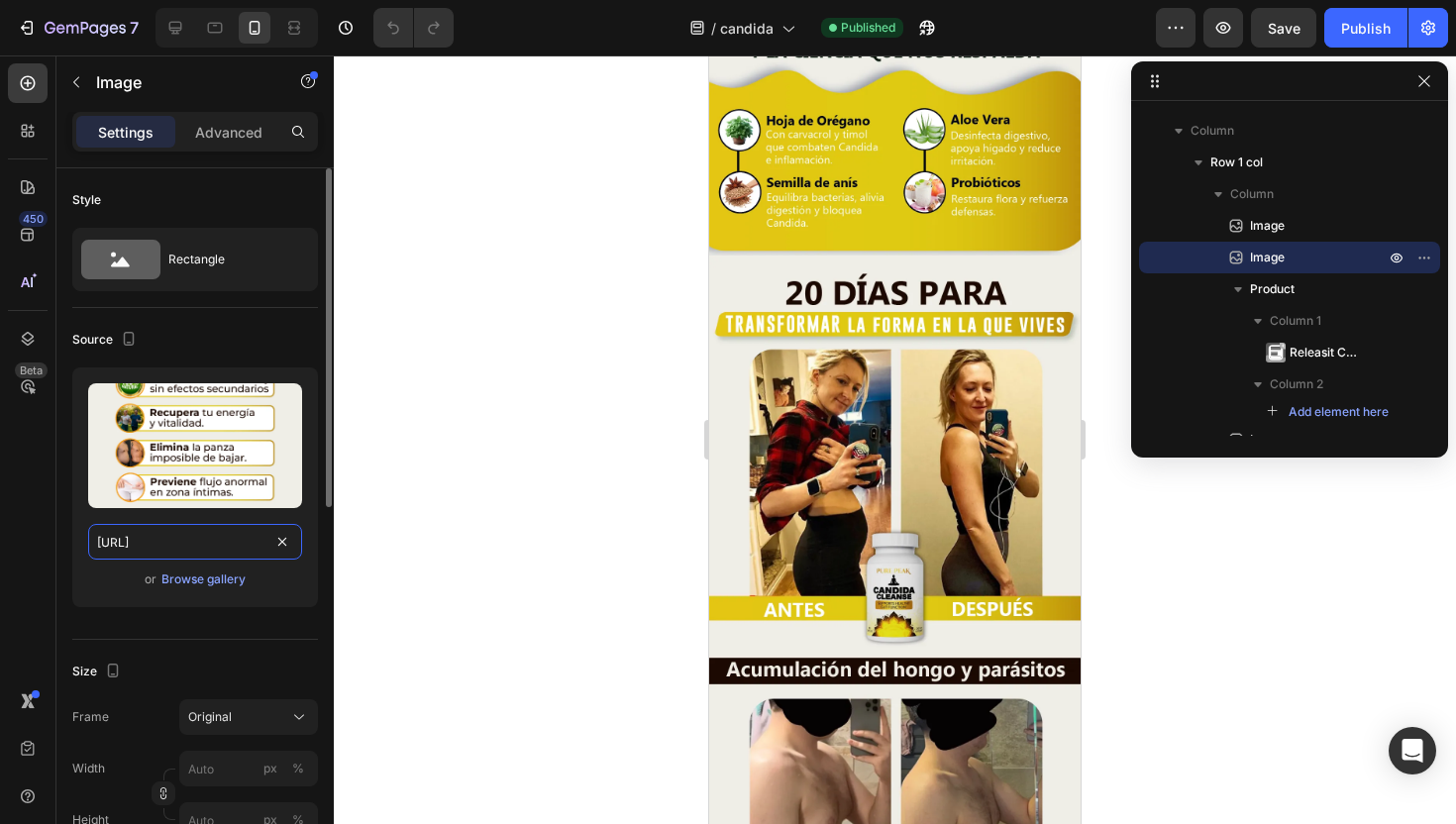 click on "[URL]" at bounding box center [195, 542] 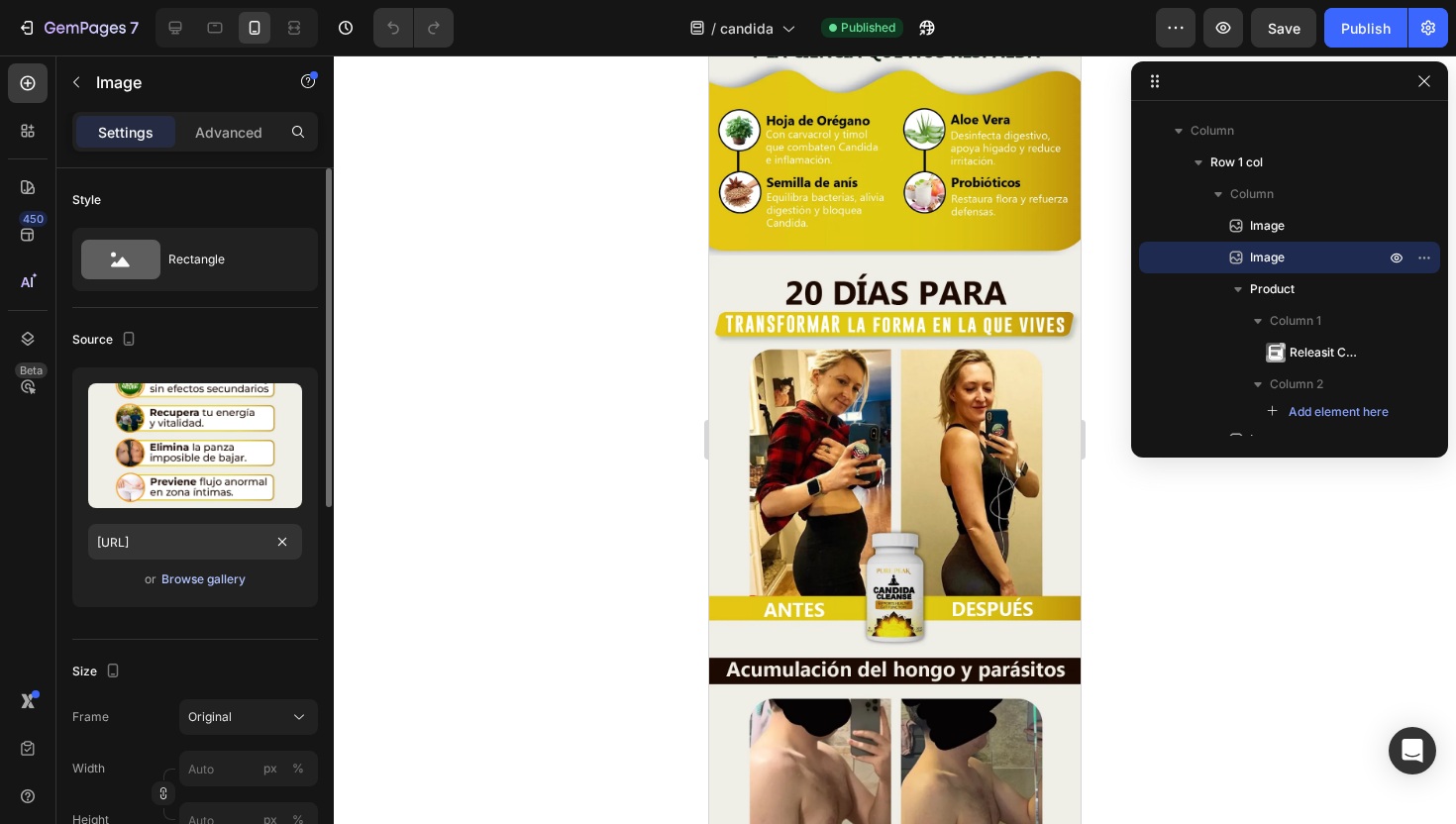 click on "Browse gallery" at bounding box center (203, 579) 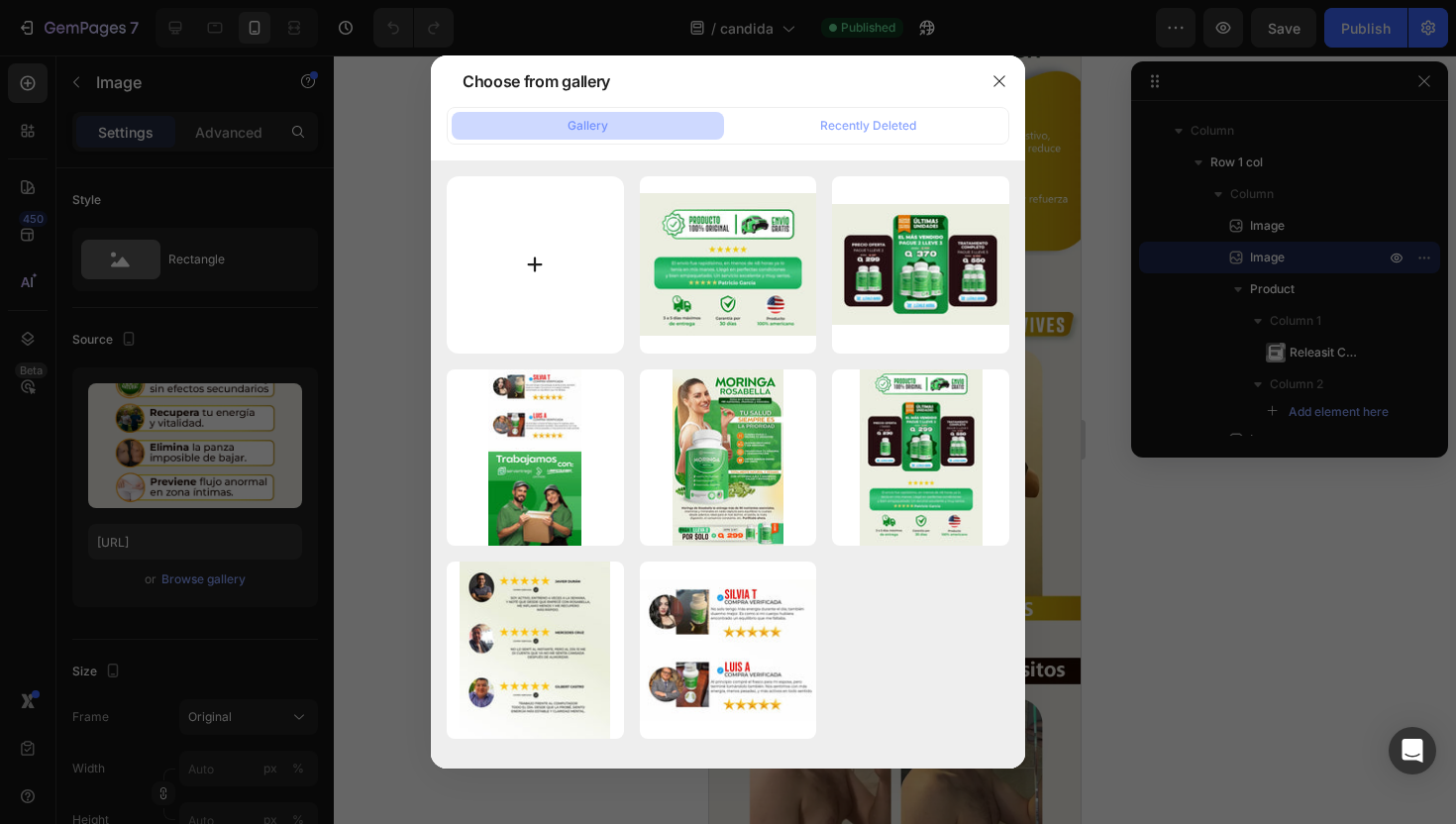 click at bounding box center (535, 264) 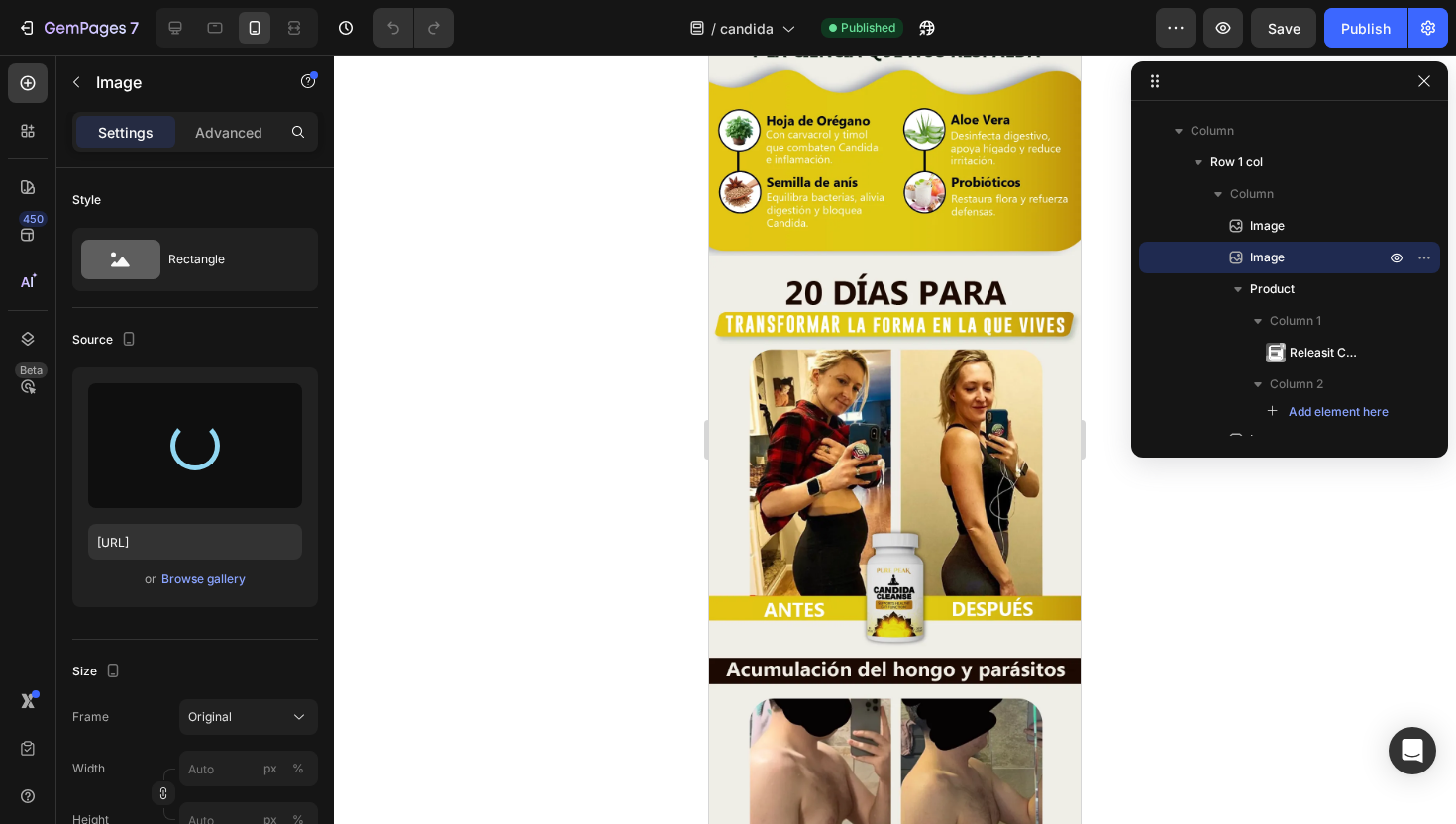 type on "[URL]" 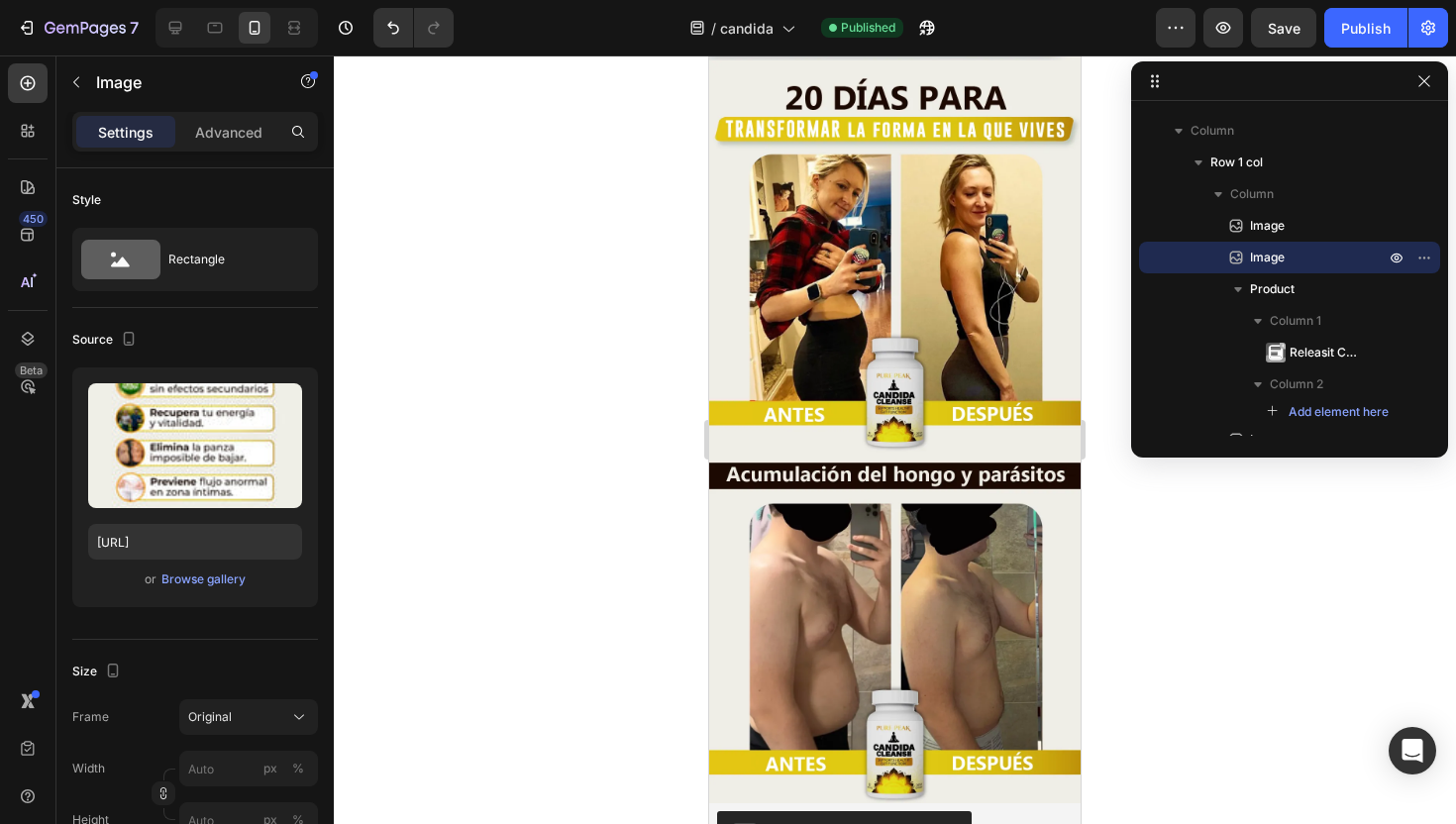 scroll, scrollTop: 2687, scrollLeft: 0, axis: vertical 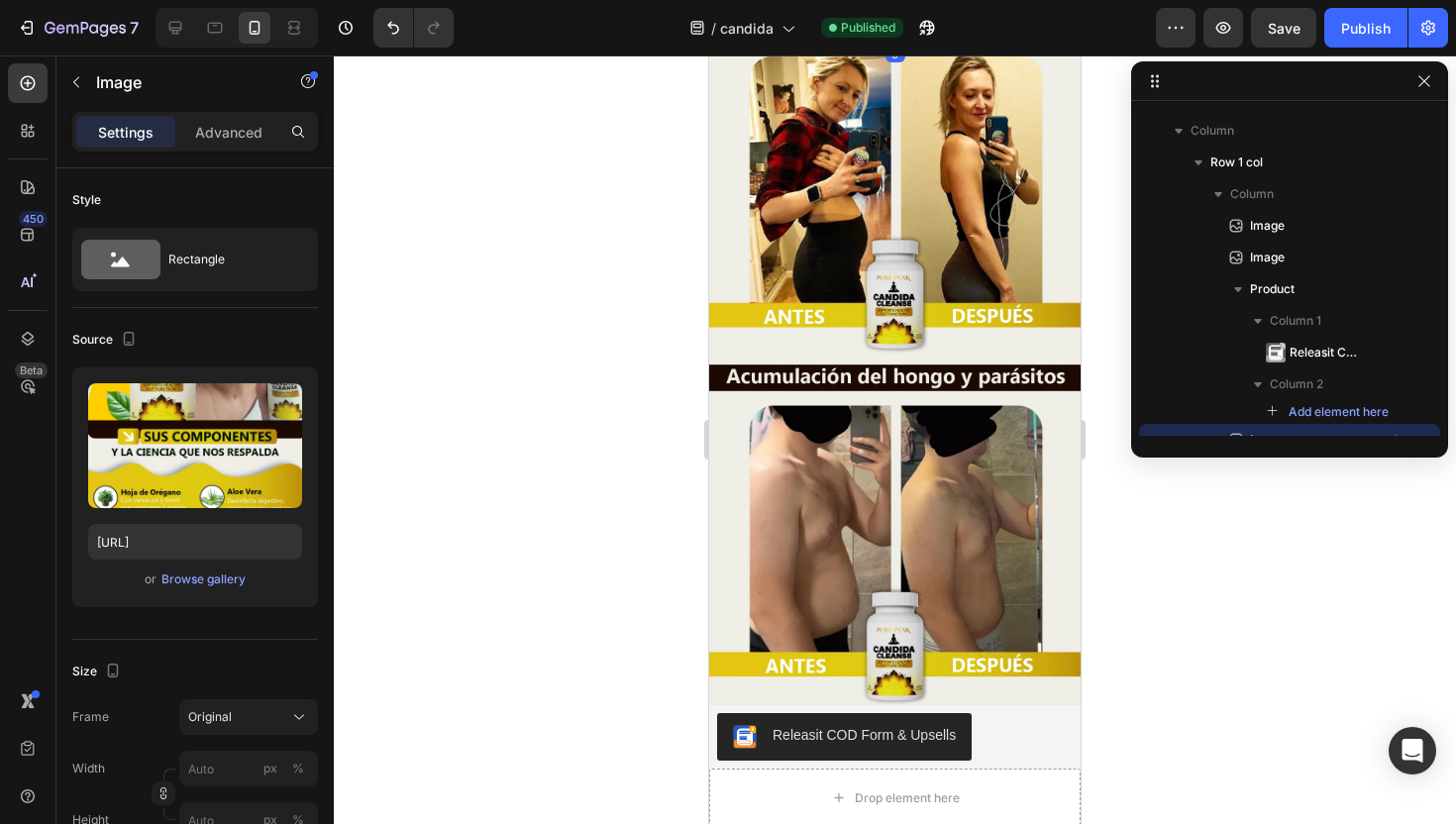 click at bounding box center (894, -254) 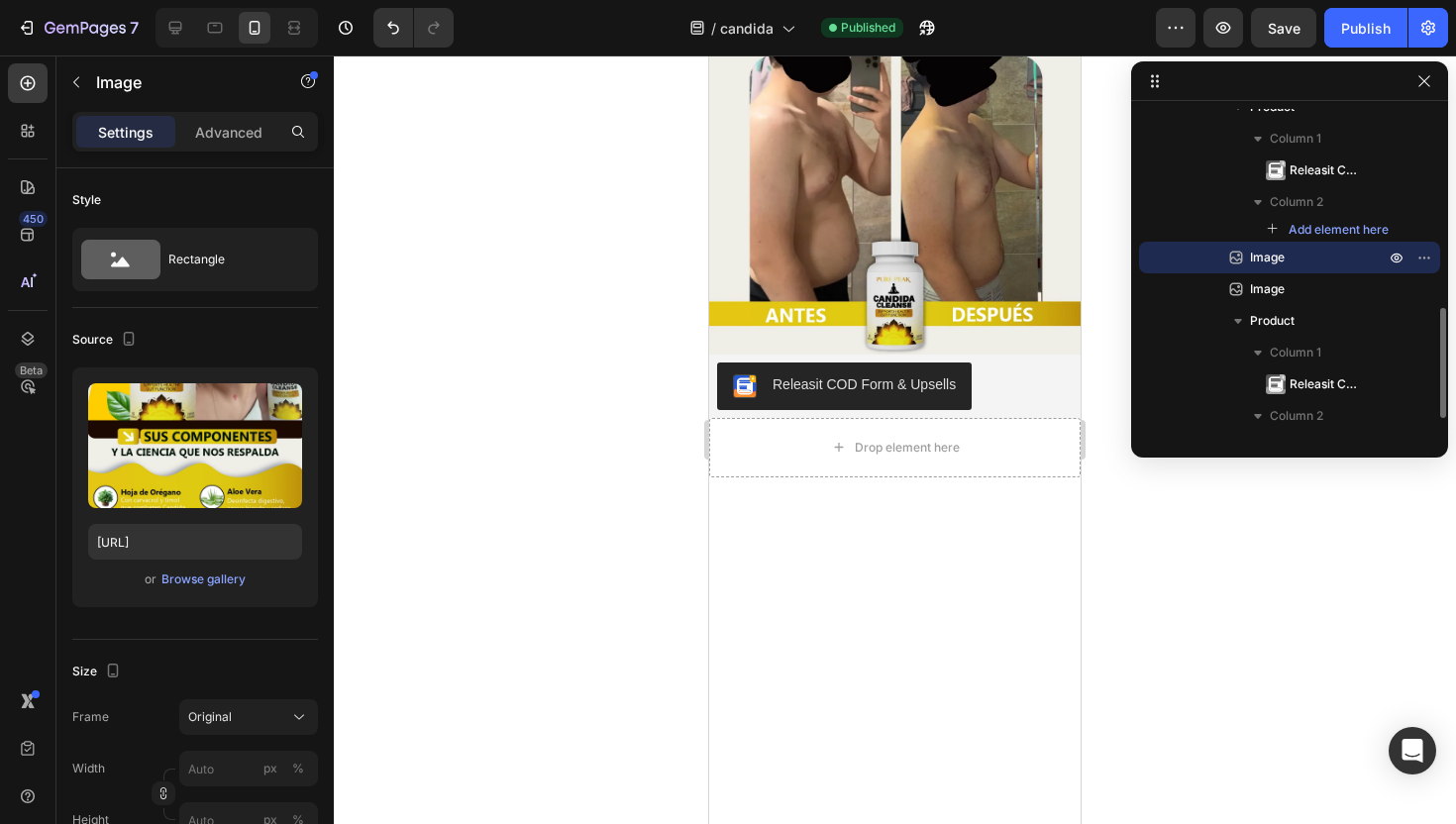 scroll, scrollTop: 3055, scrollLeft: 0, axis: vertical 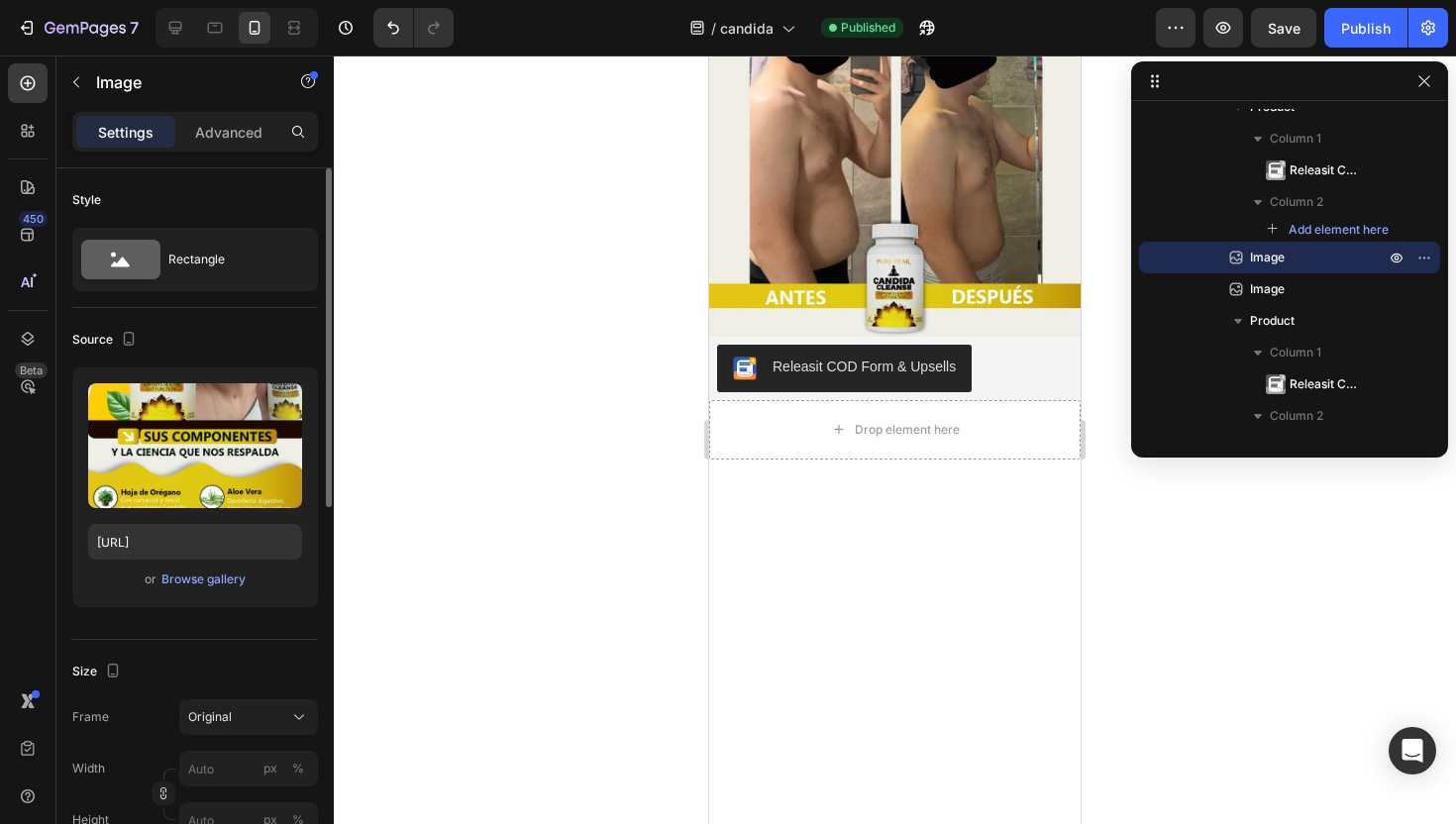 click on "Upload Image [URL] or Browse gallery" at bounding box center (195, 487) 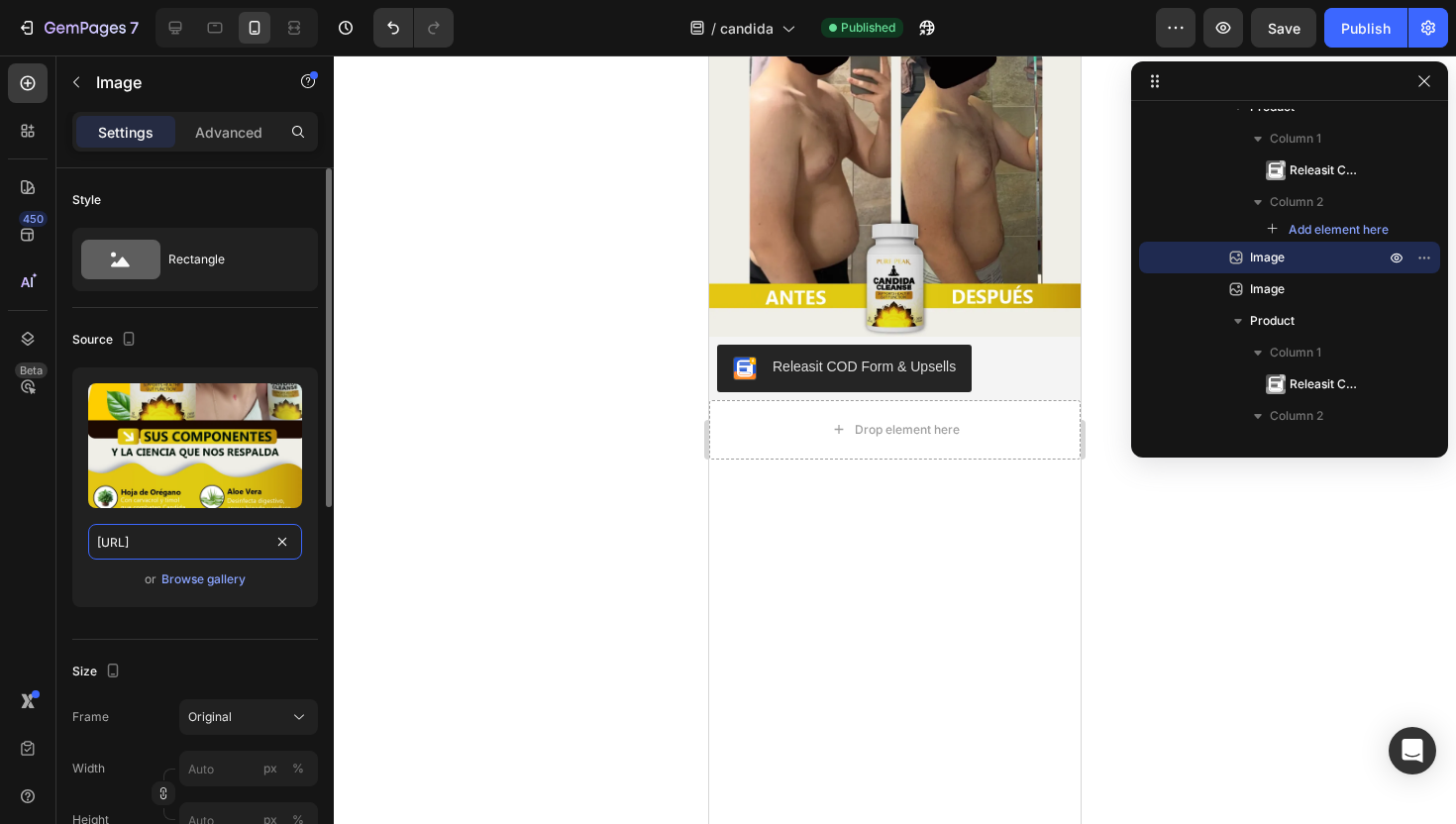 click on "[URL]" at bounding box center [195, 542] 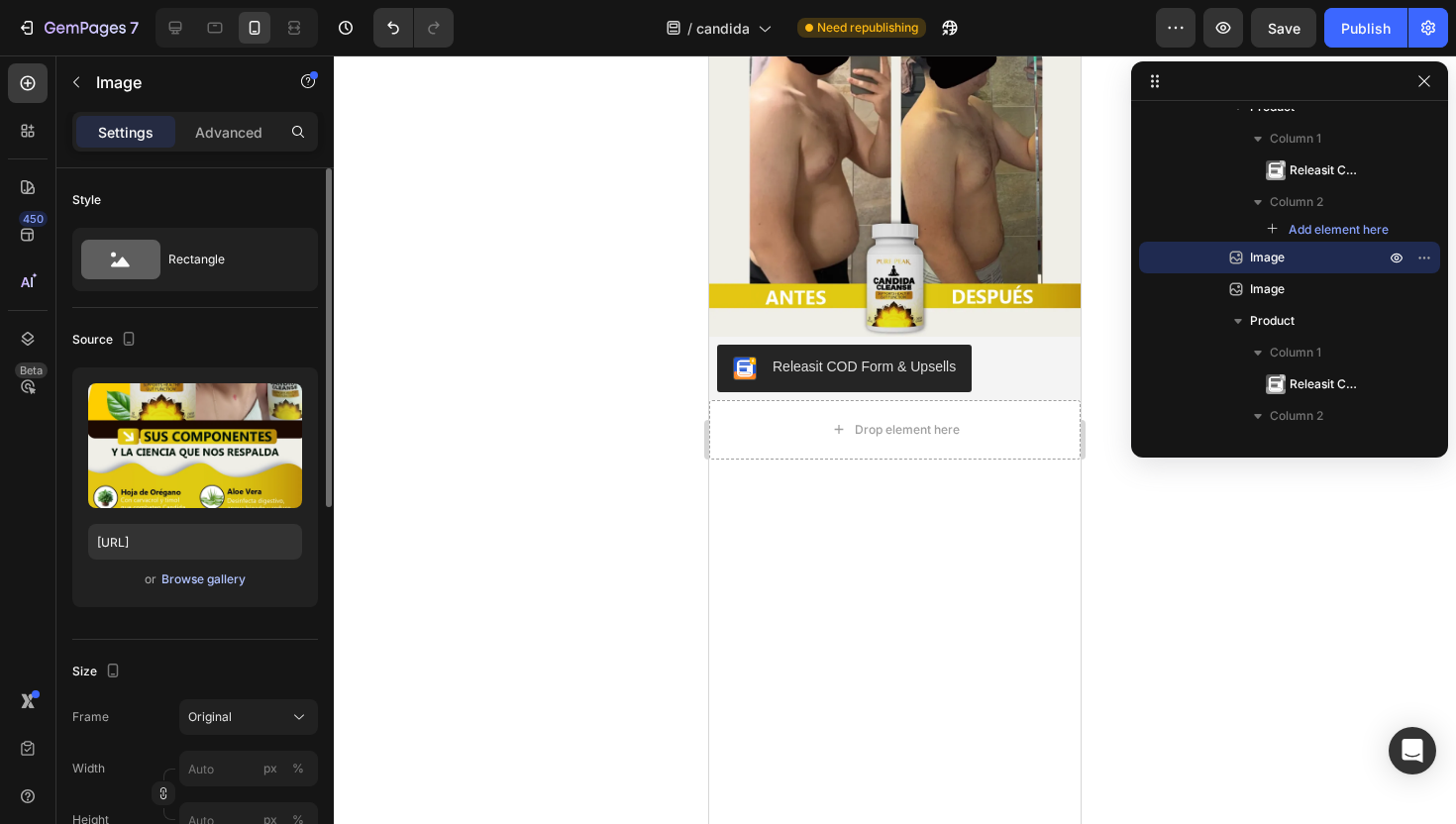 click on "Browse gallery" at bounding box center [203, 579] 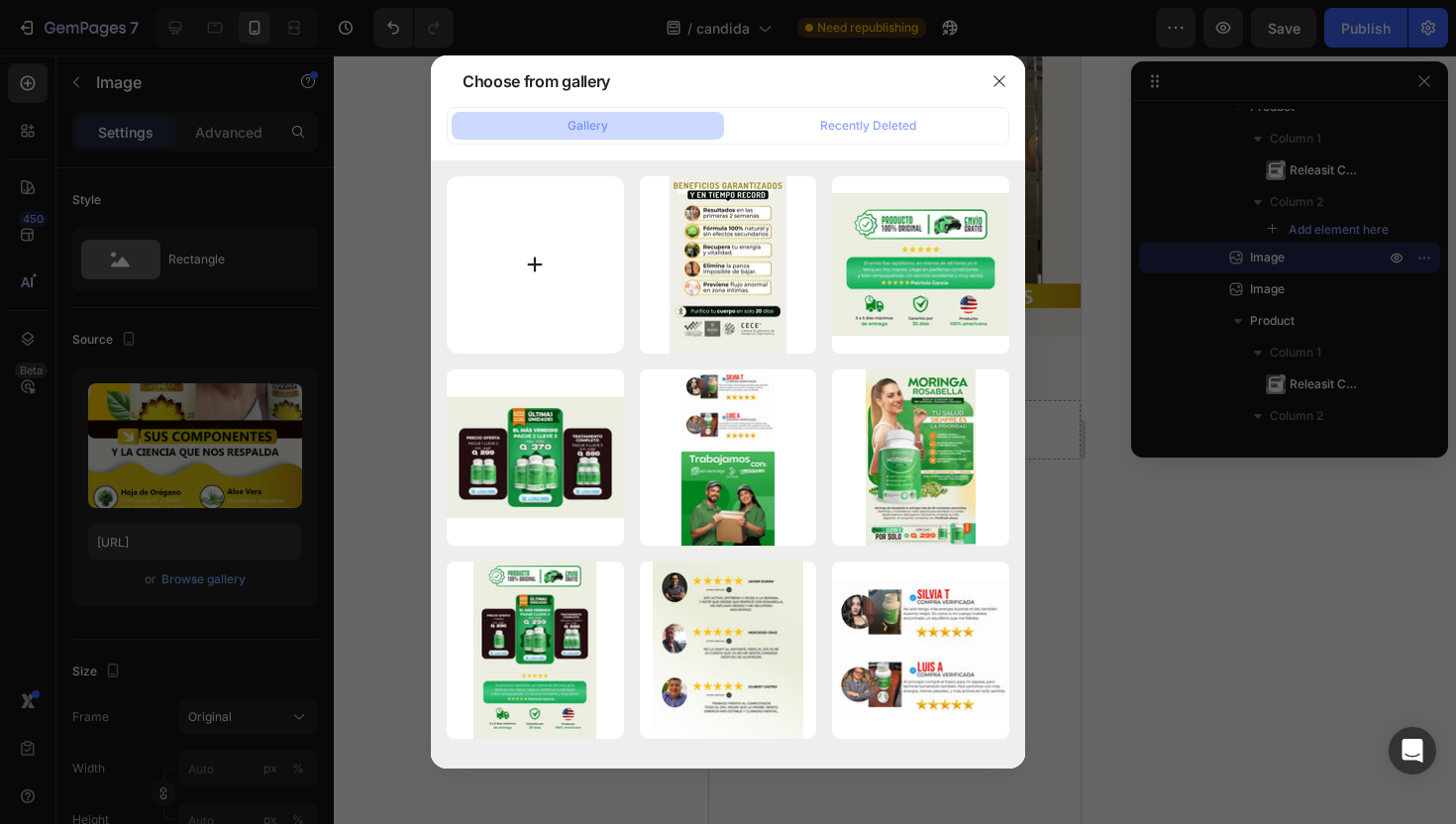 click at bounding box center (535, 264) 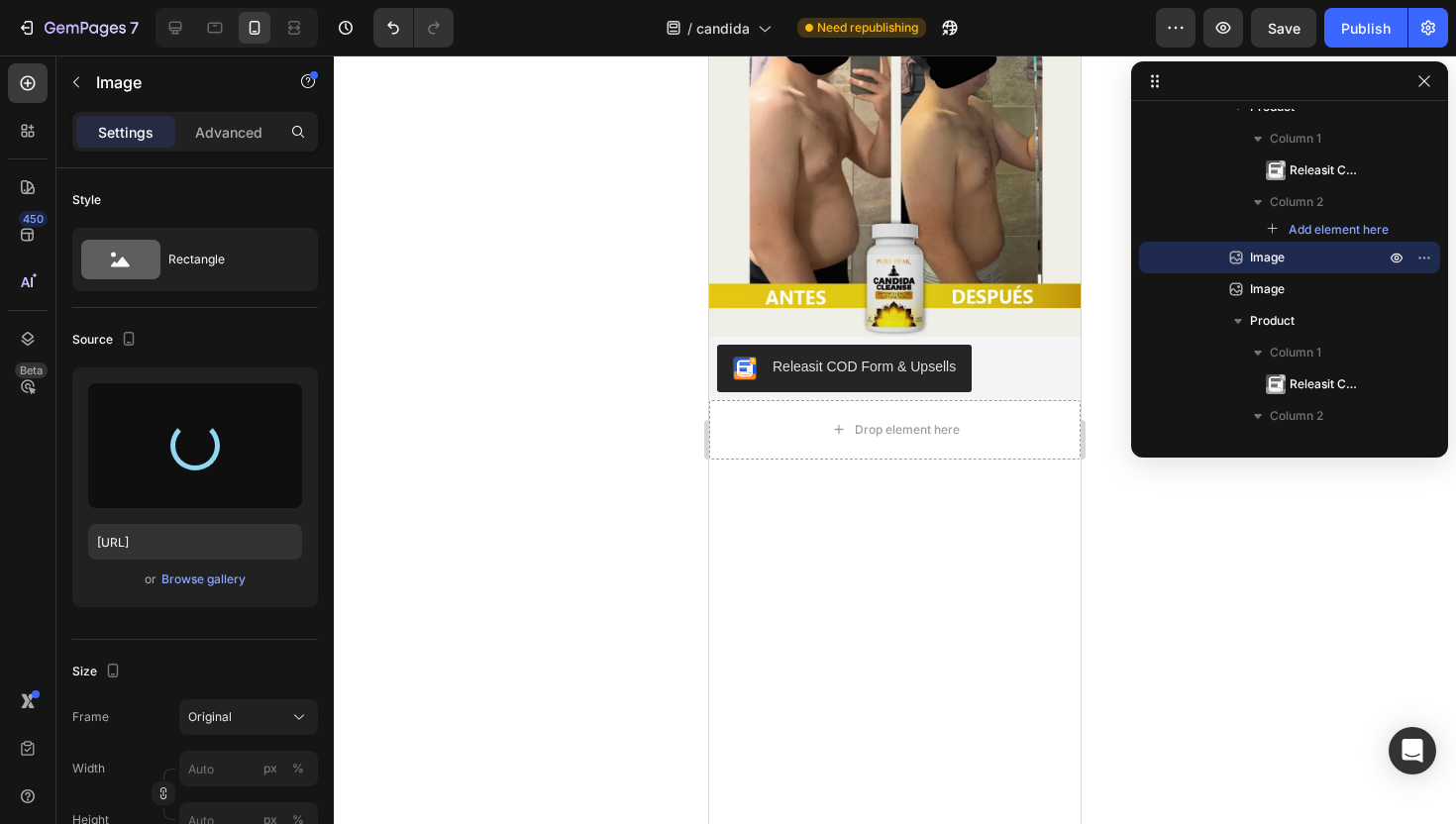 type on "[URL]" 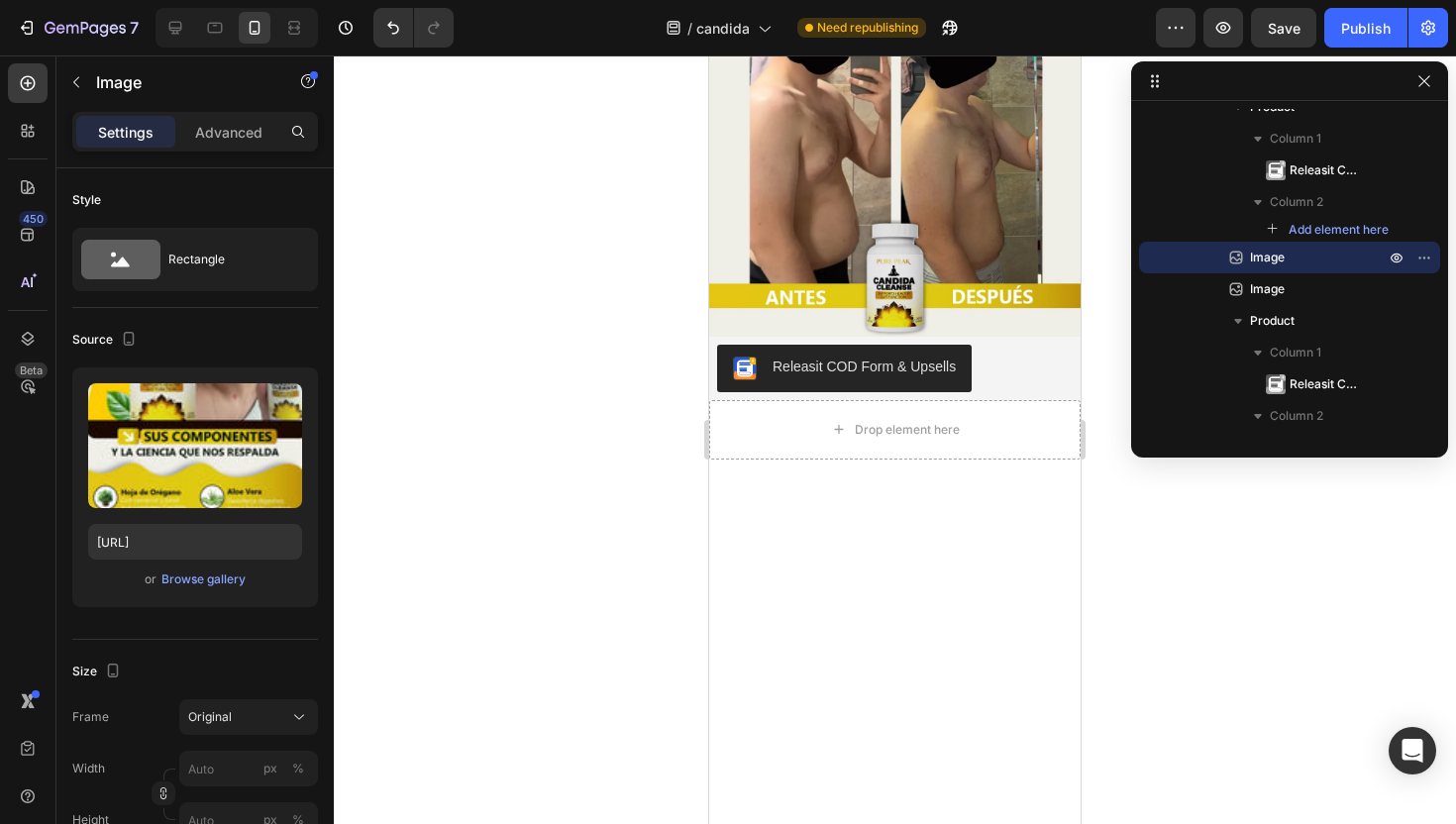 click 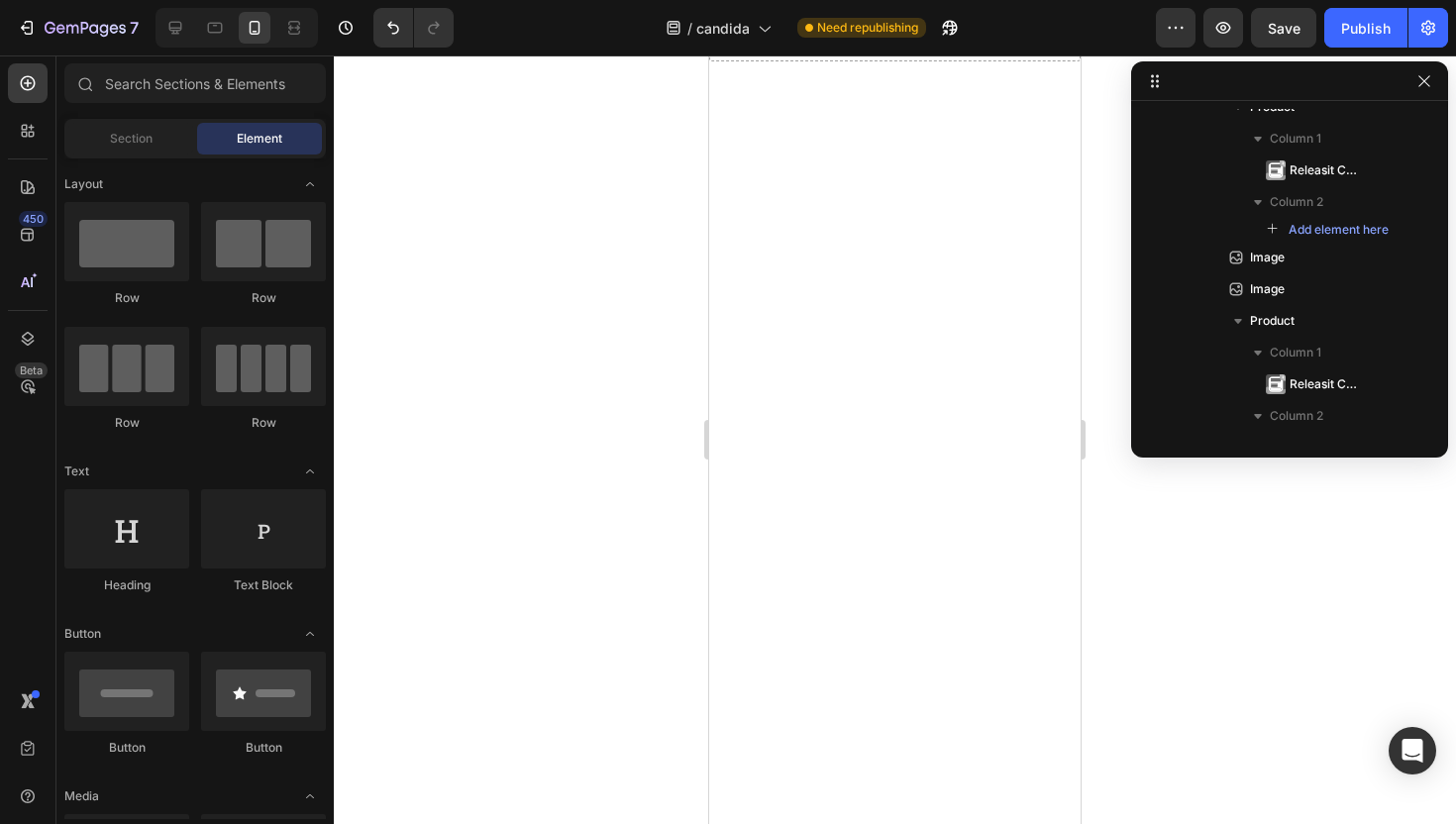 click at bounding box center (894, -433) 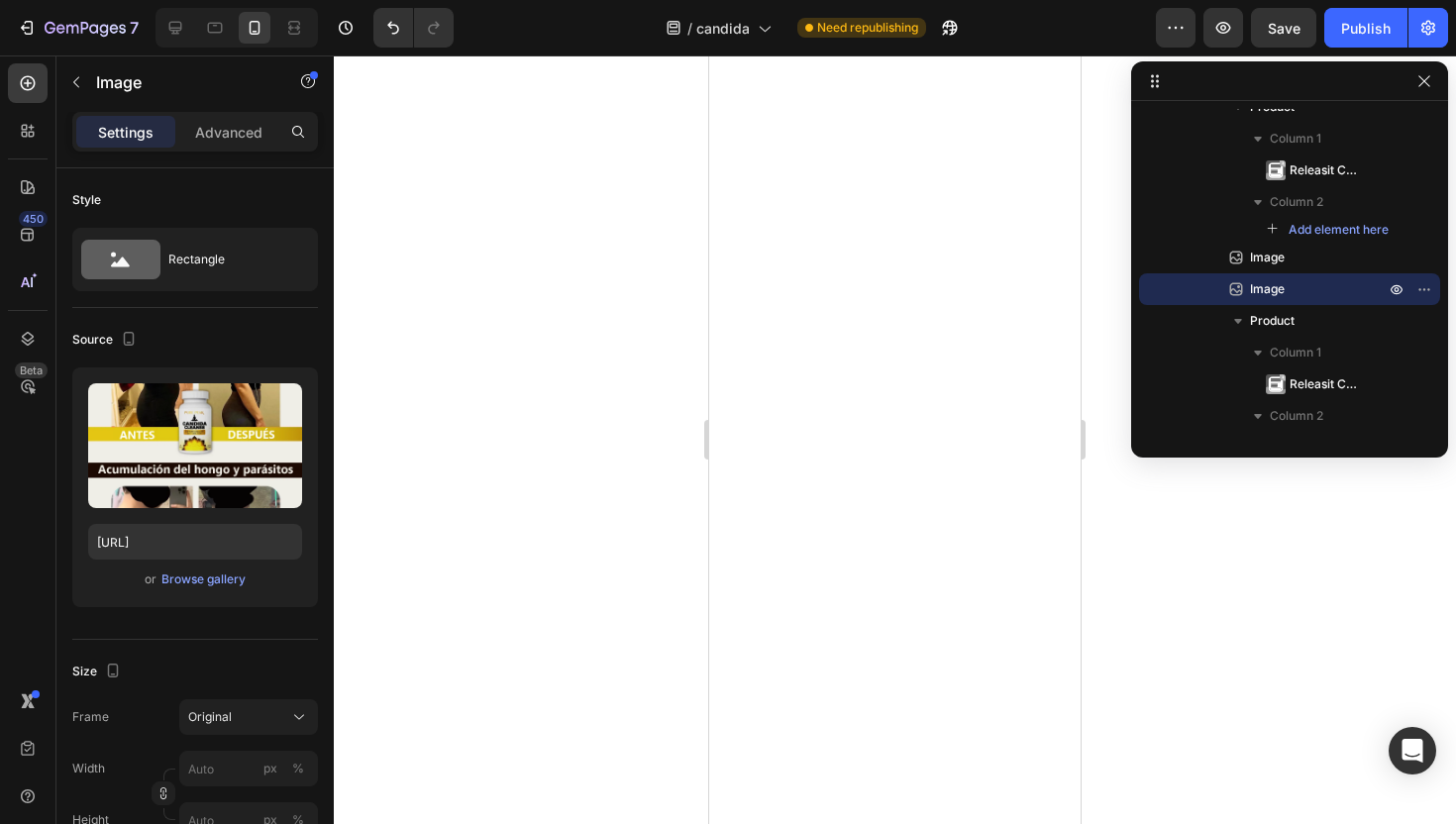 scroll, scrollTop: 3556, scrollLeft: 0, axis: vertical 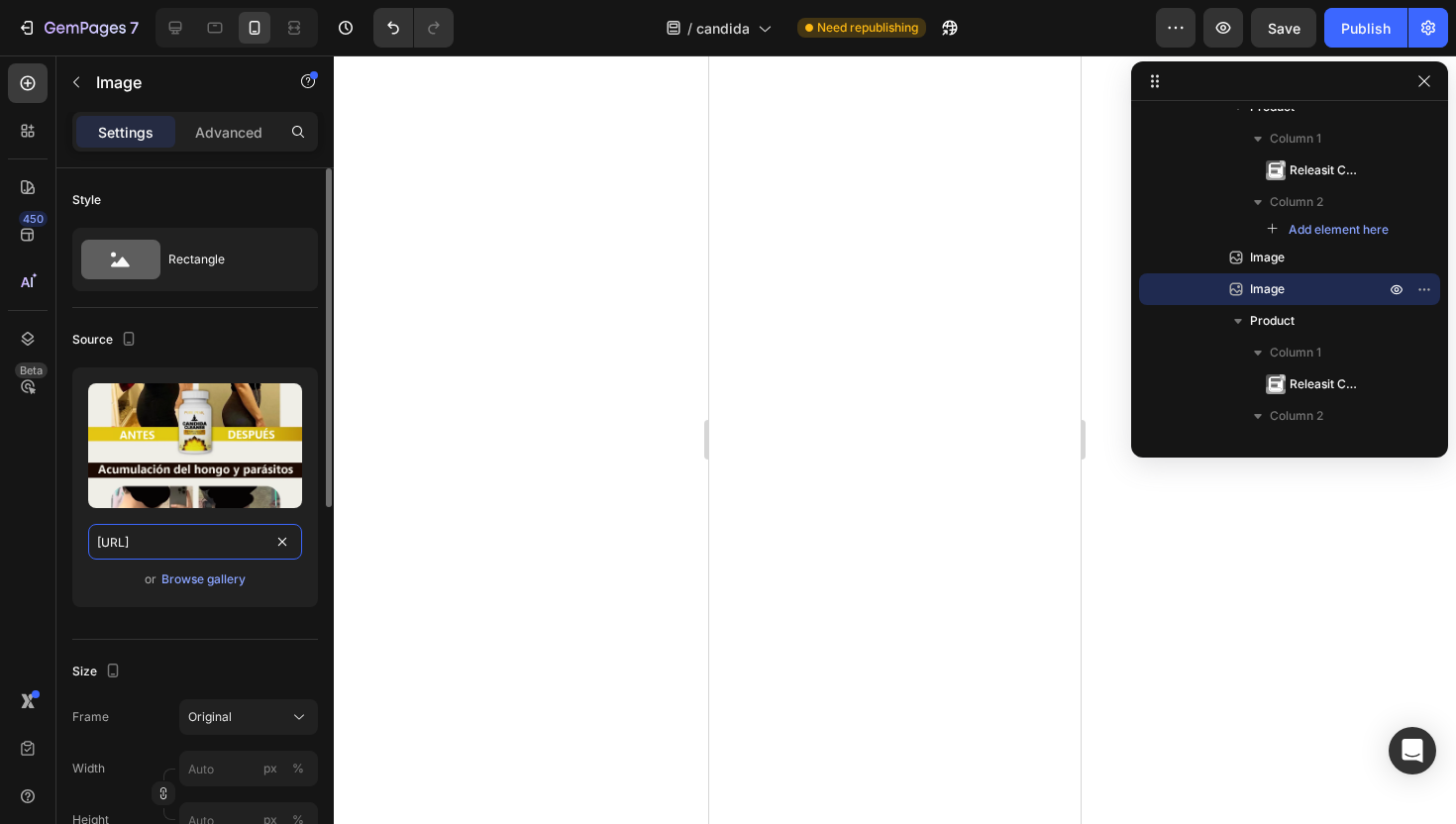 click on "[URL]" at bounding box center [195, 542] 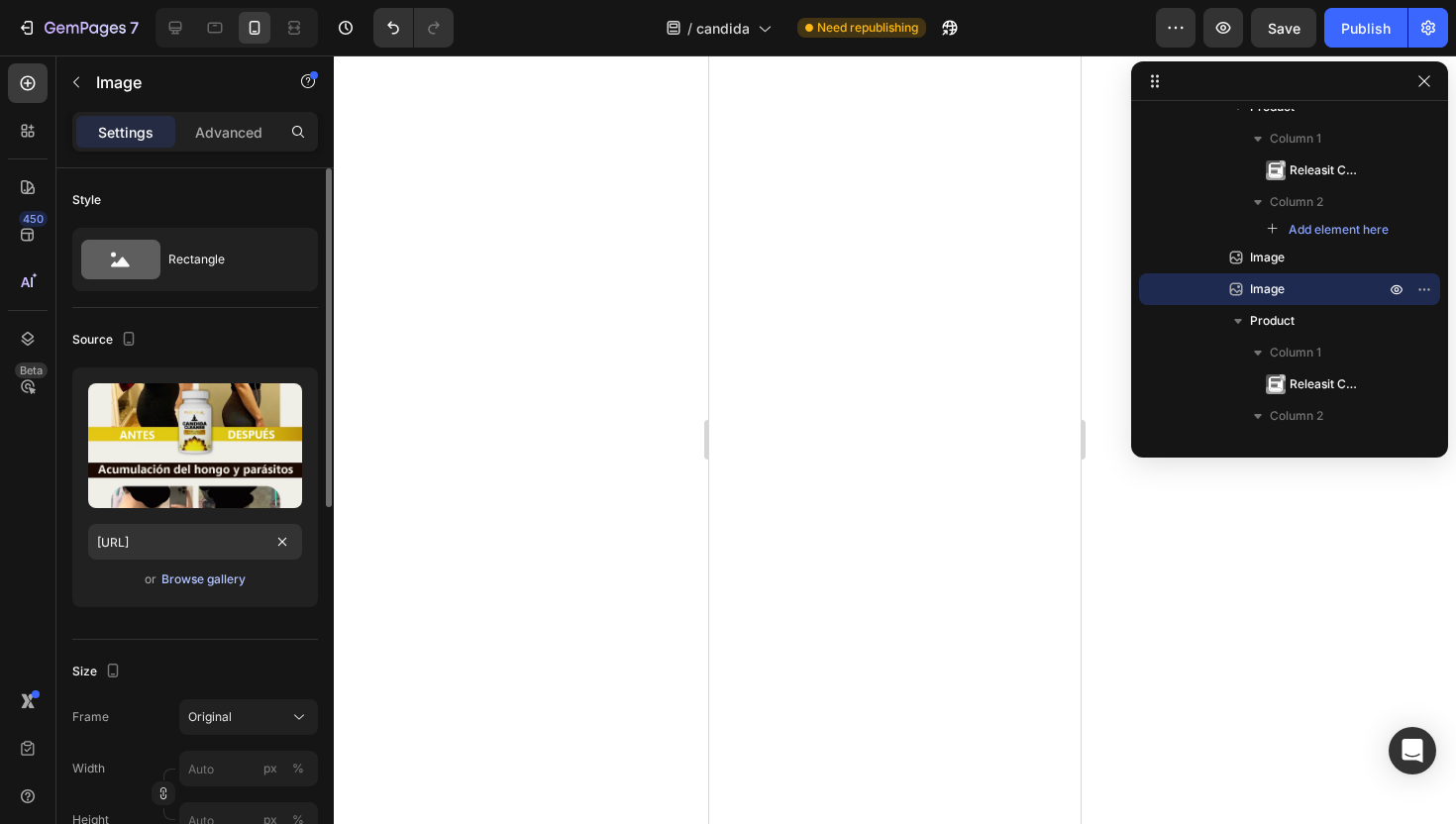 click on "Browse gallery" at bounding box center [203, 579] 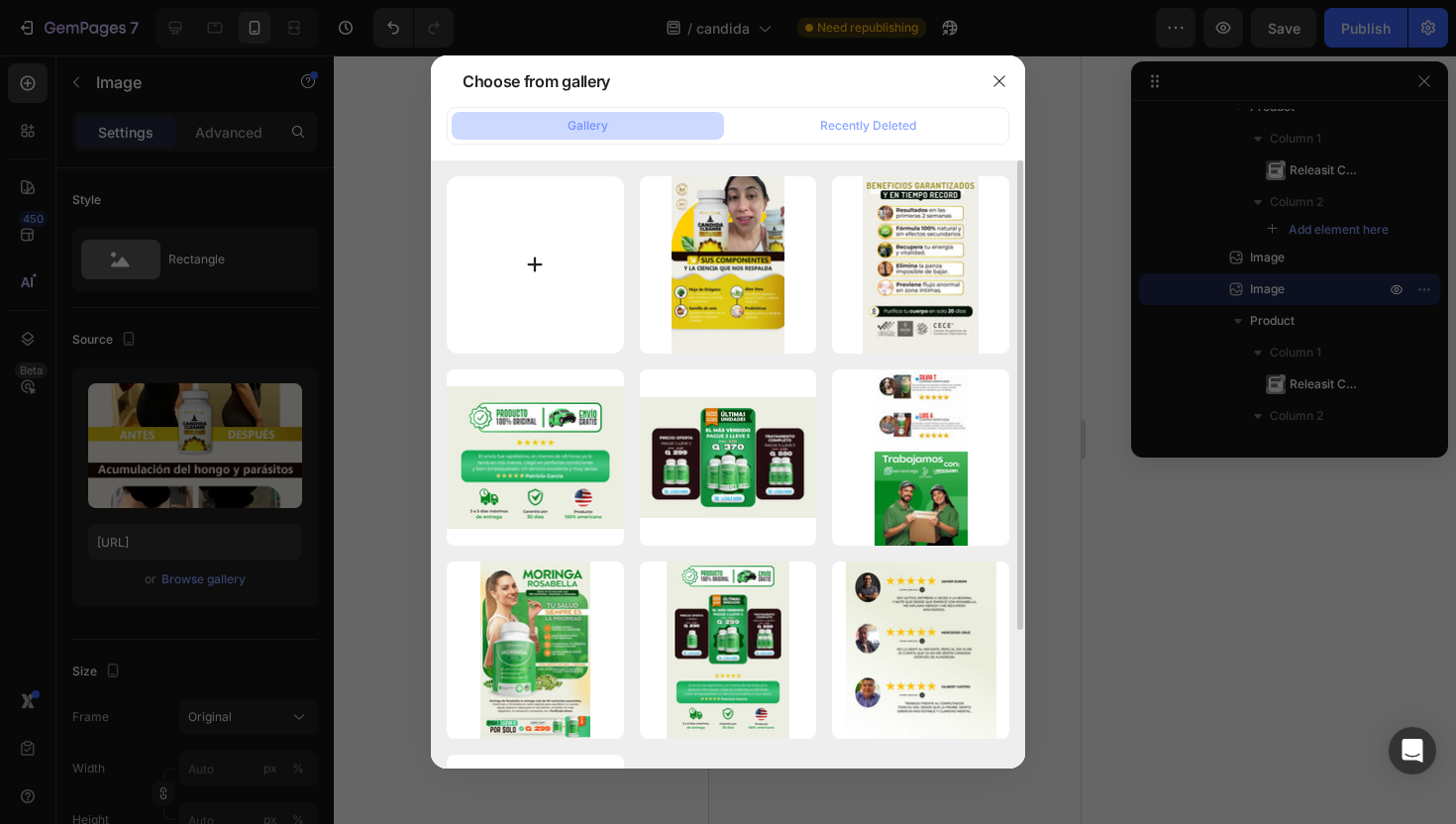 click at bounding box center (535, 264) 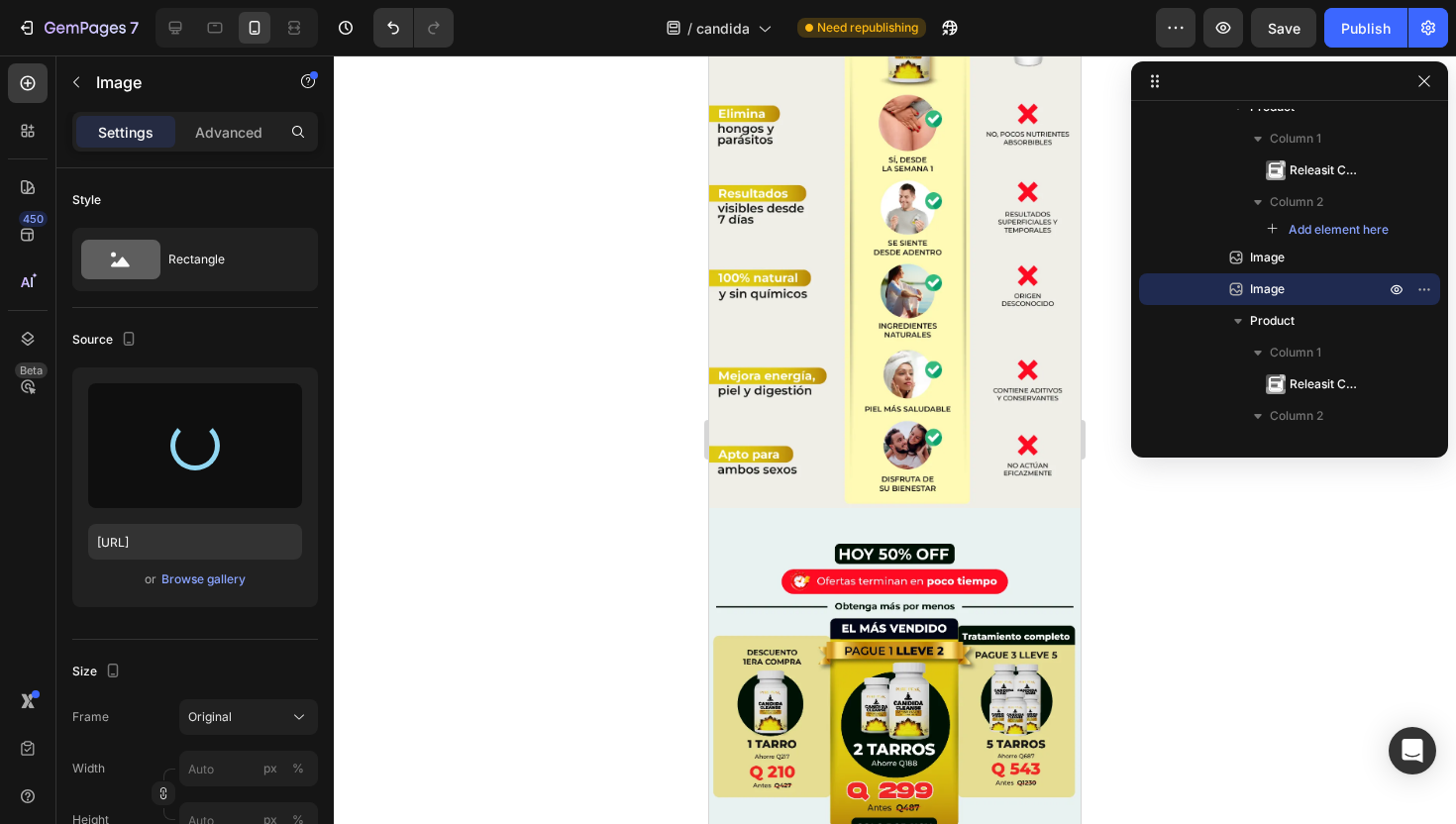 scroll, scrollTop: 3967, scrollLeft: 0, axis: vertical 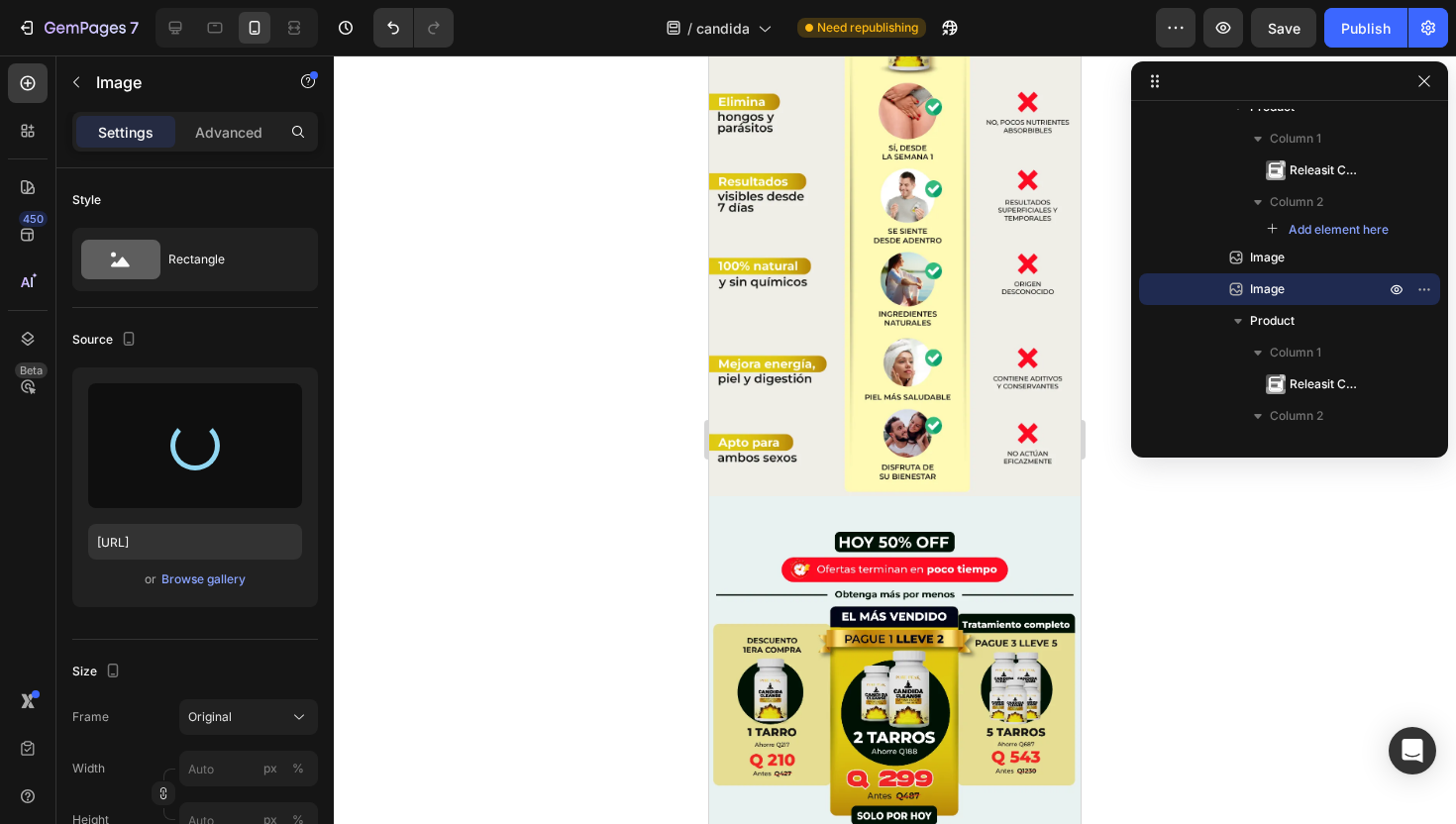 type on "[URL]" 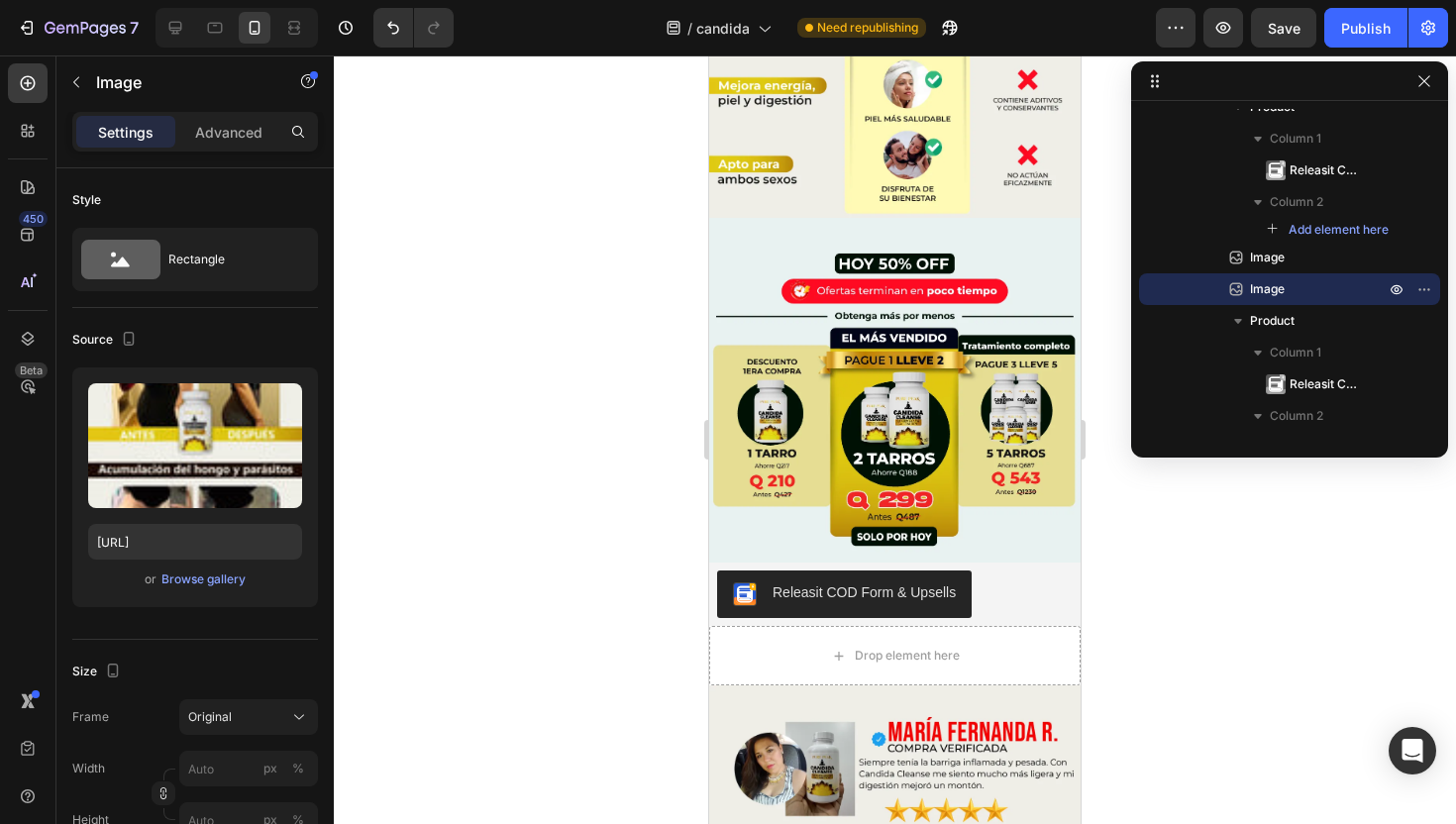 scroll, scrollTop: 4262, scrollLeft: 0, axis: vertical 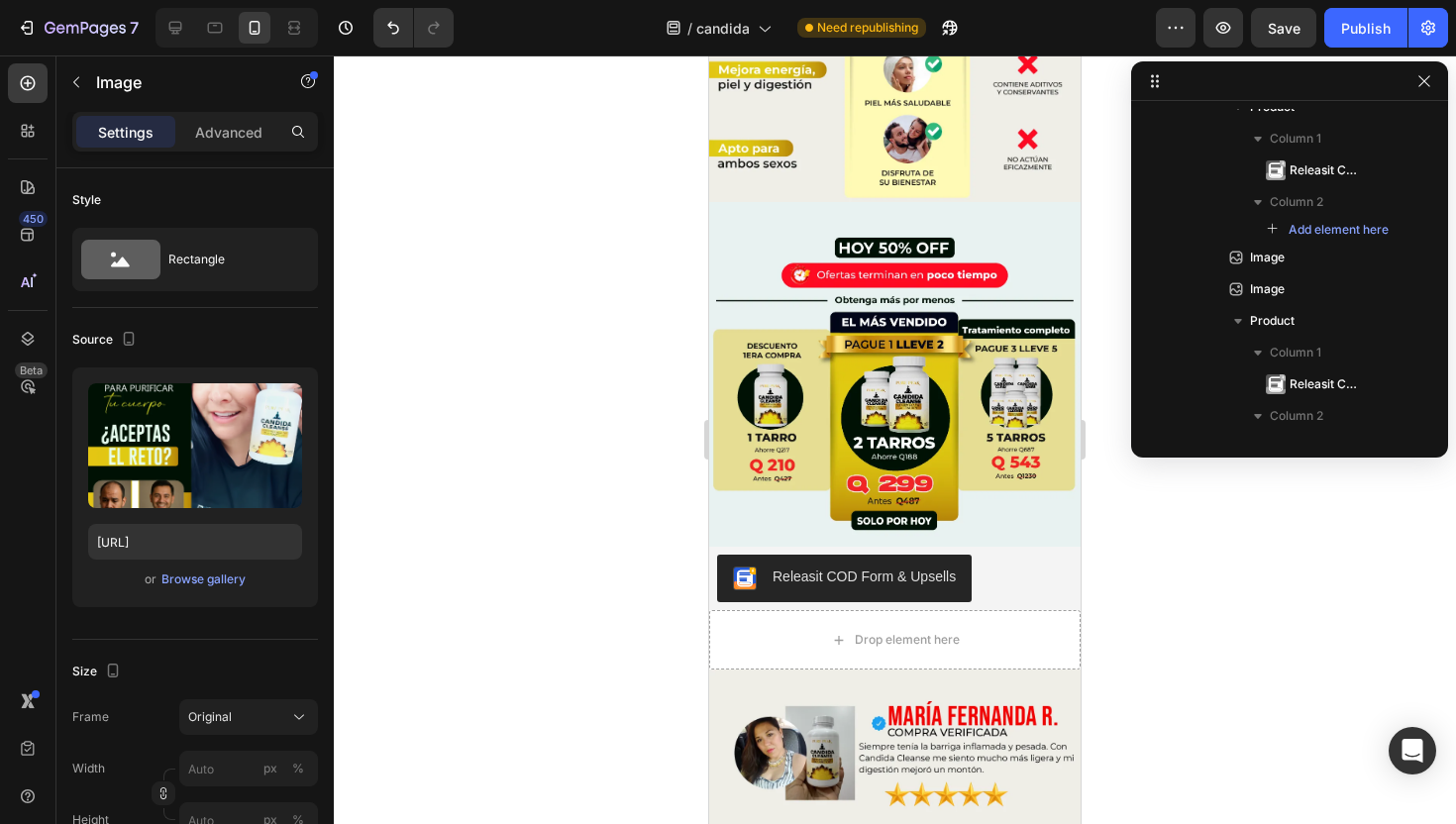 click at bounding box center (894, -552) 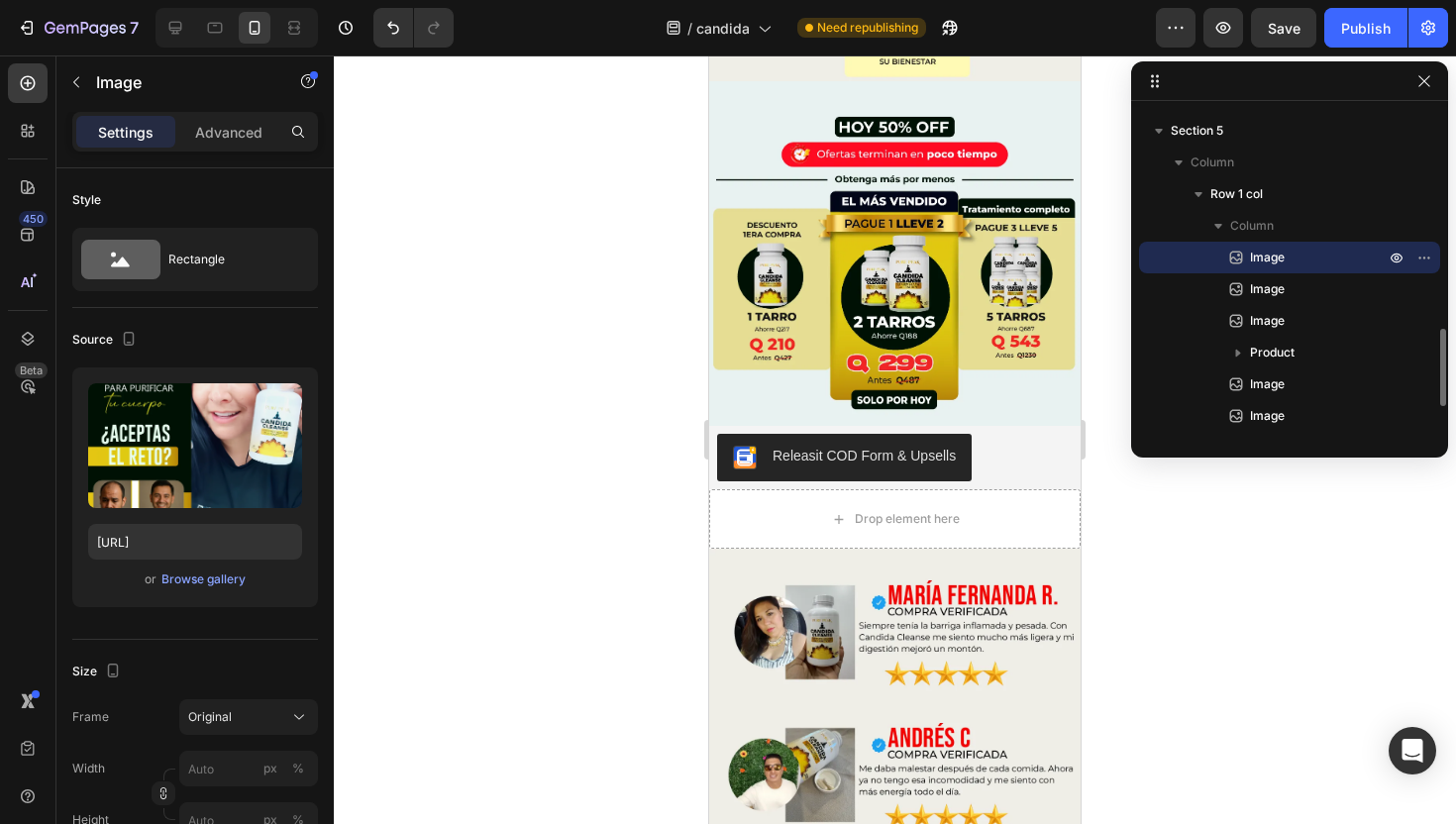 scroll, scrollTop: 4381, scrollLeft: 0, axis: vertical 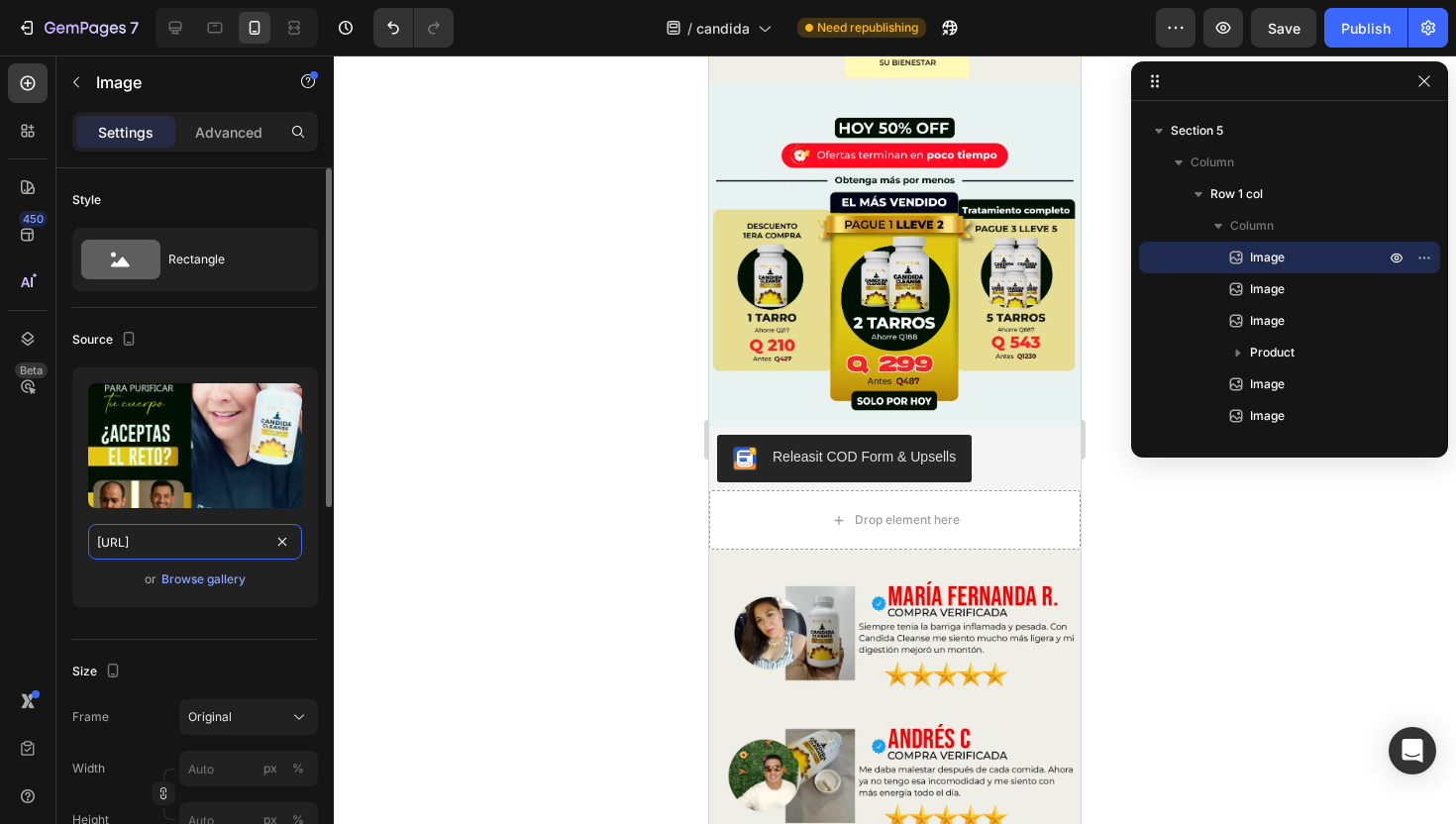 click on "[URL]" at bounding box center [195, 542] 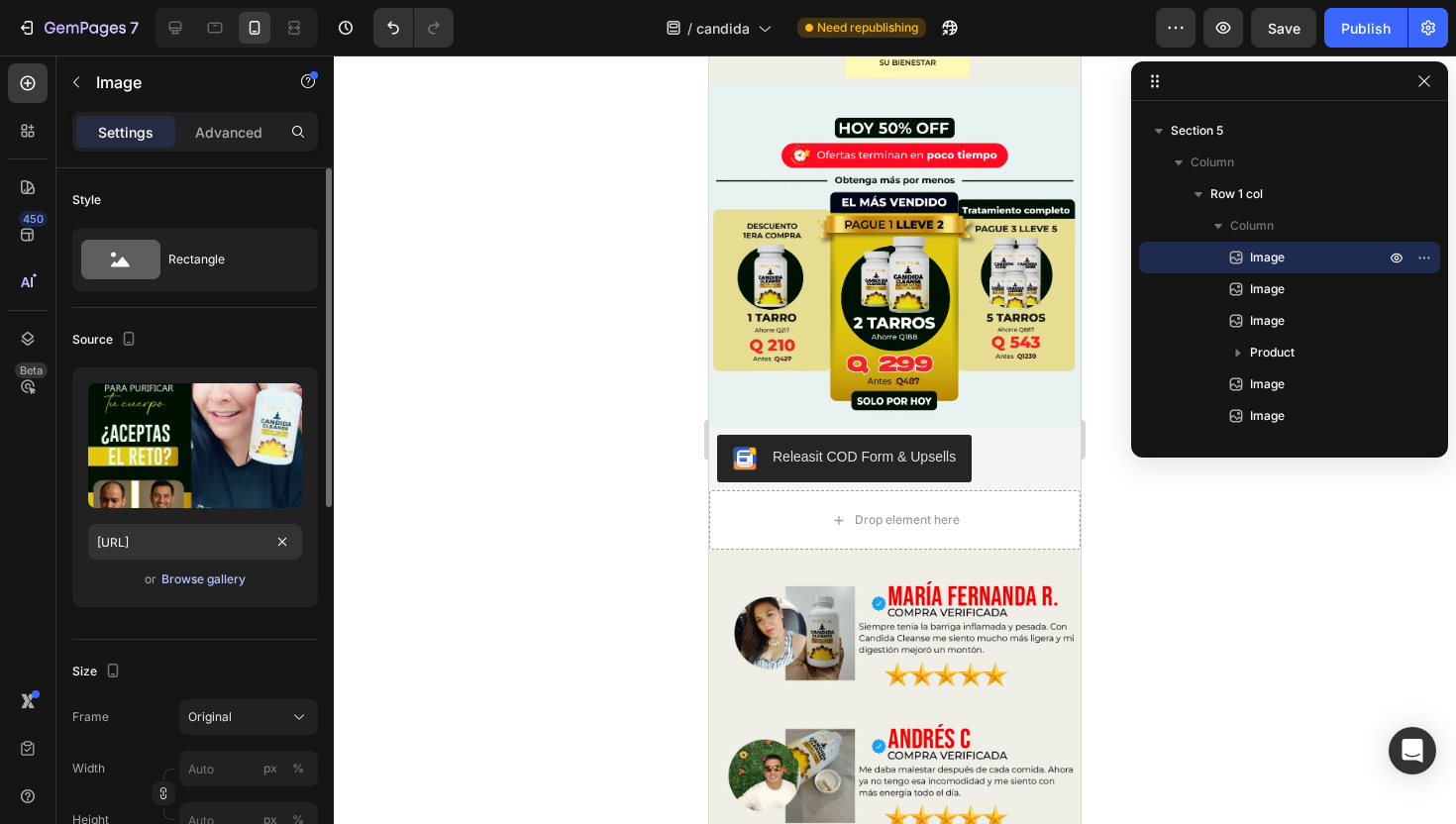 click on "Browse gallery" at bounding box center [203, 579] 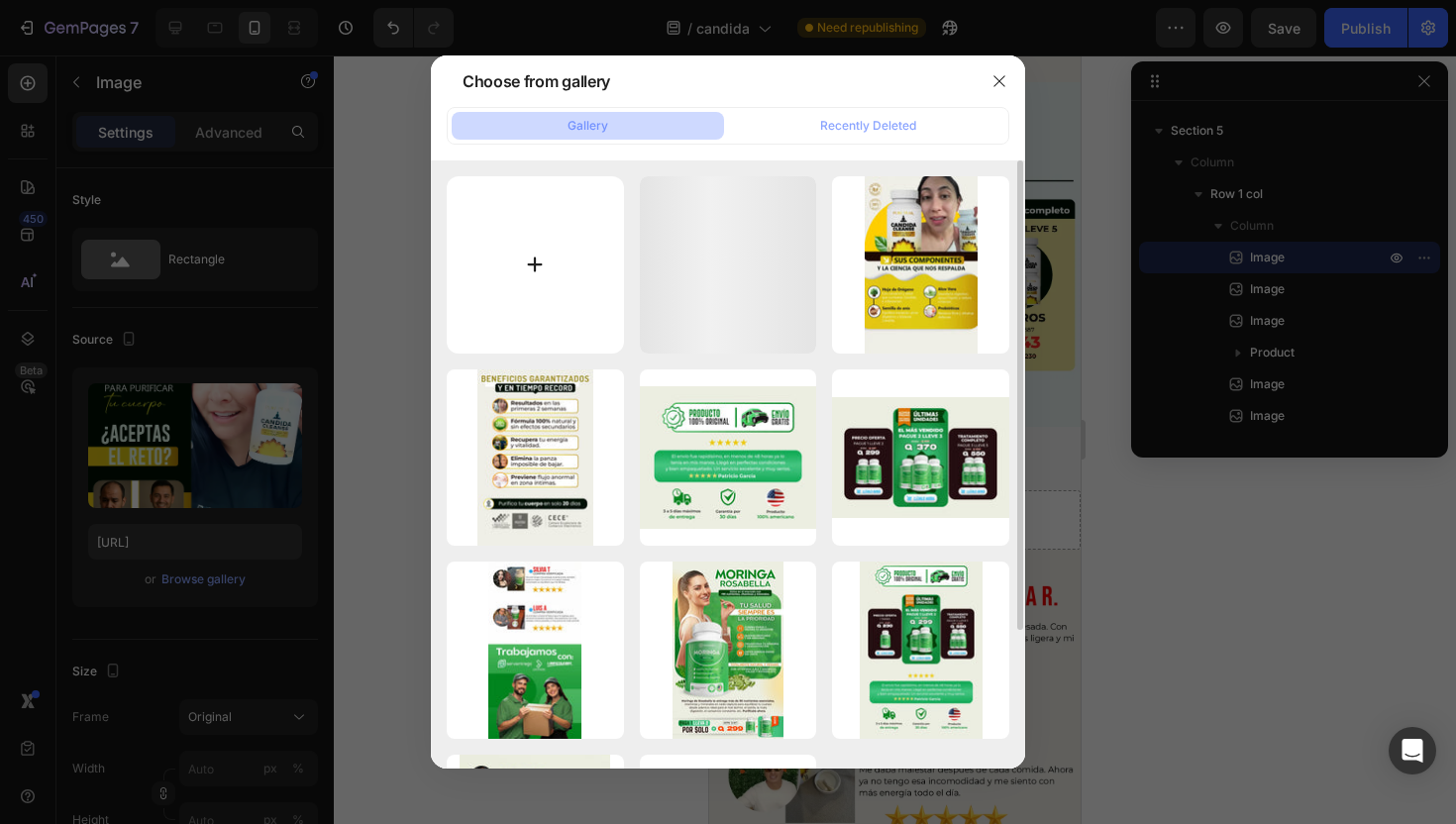click at bounding box center (535, 264) 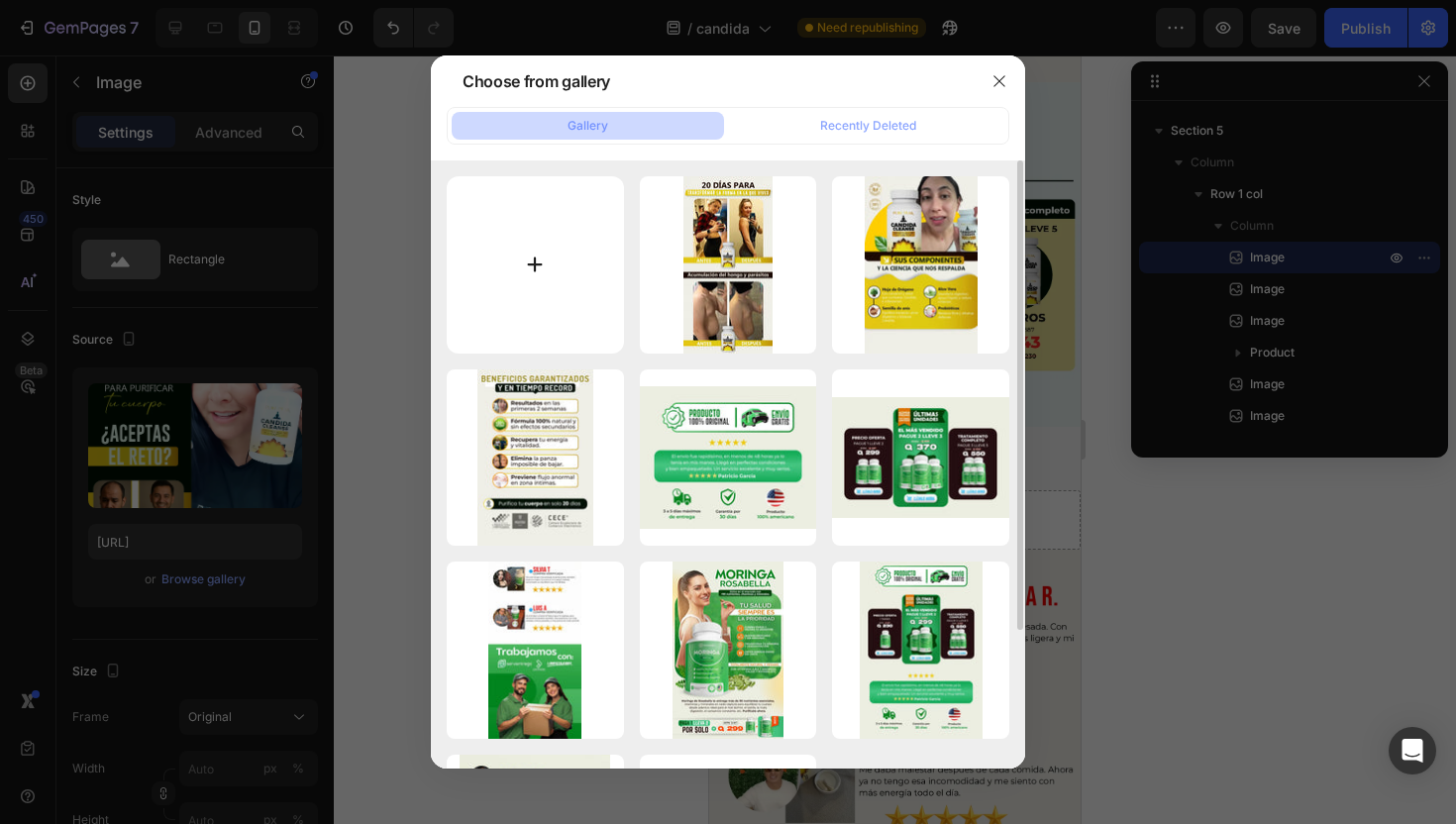 type on "[FILEPATH]" 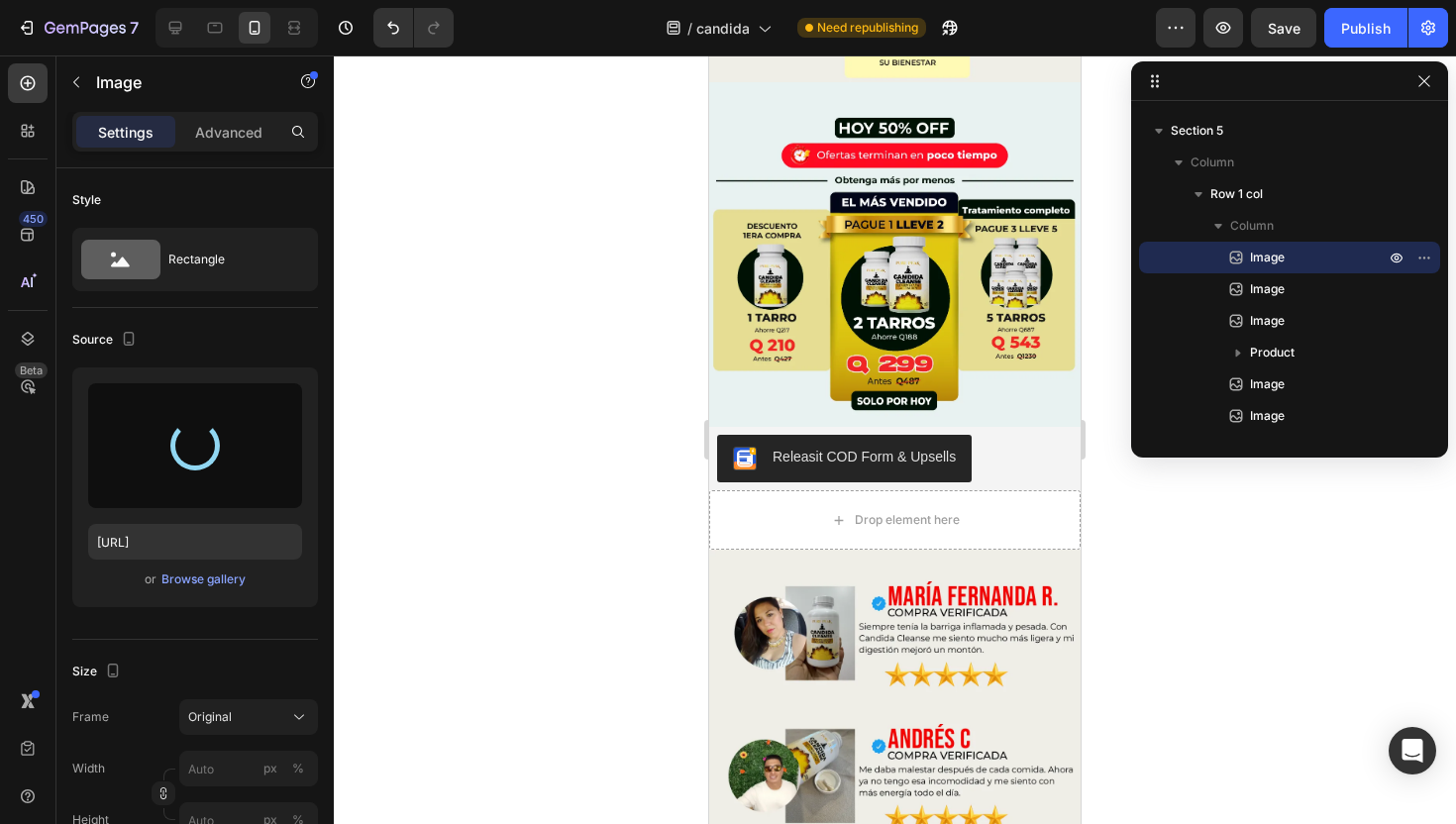 type on "[URL]" 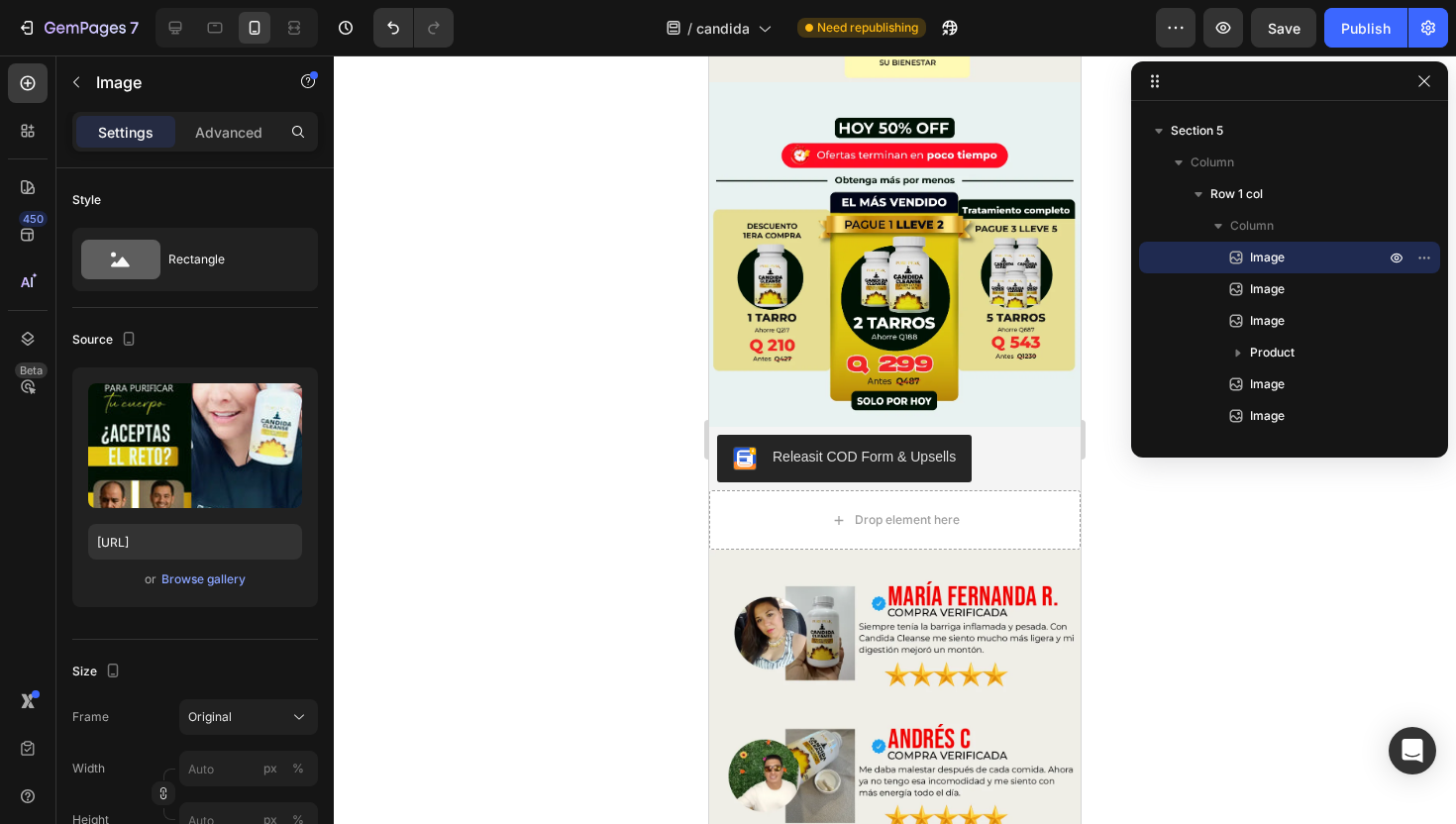 click 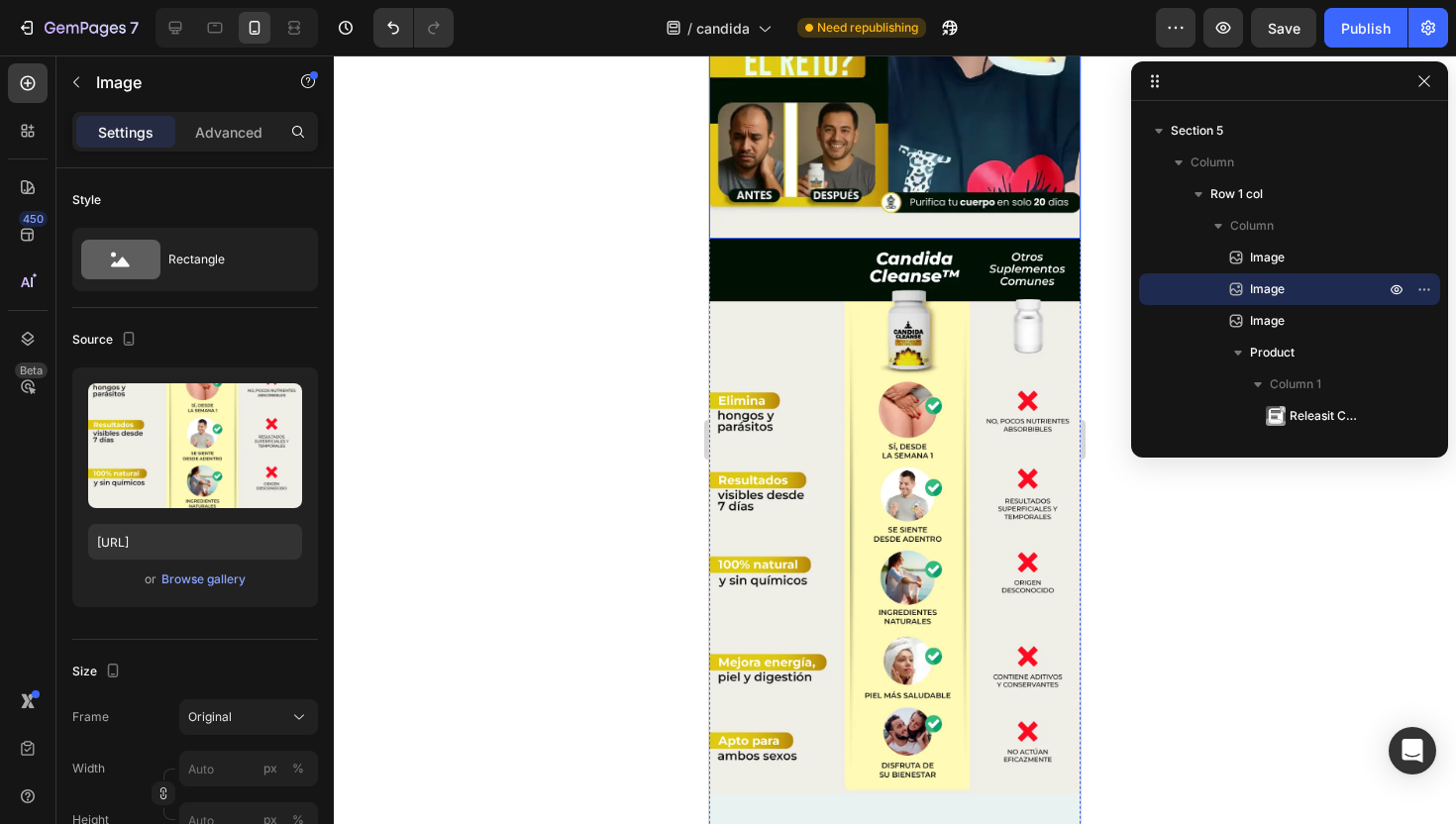 click at bounding box center [894, 517] 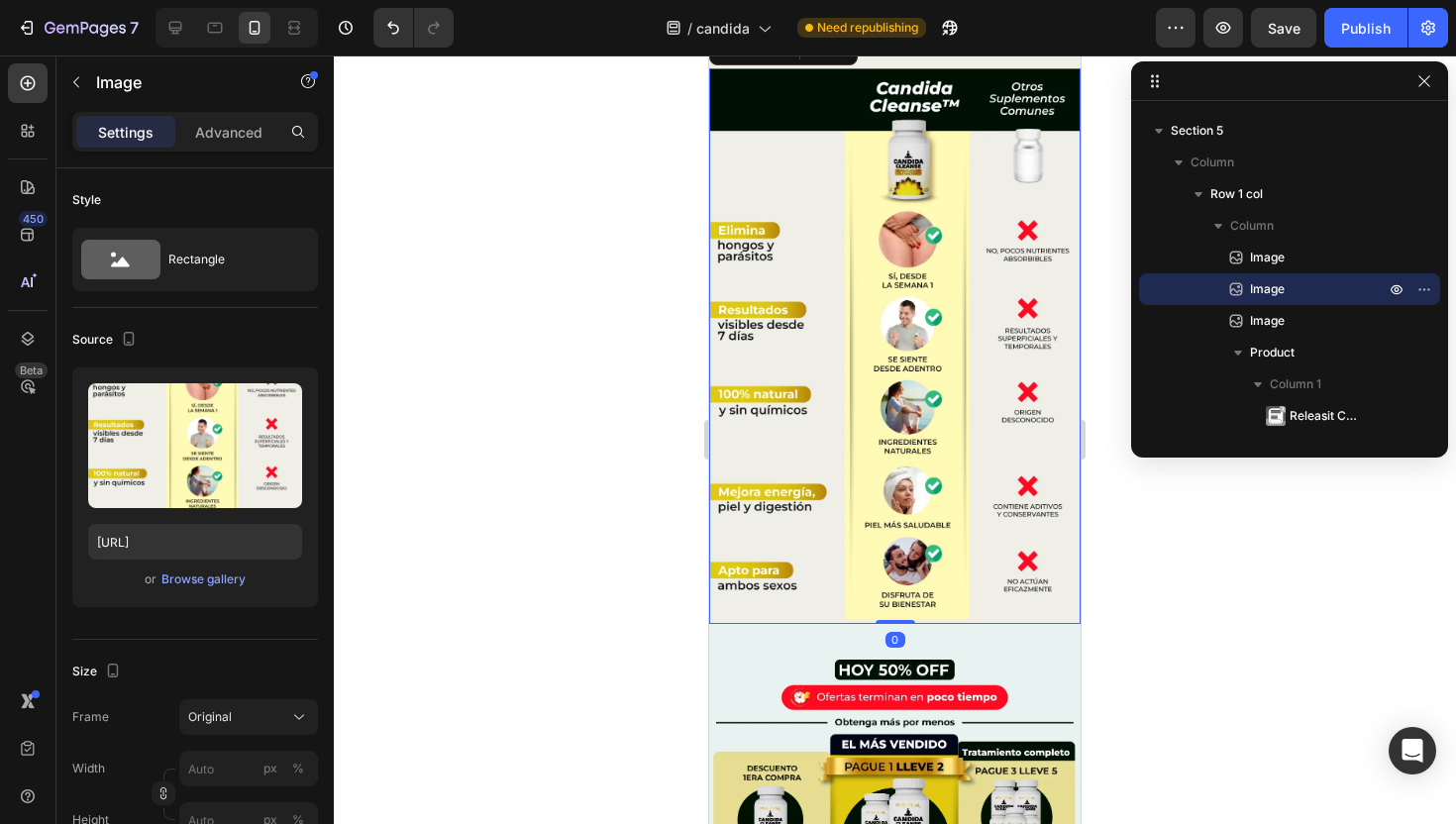 scroll, scrollTop: 4822, scrollLeft: 0, axis: vertical 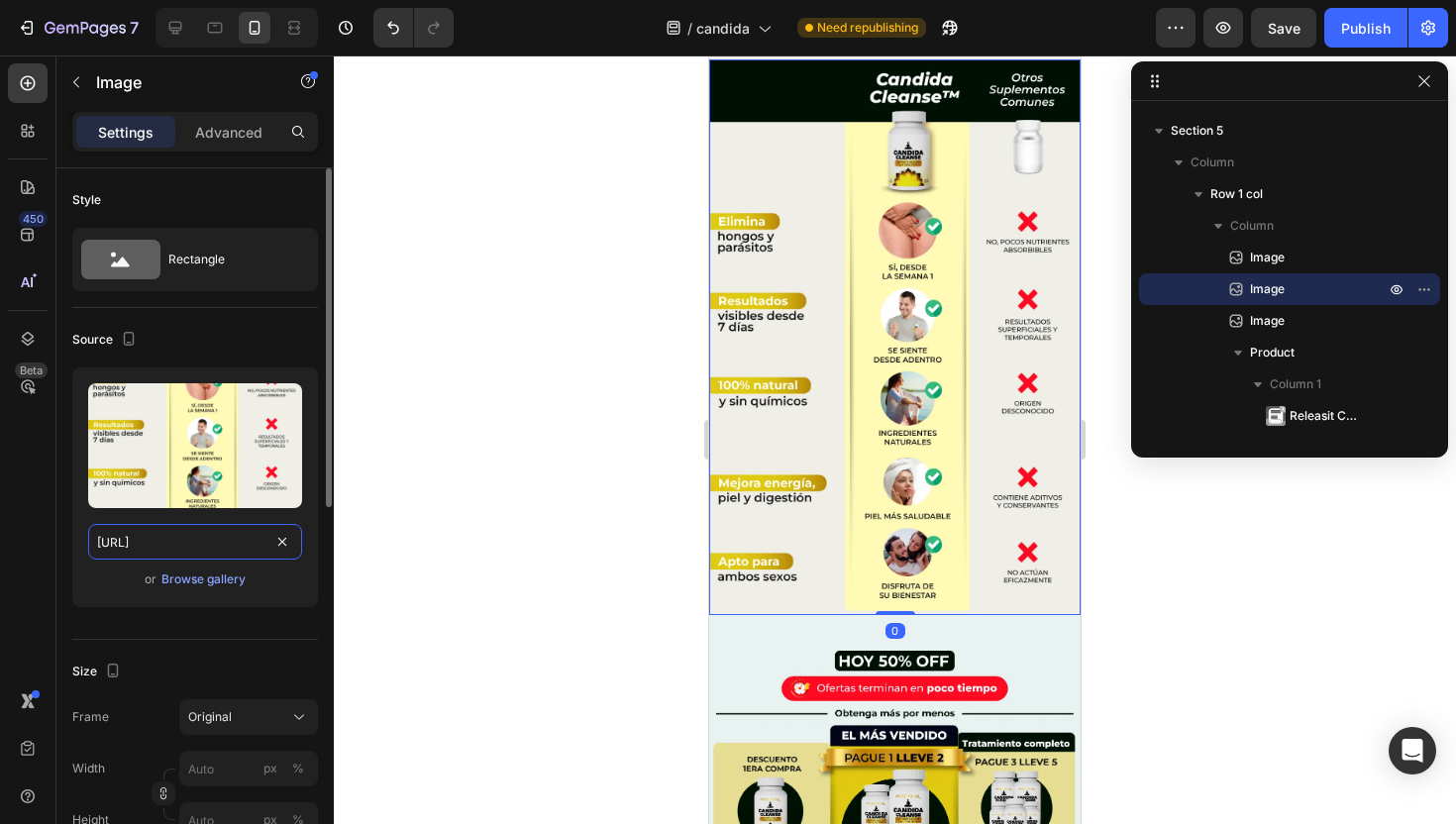 click on "[URL]" at bounding box center [195, 542] 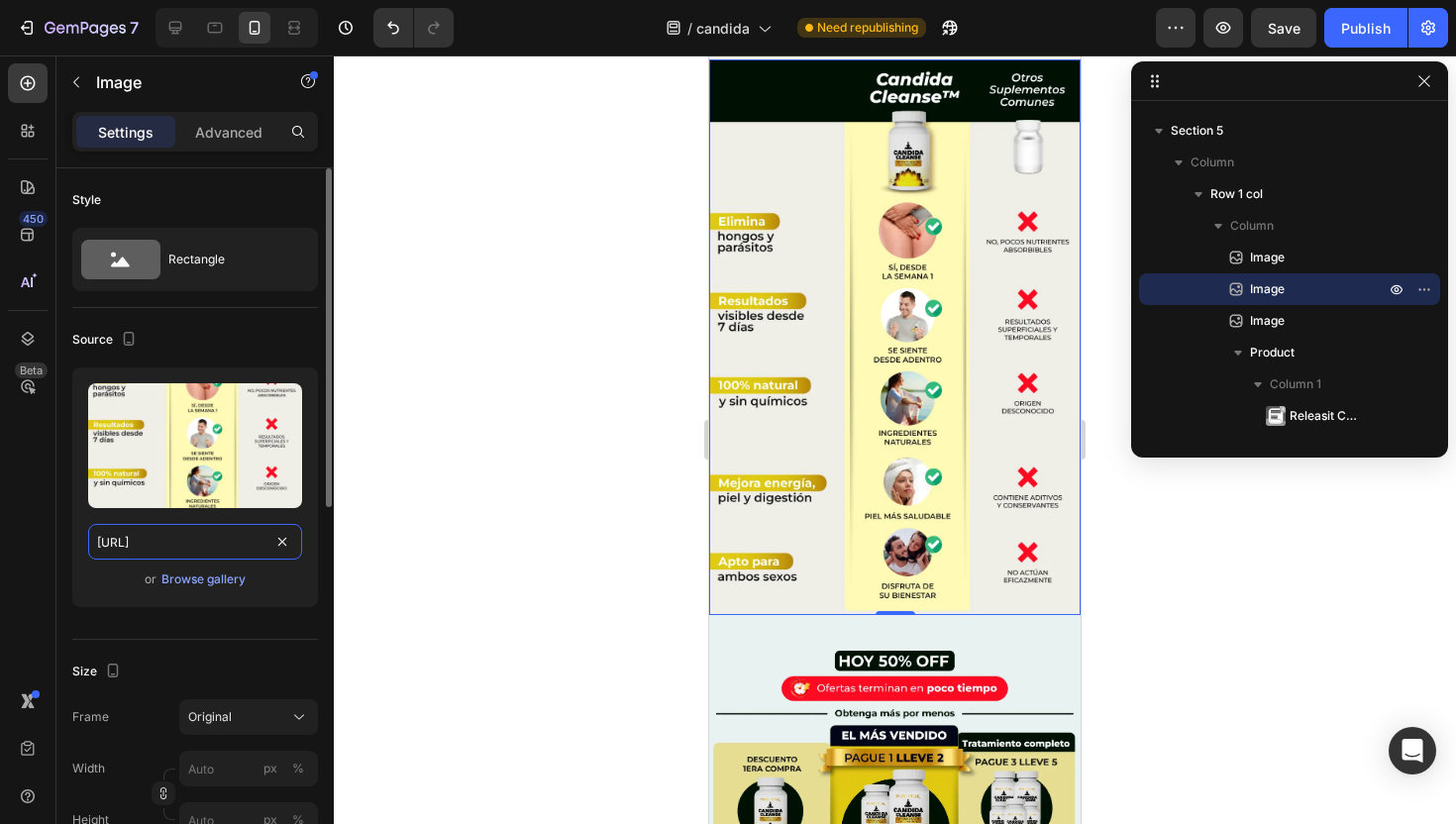 click on "[URL]" at bounding box center [195, 542] 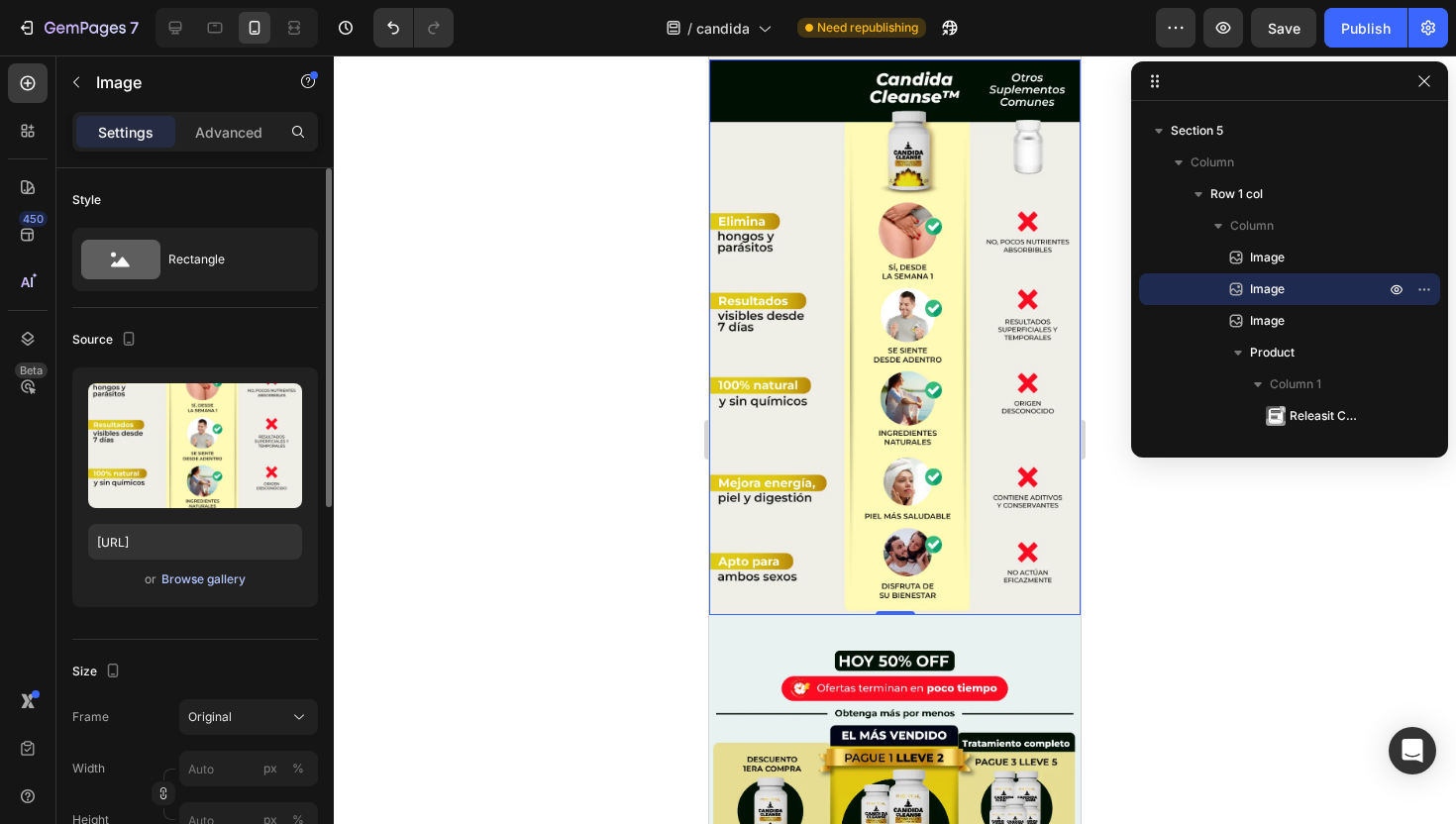 click on "Browse gallery" at bounding box center [203, 579] 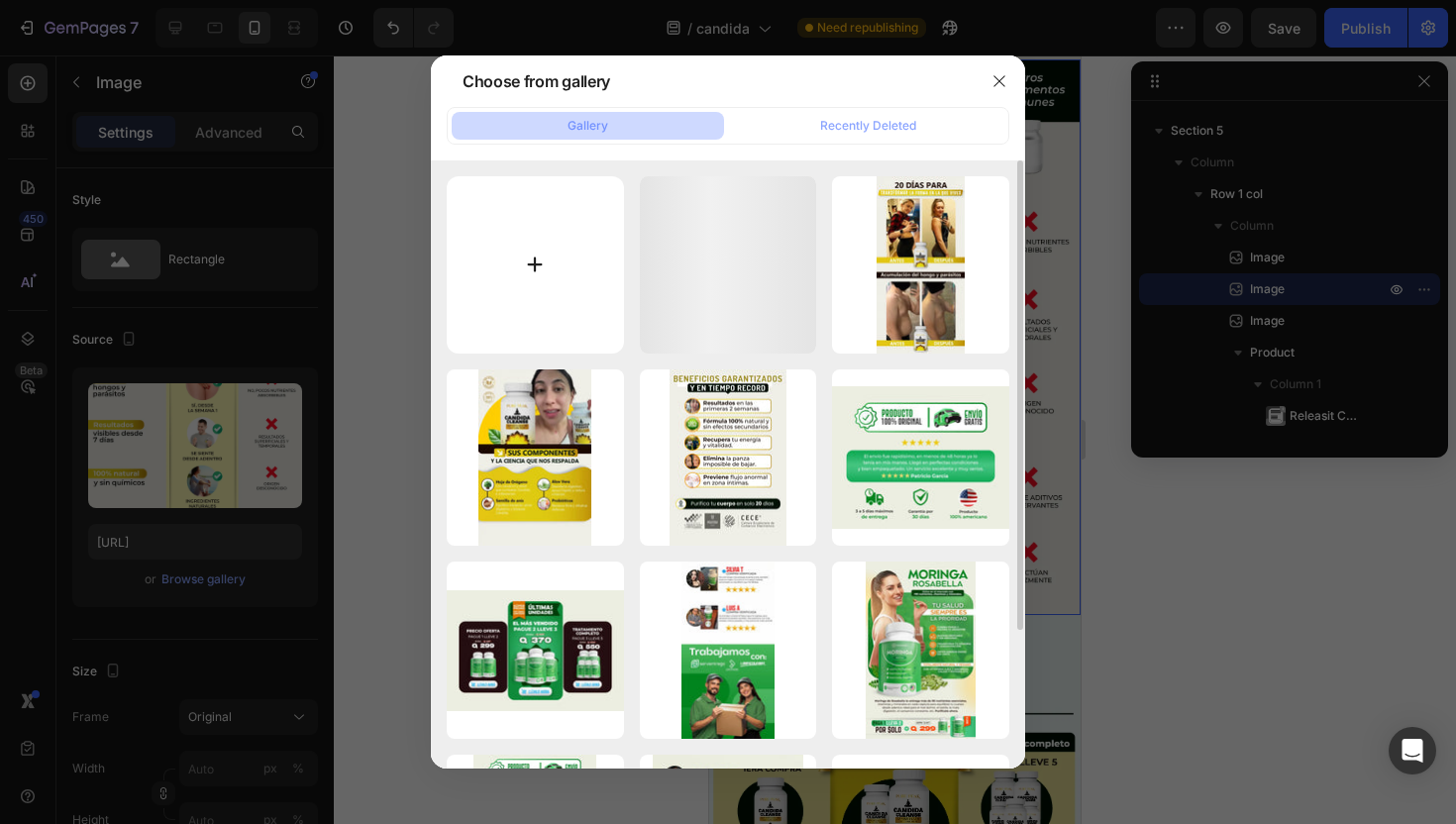 click at bounding box center [535, 264] 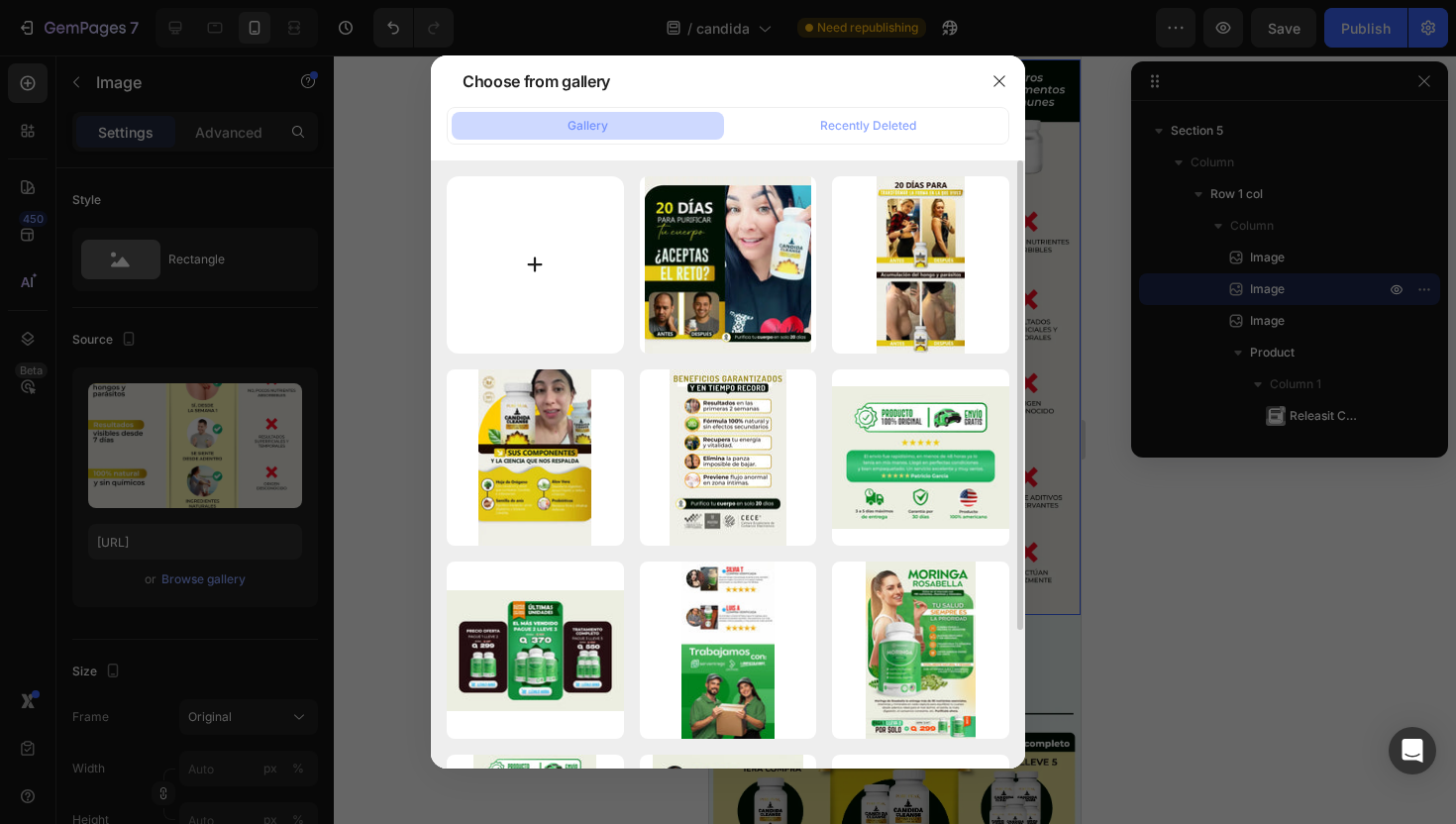 type on "[FILEPATH]" 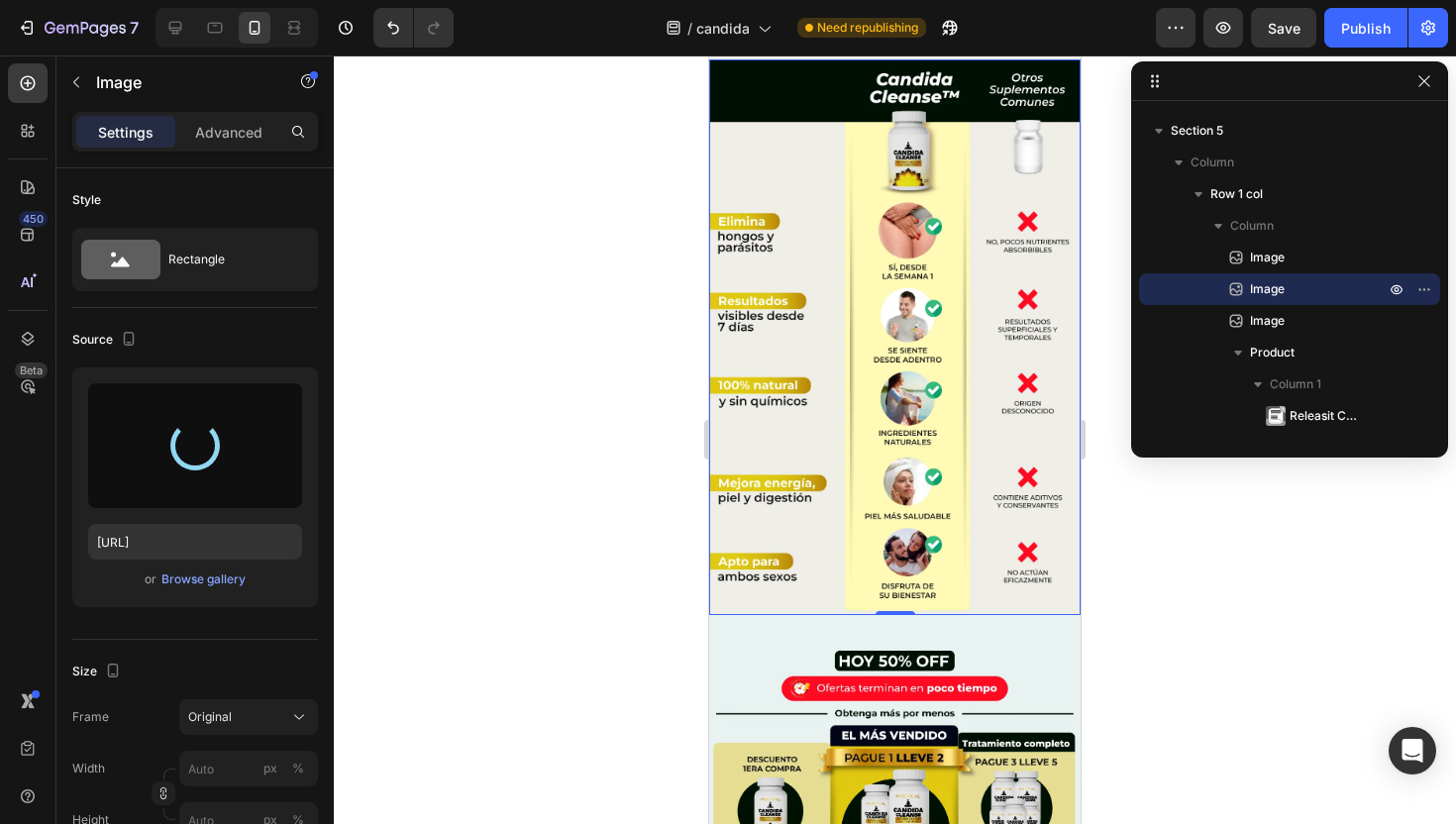 type on "[URL]" 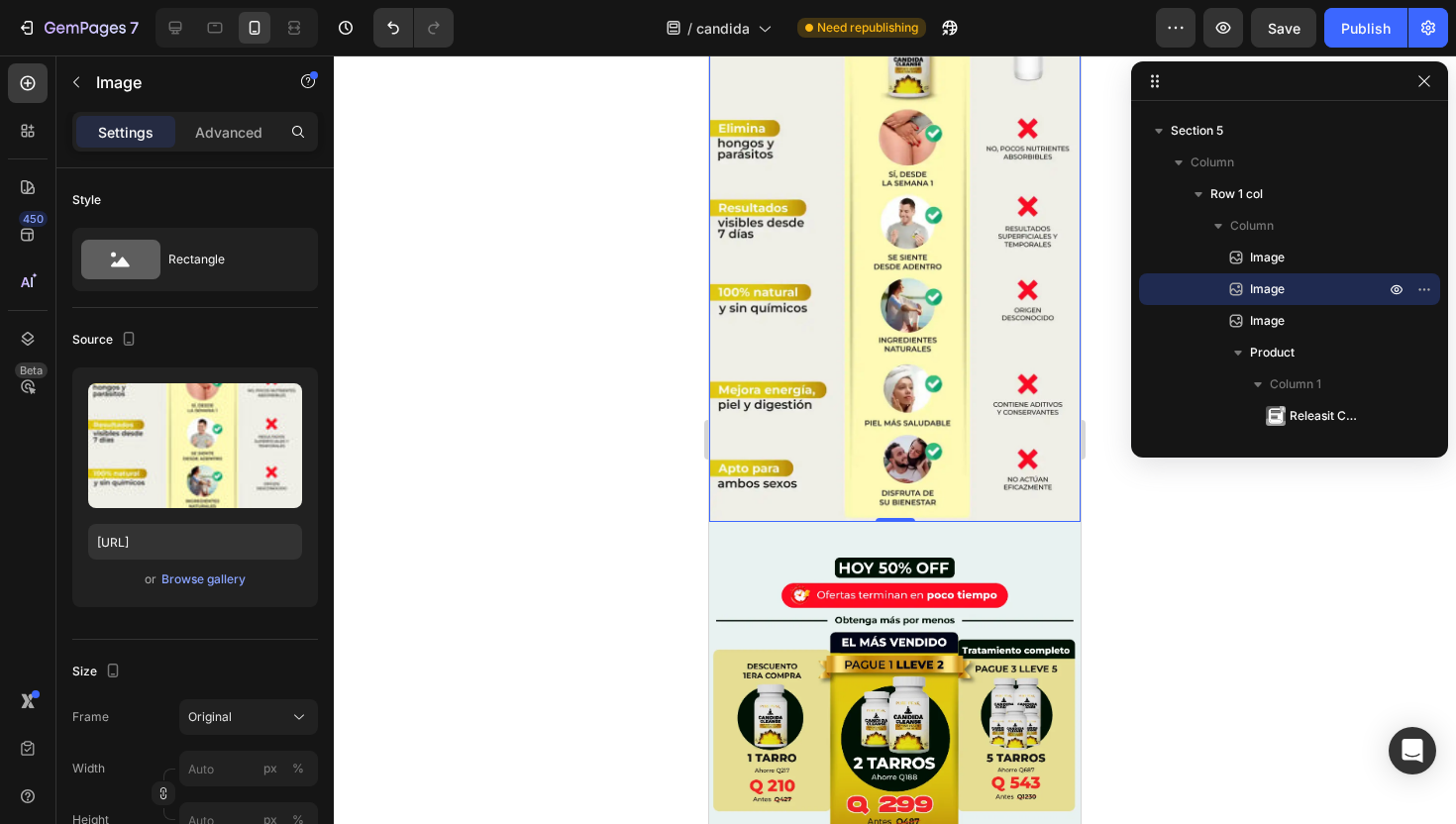 scroll, scrollTop: 4917, scrollLeft: 0, axis: vertical 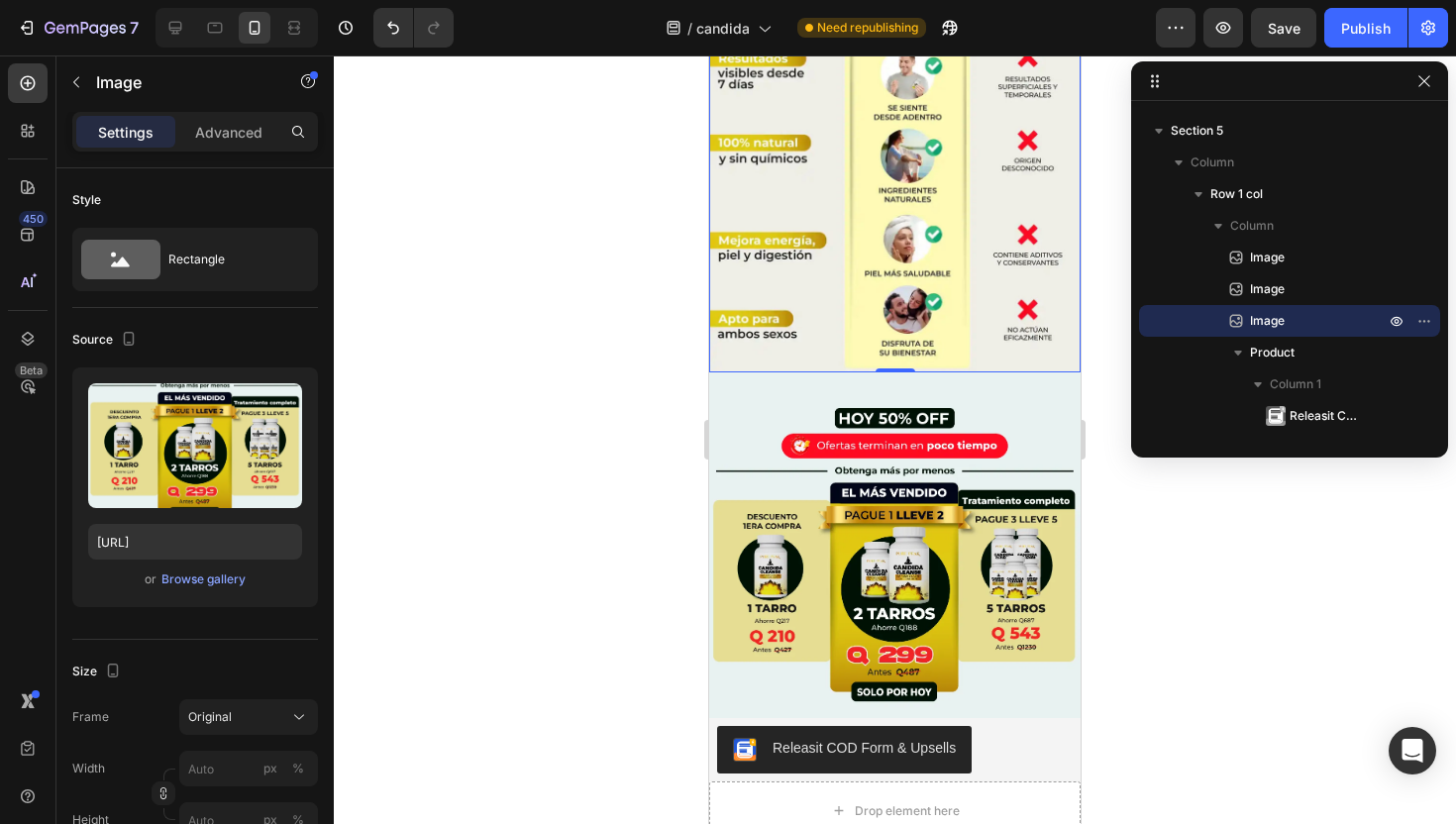 click at bounding box center (894, 574) 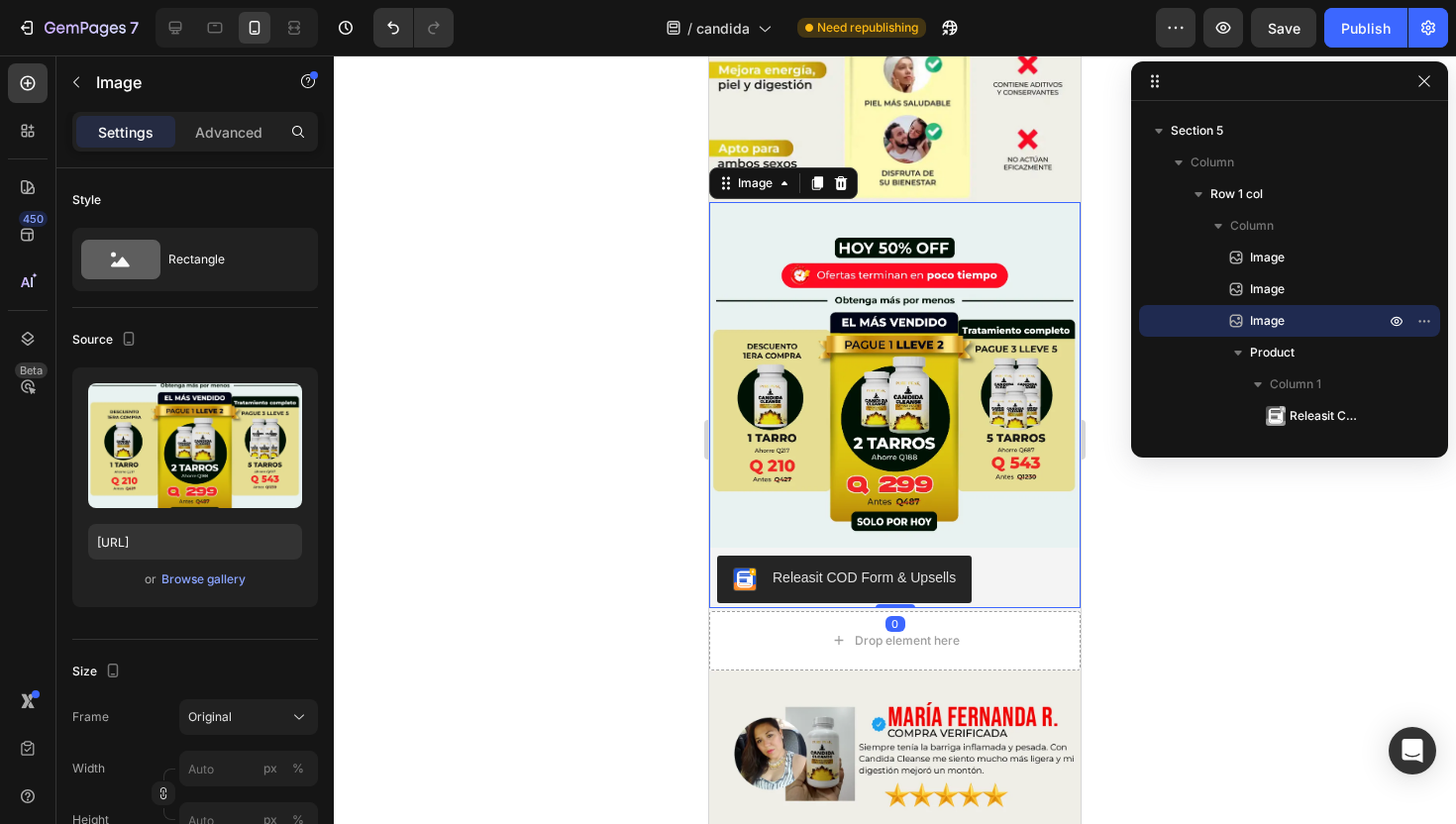 scroll, scrollTop: 5238, scrollLeft: 0, axis: vertical 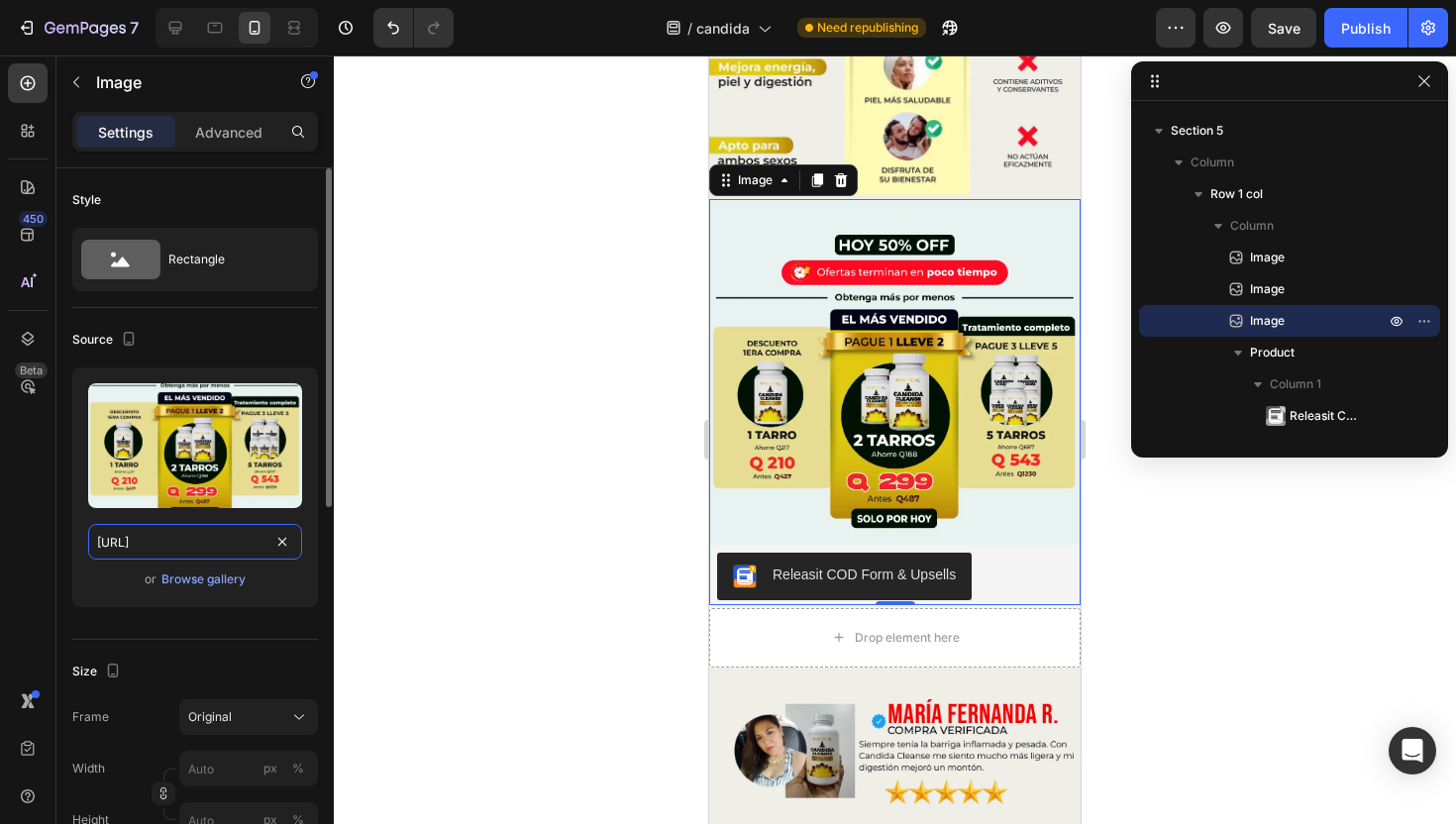 click on "[URL]" at bounding box center [195, 542] 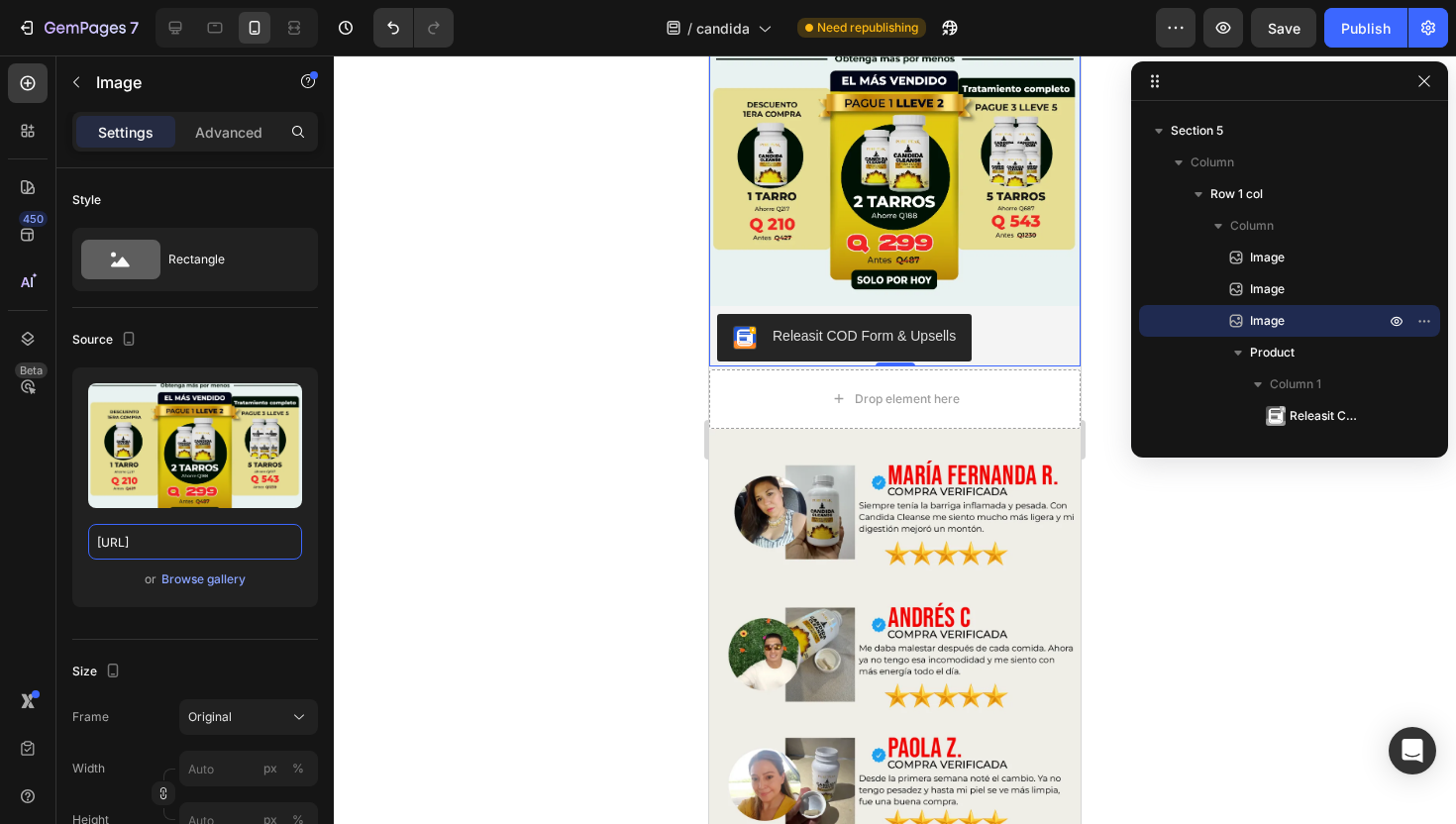 scroll, scrollTop: 5601, scrollLeft: 0, axis: vertical 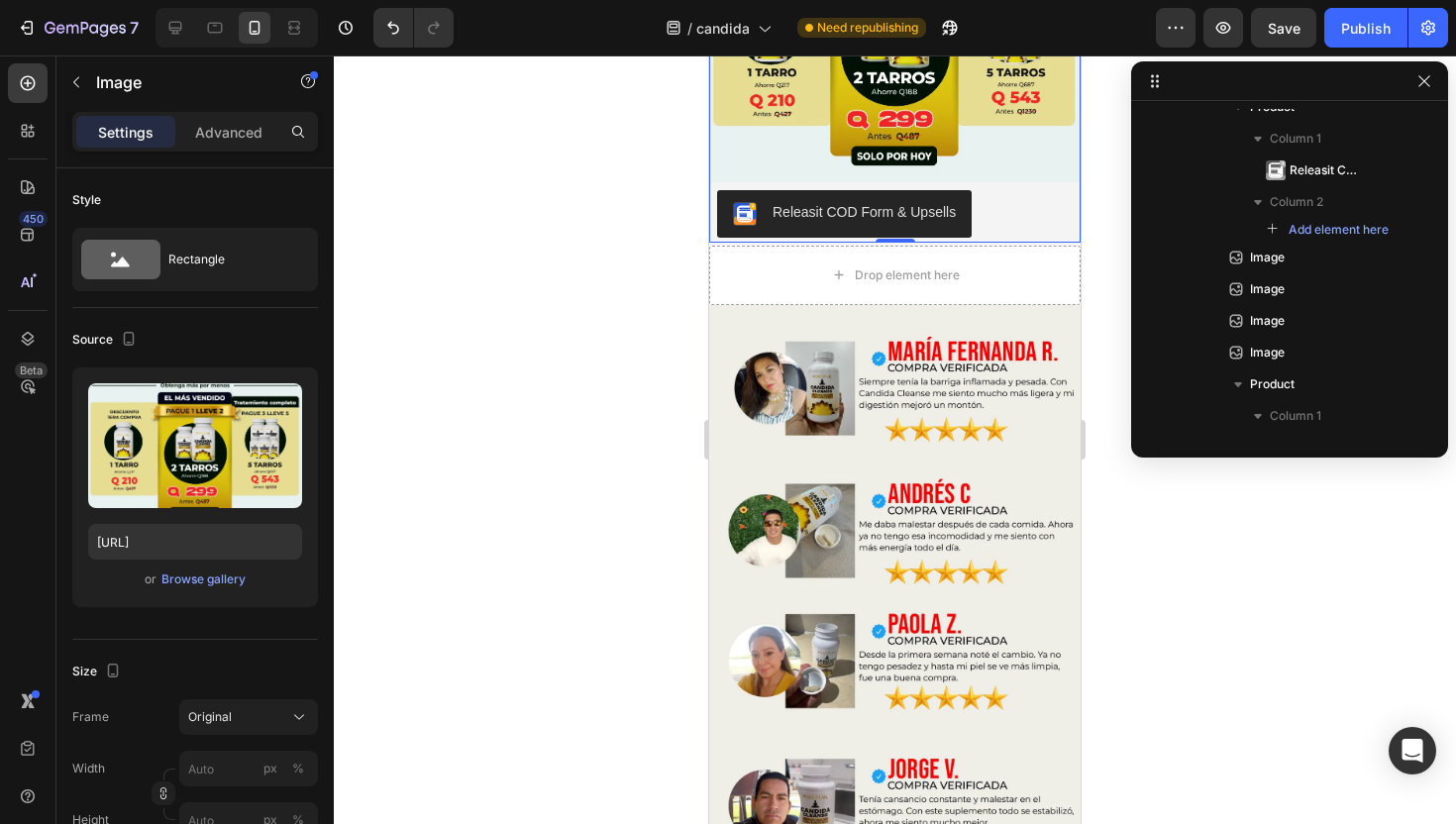 click at bounding box center [894, 511] 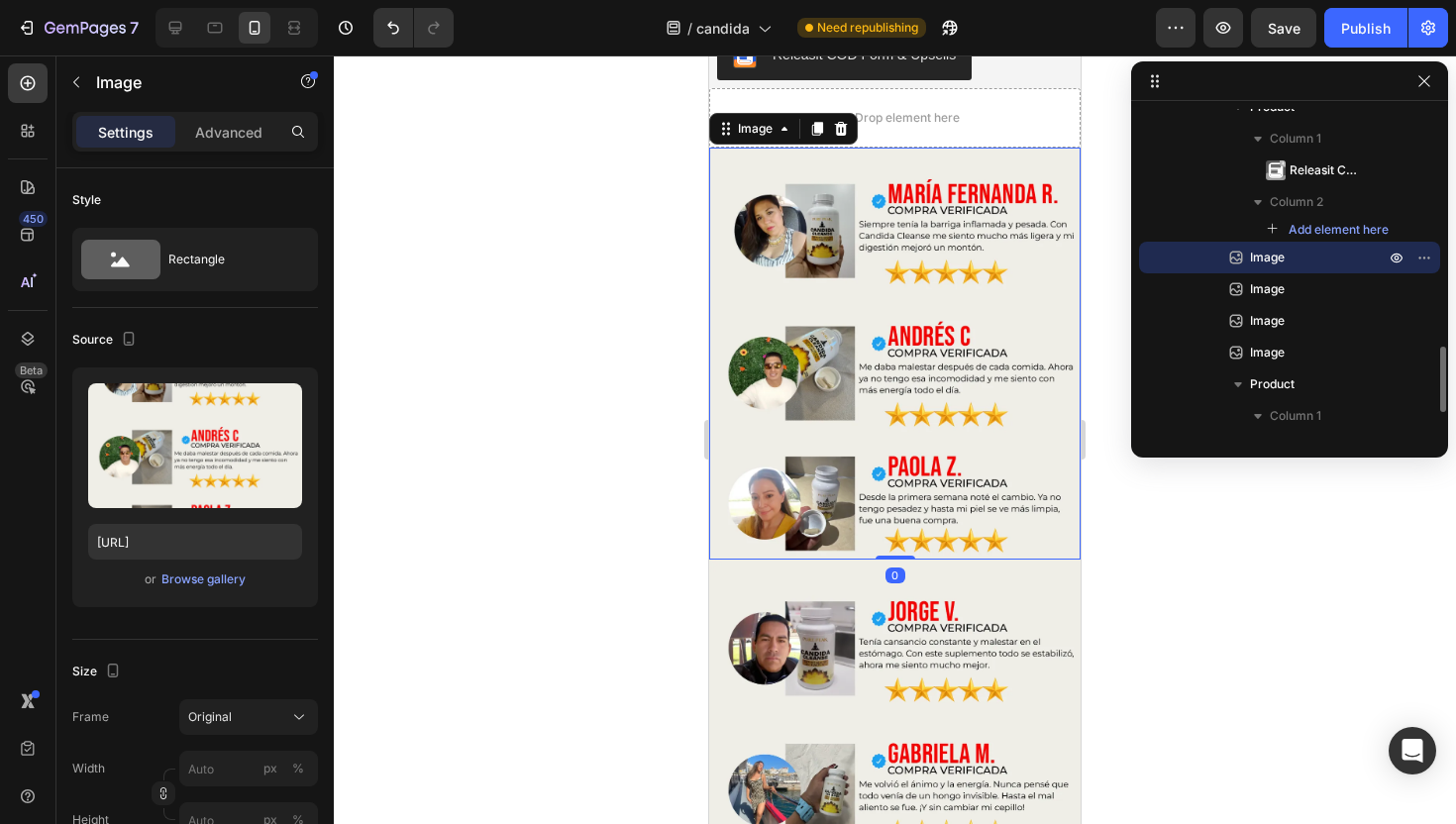 scroll, scrollTop: 5761, scrollLeft: 0, axis: vertical 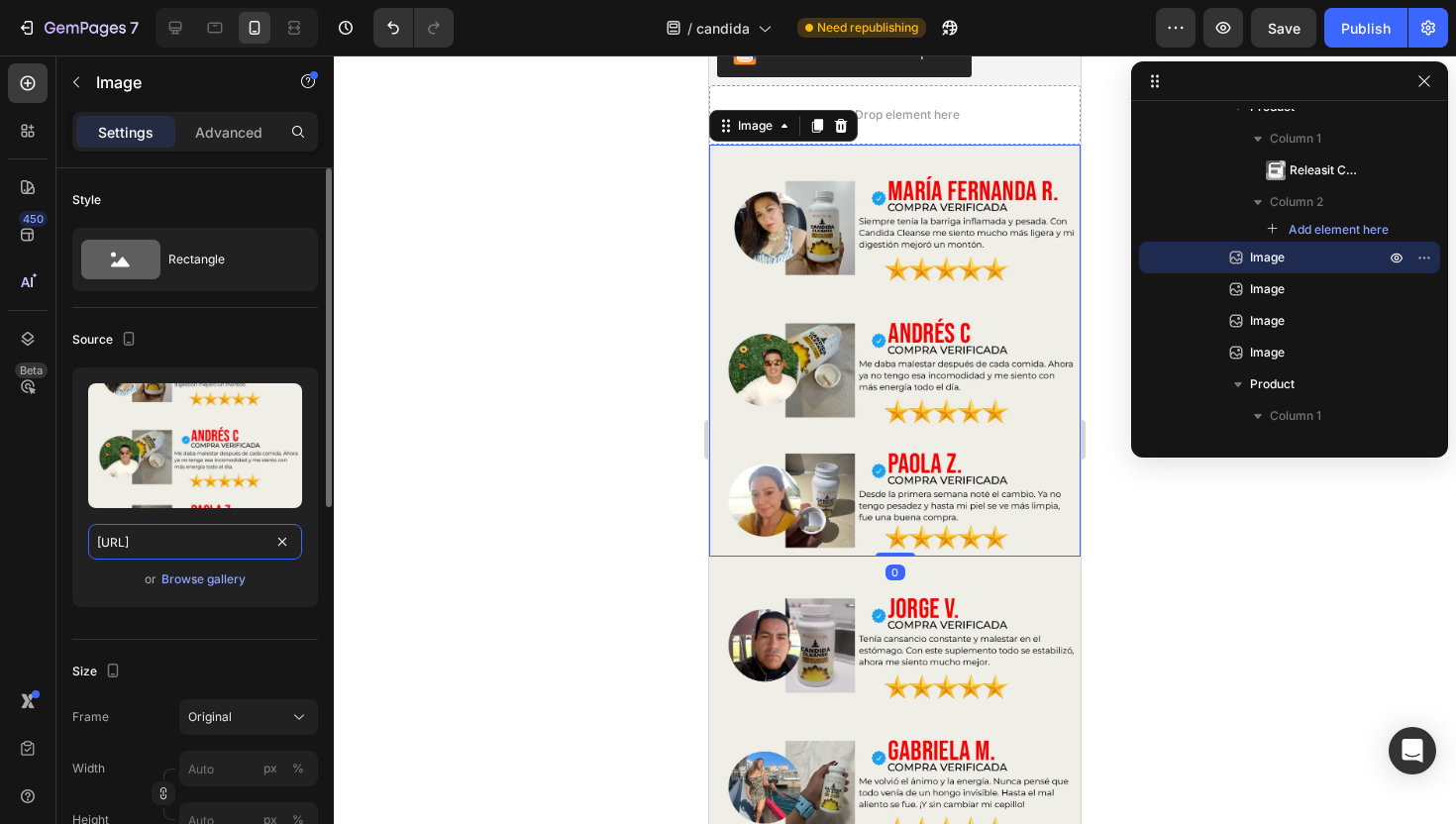 click on "[URL]" at bounding box center [195, 542] 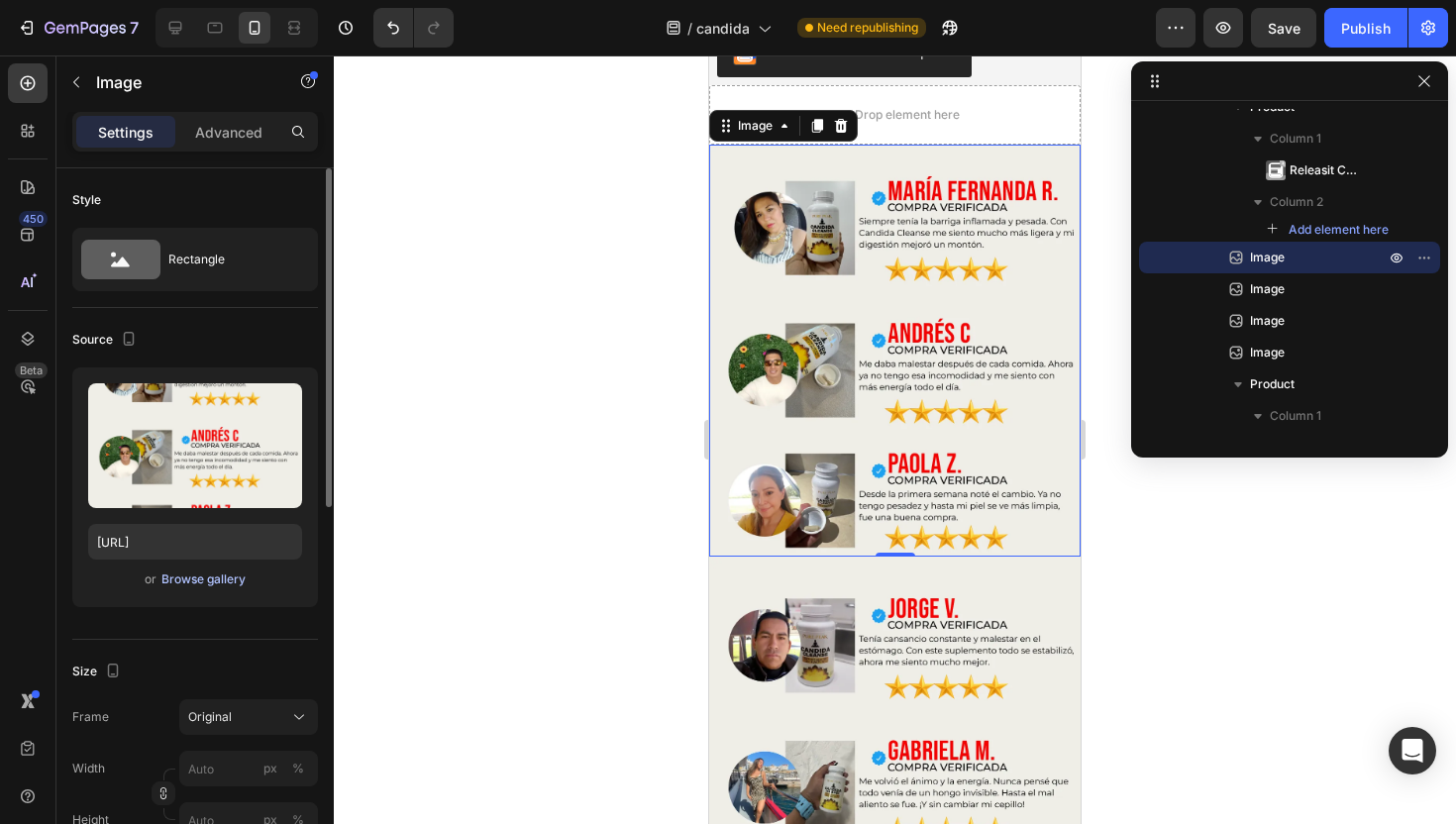 click on "Browse gallery" at bounding box center [203, 579] 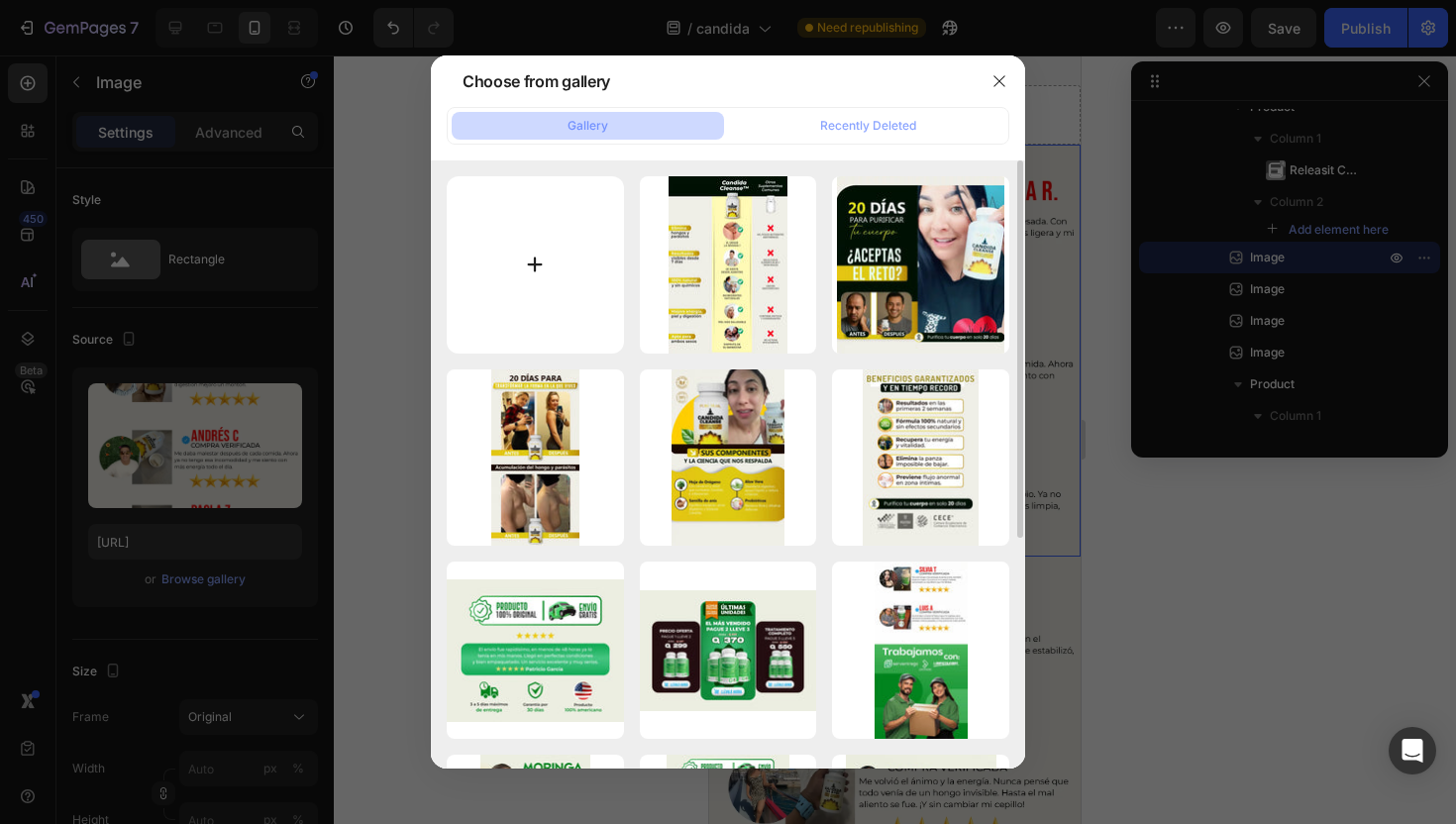 click at bounding box center [535, 264] 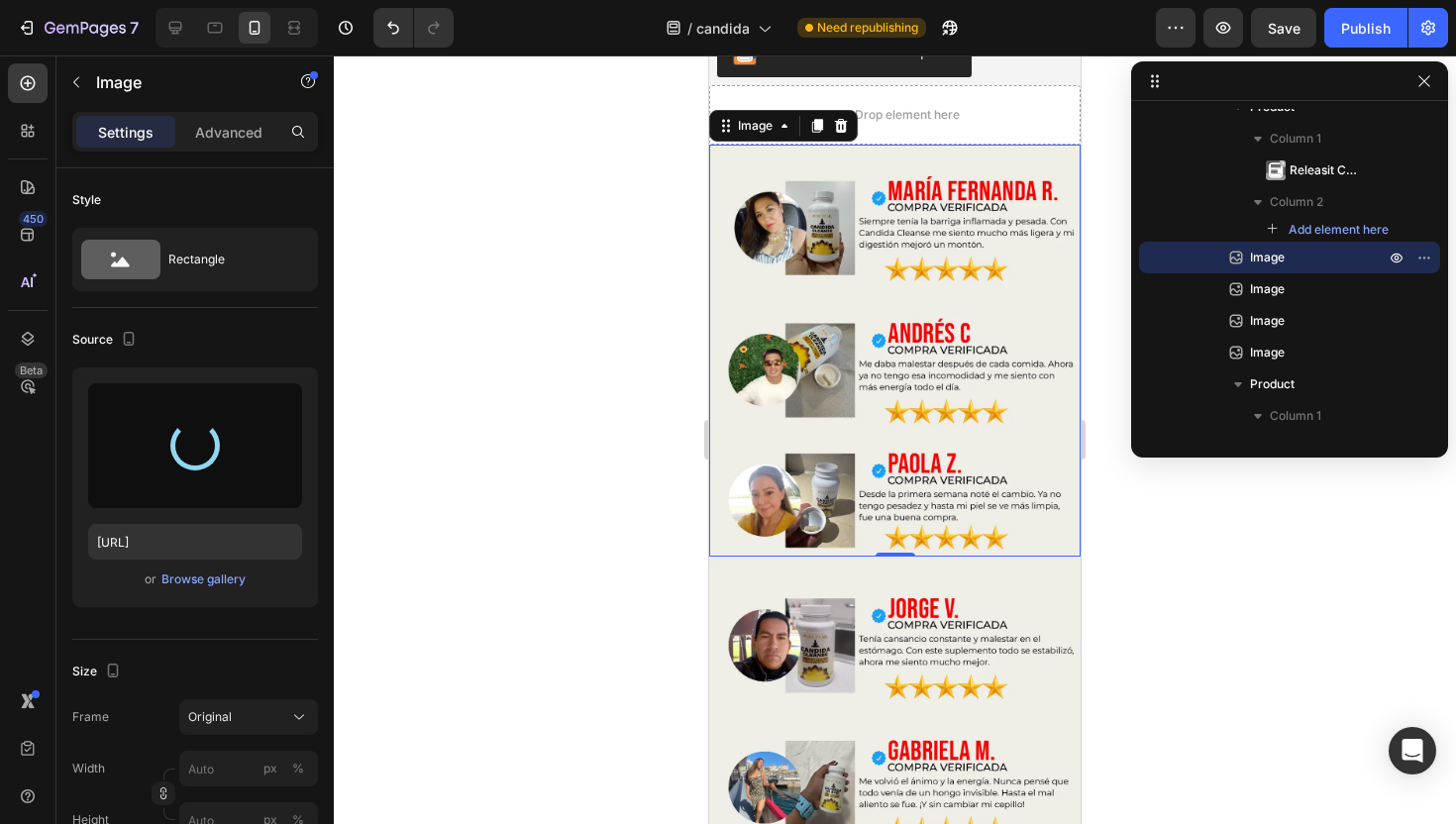 type on "[URL]" 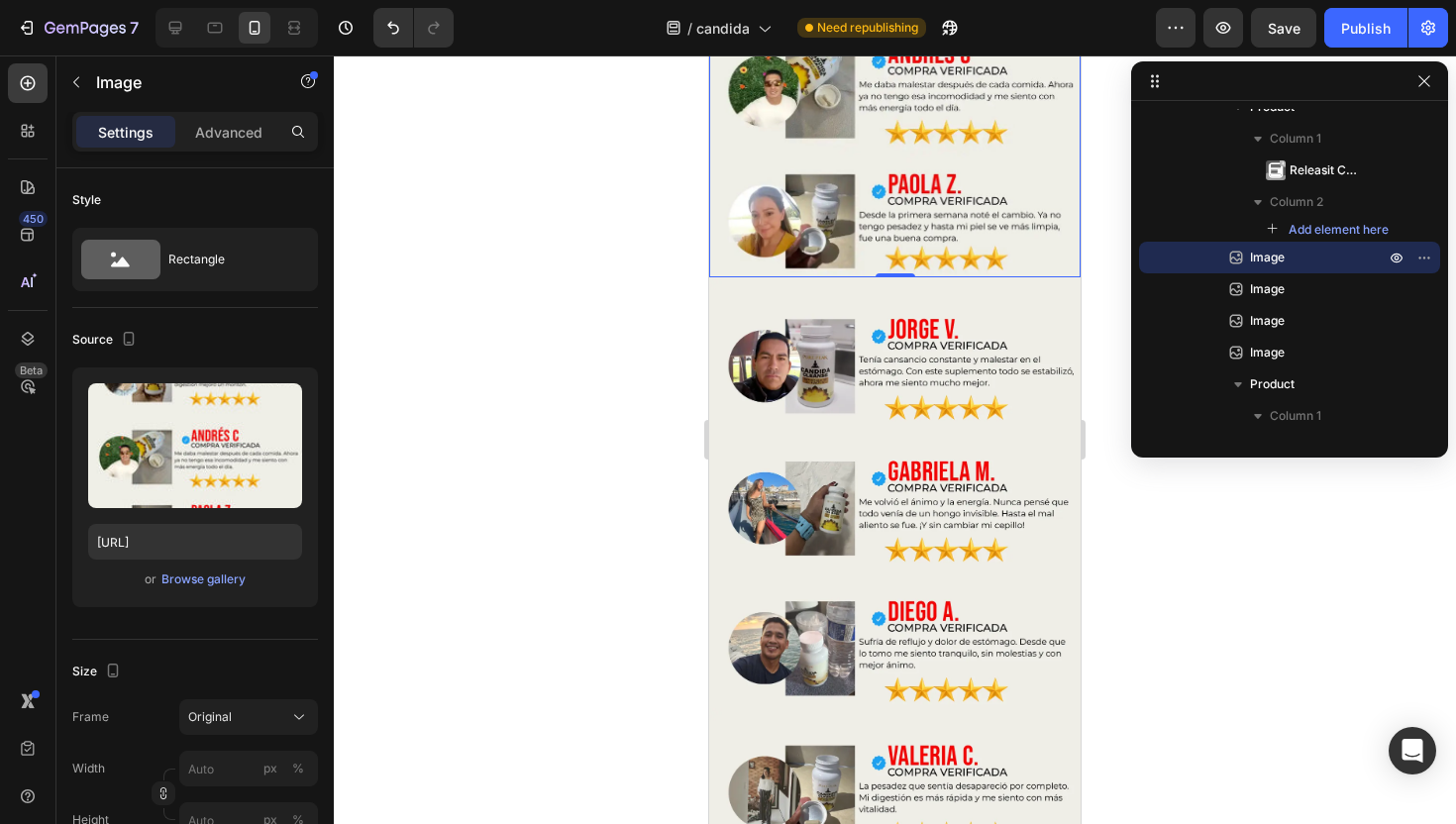 click at bounding box center [894, 492] 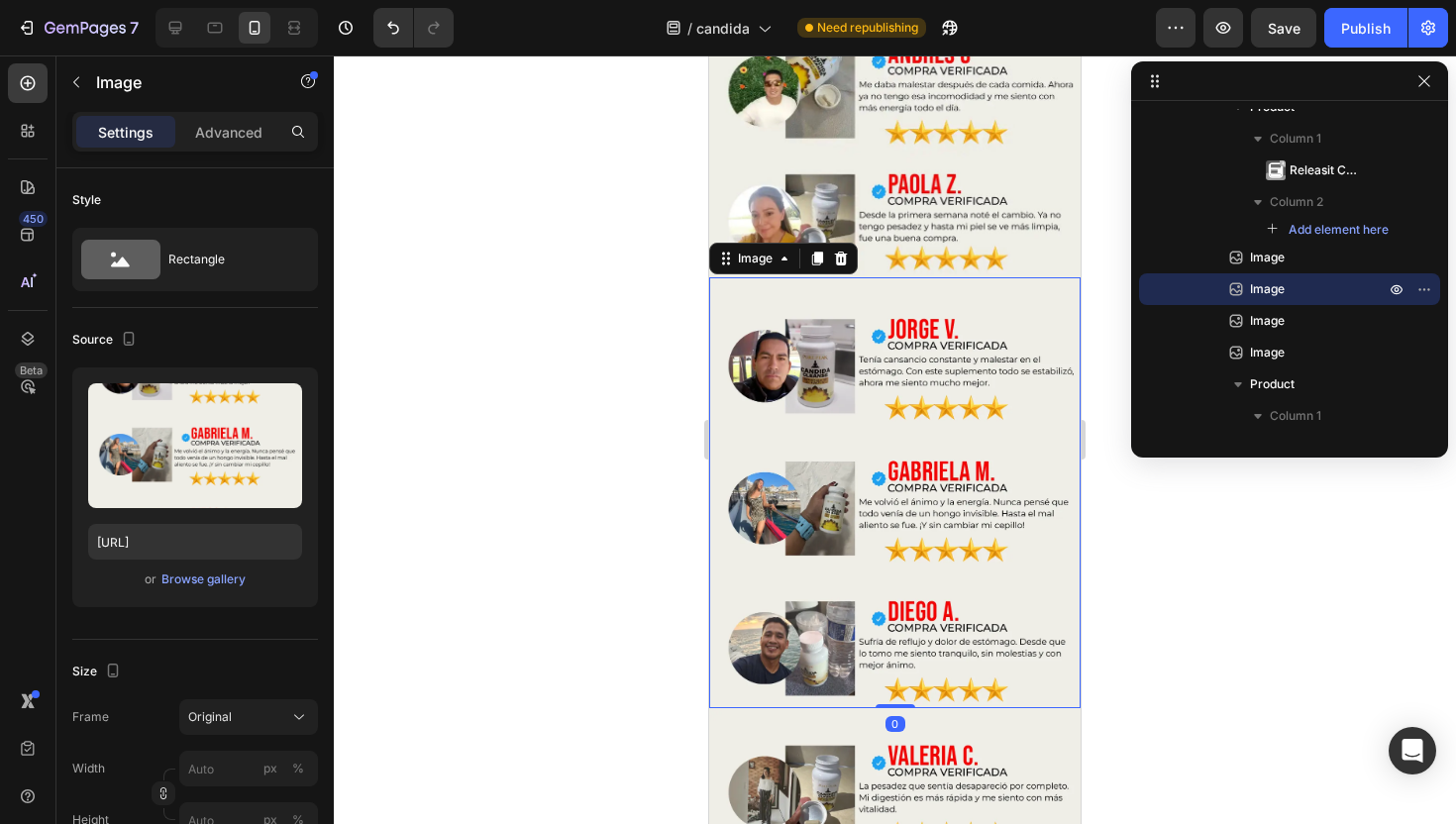 scroll, scrollTop: 6131, scrollLeft: 0, axis: vertical 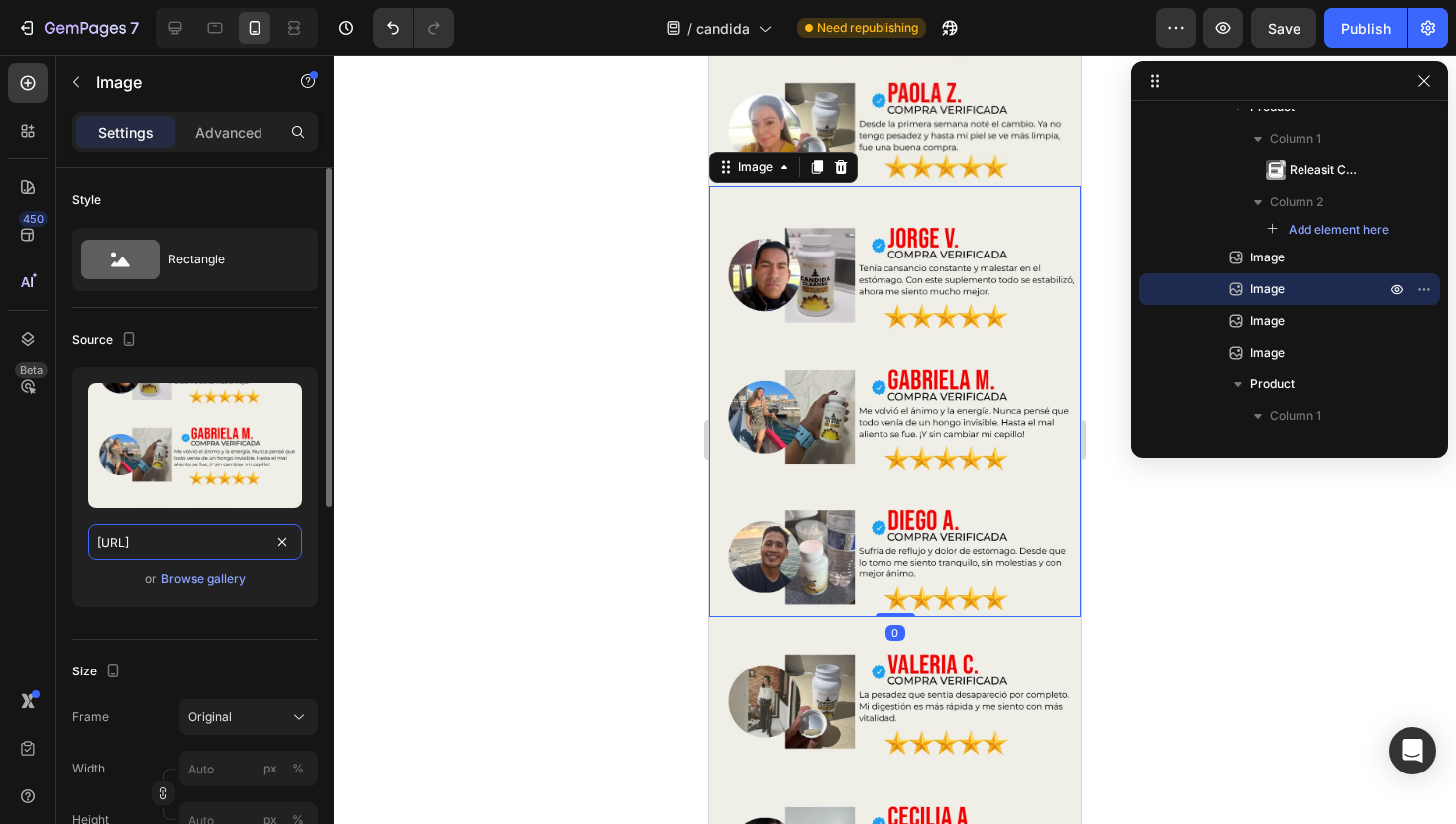 click on "[URL]" at bounding box center (195, 542) 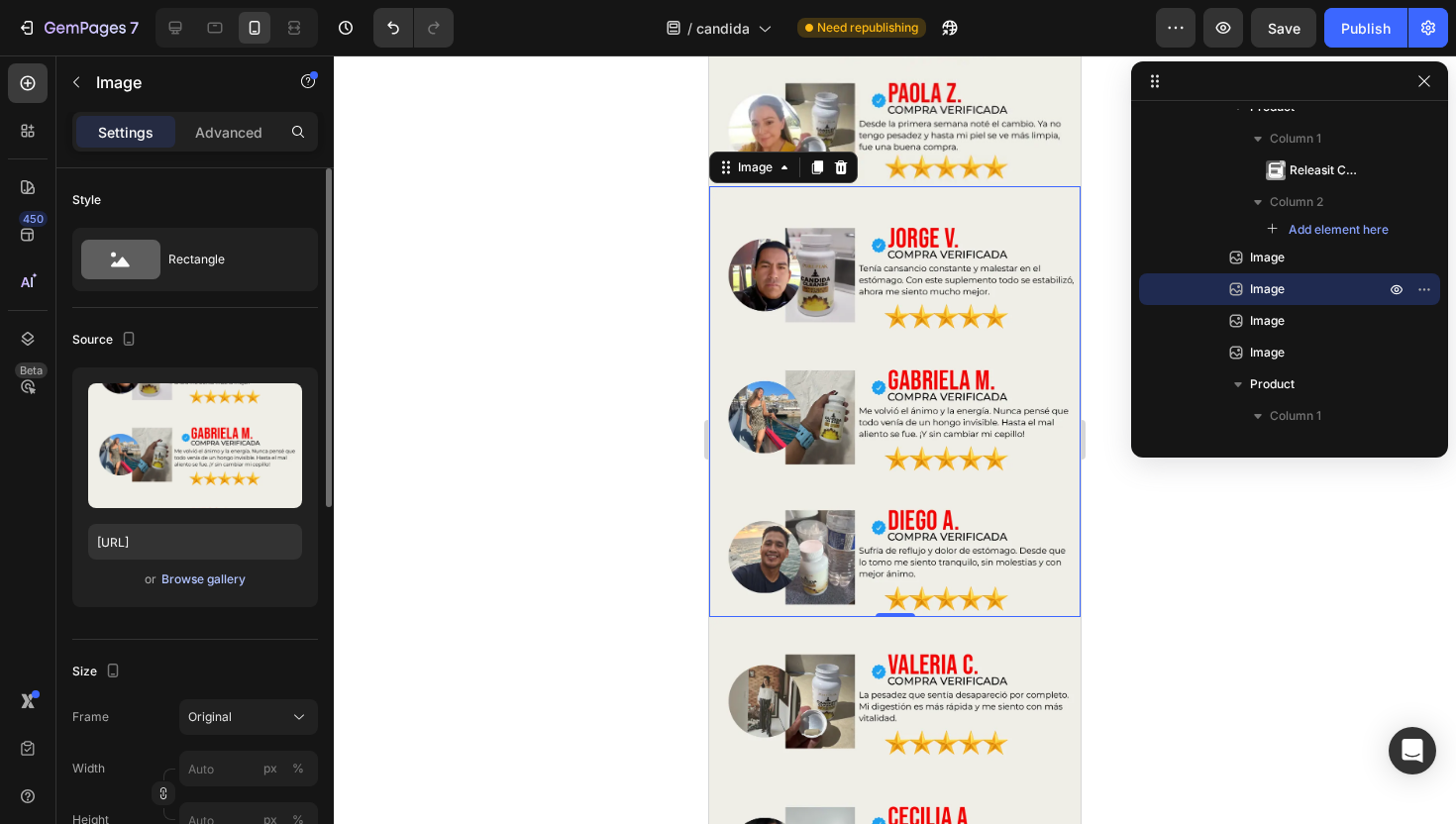click on "Browse gallery" at bounding box center [203, 579] 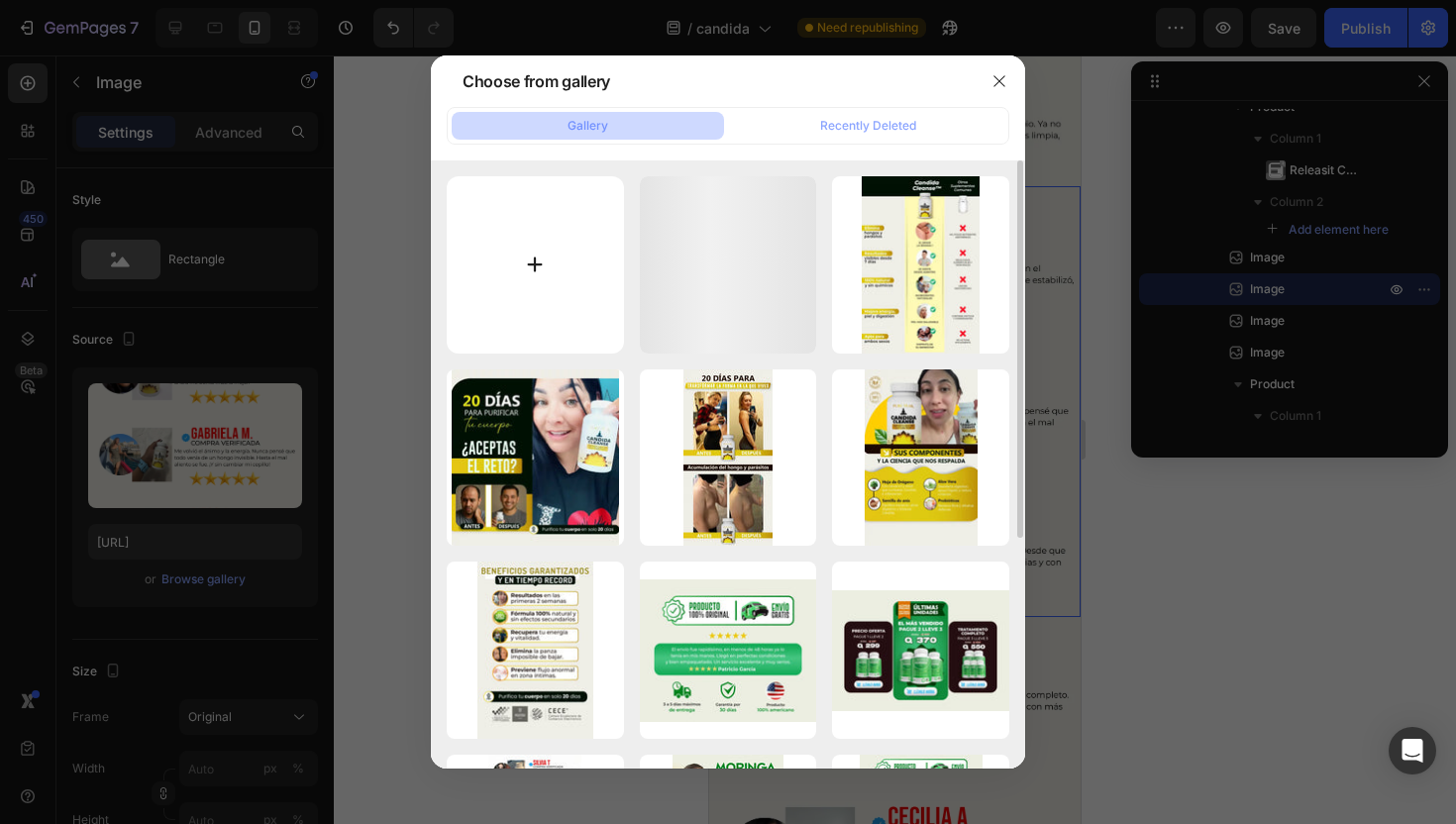 click at bounding box center [535, 264] 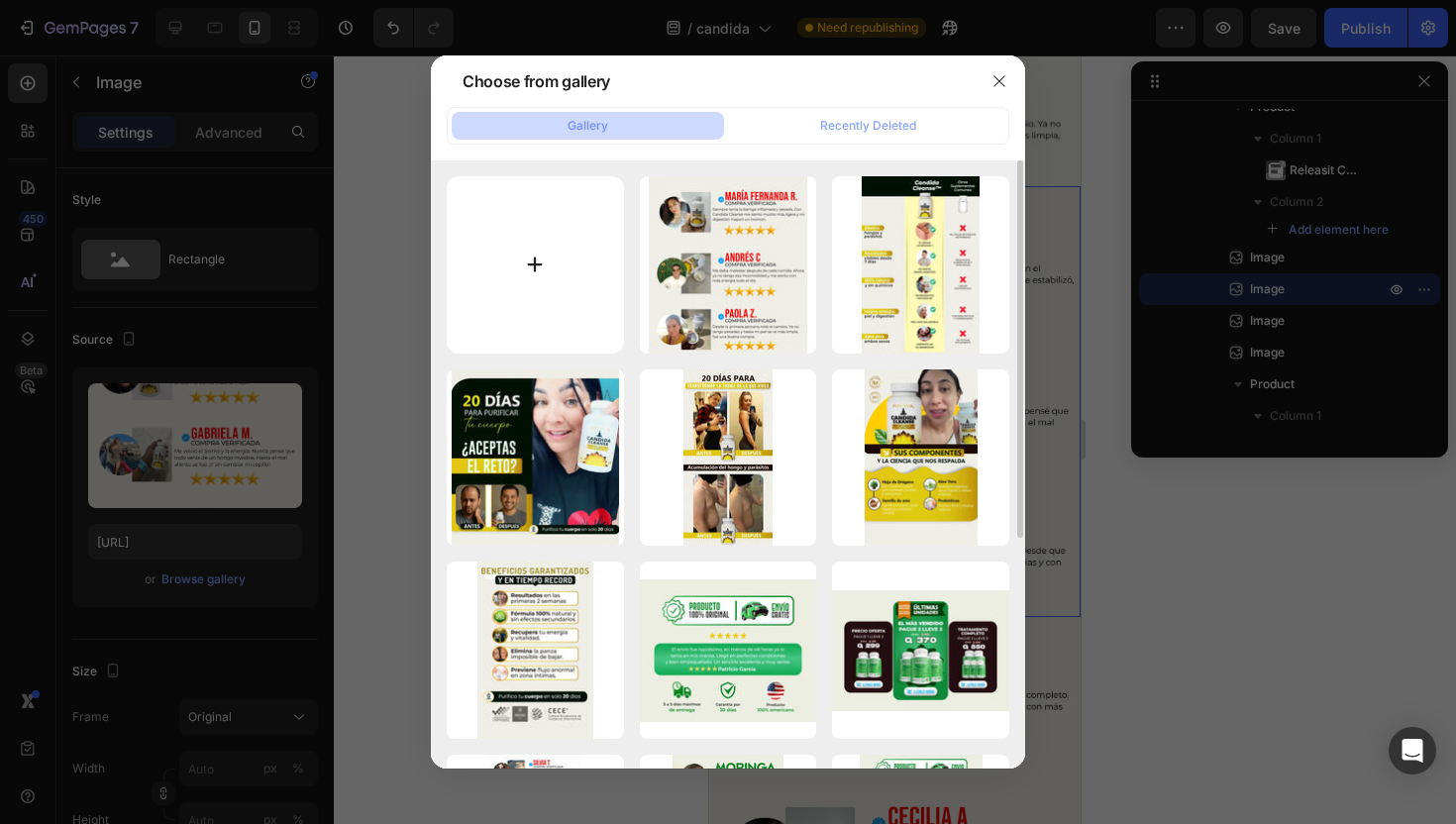 type on "[FILEPATH]" 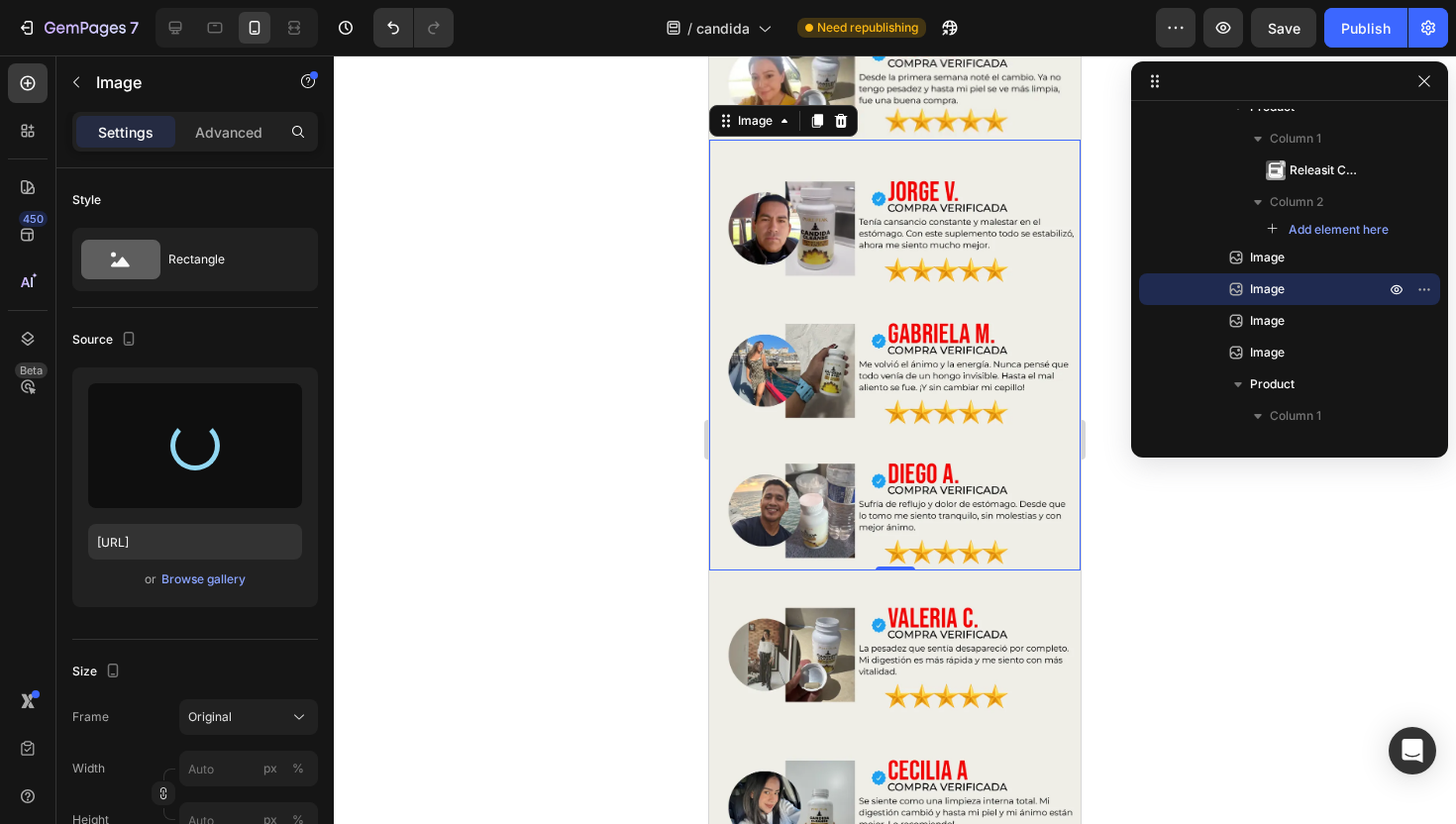 scroll, scrollTop: 6180, scrollLeft: 0, axis: vertical 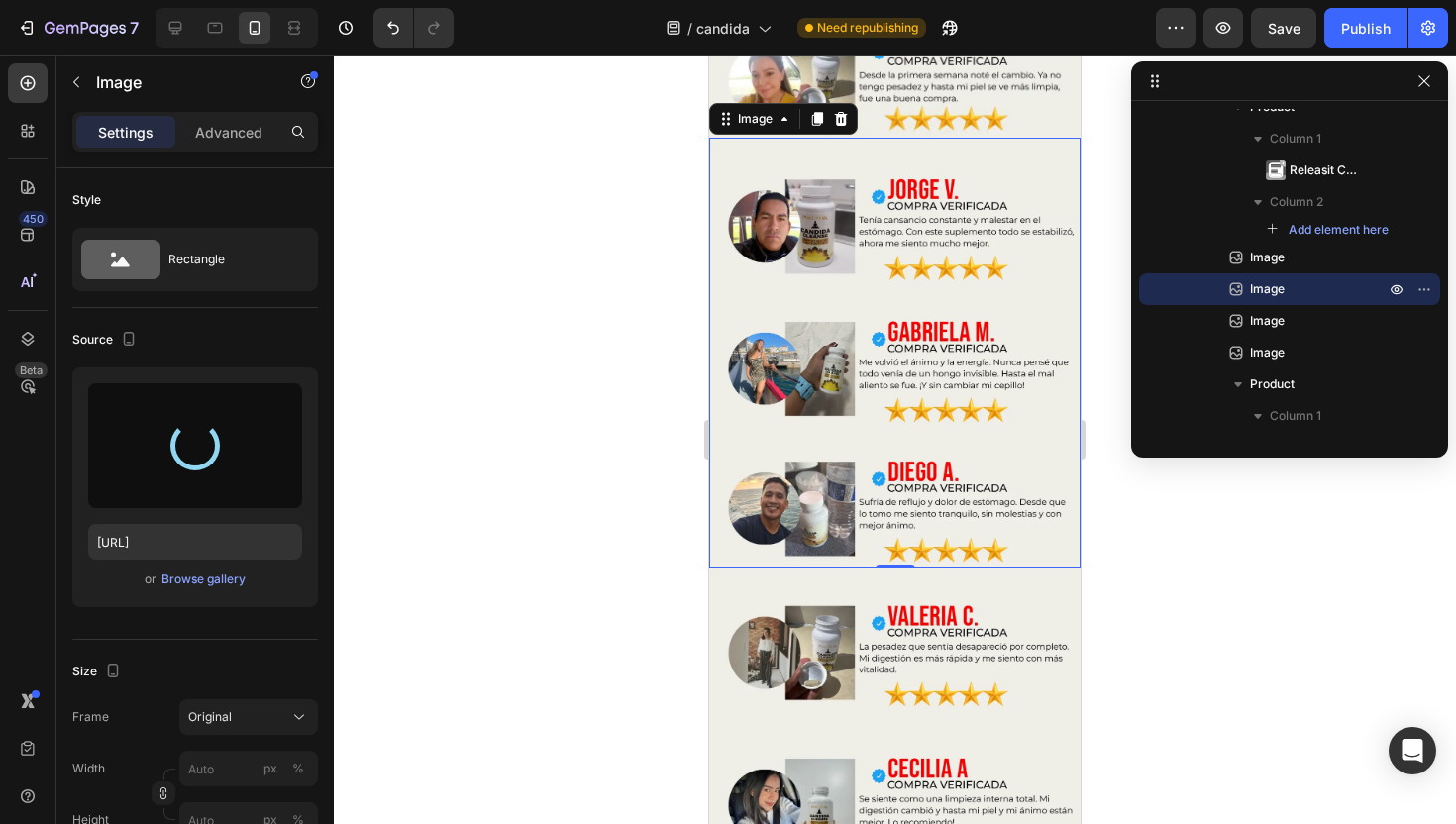 type on "[URL]" 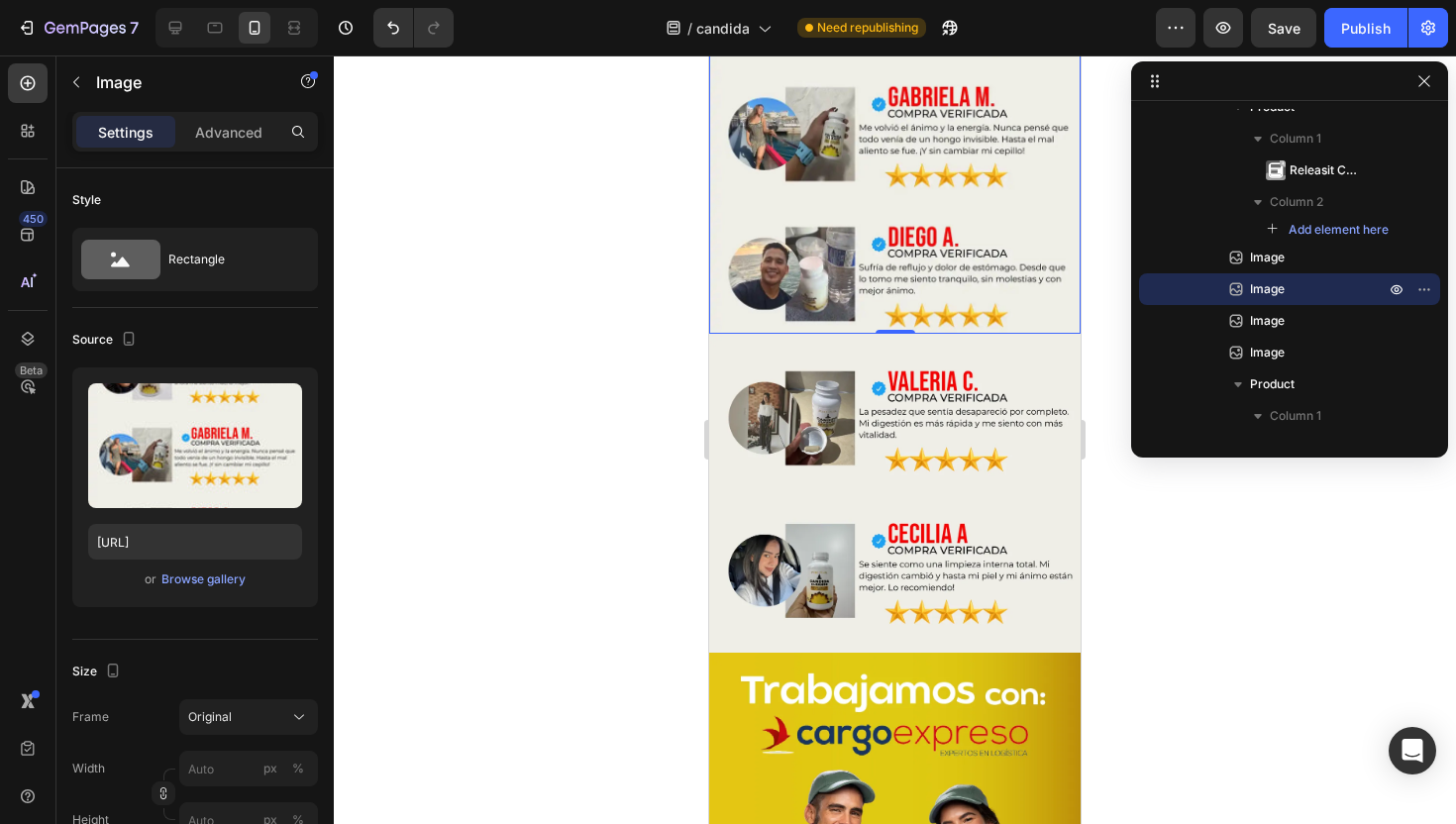 scroll, scrollTop: 6446, scrollLeft: 0, axis: vertical 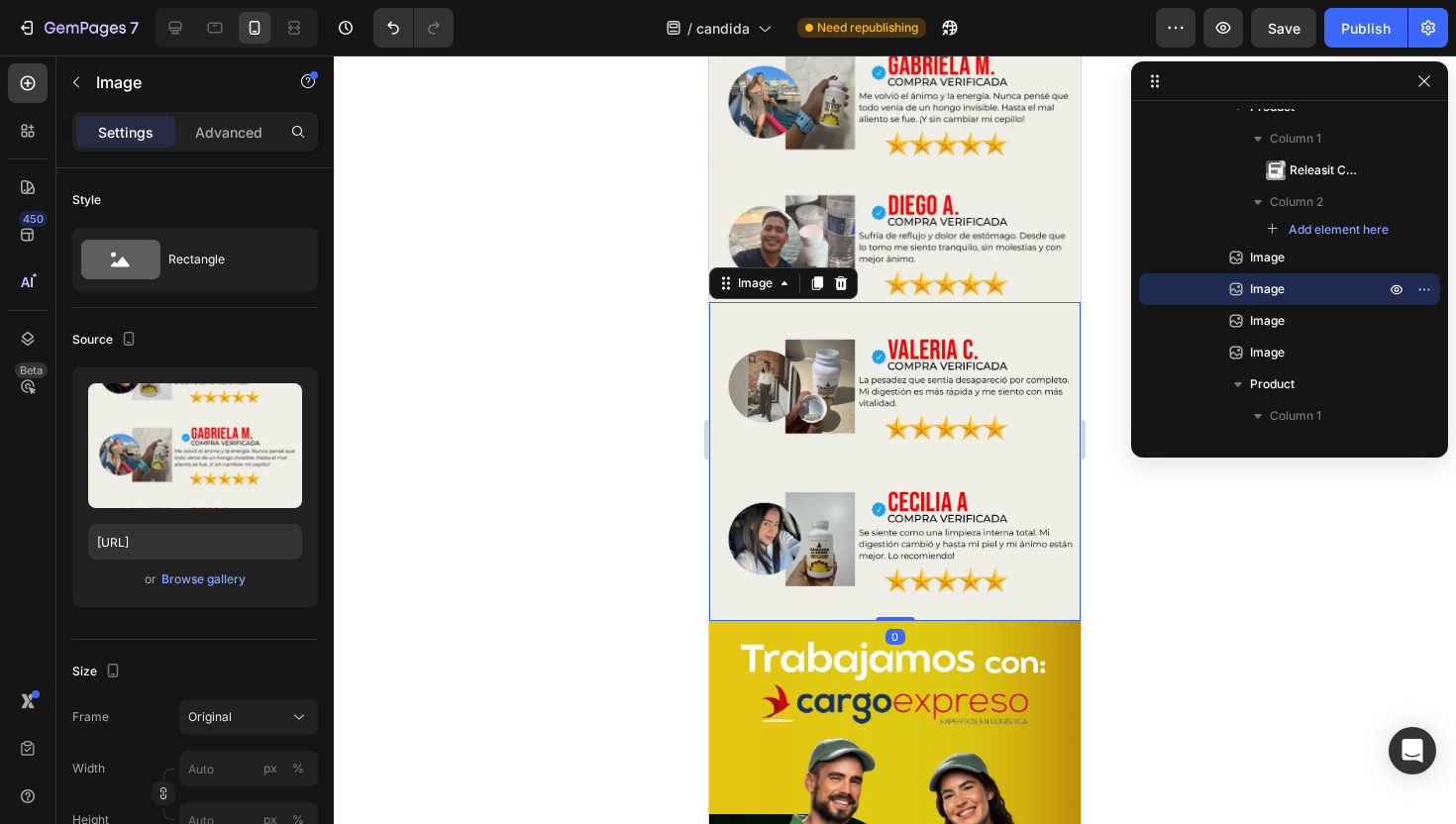 click at bounding box center (894, 462) 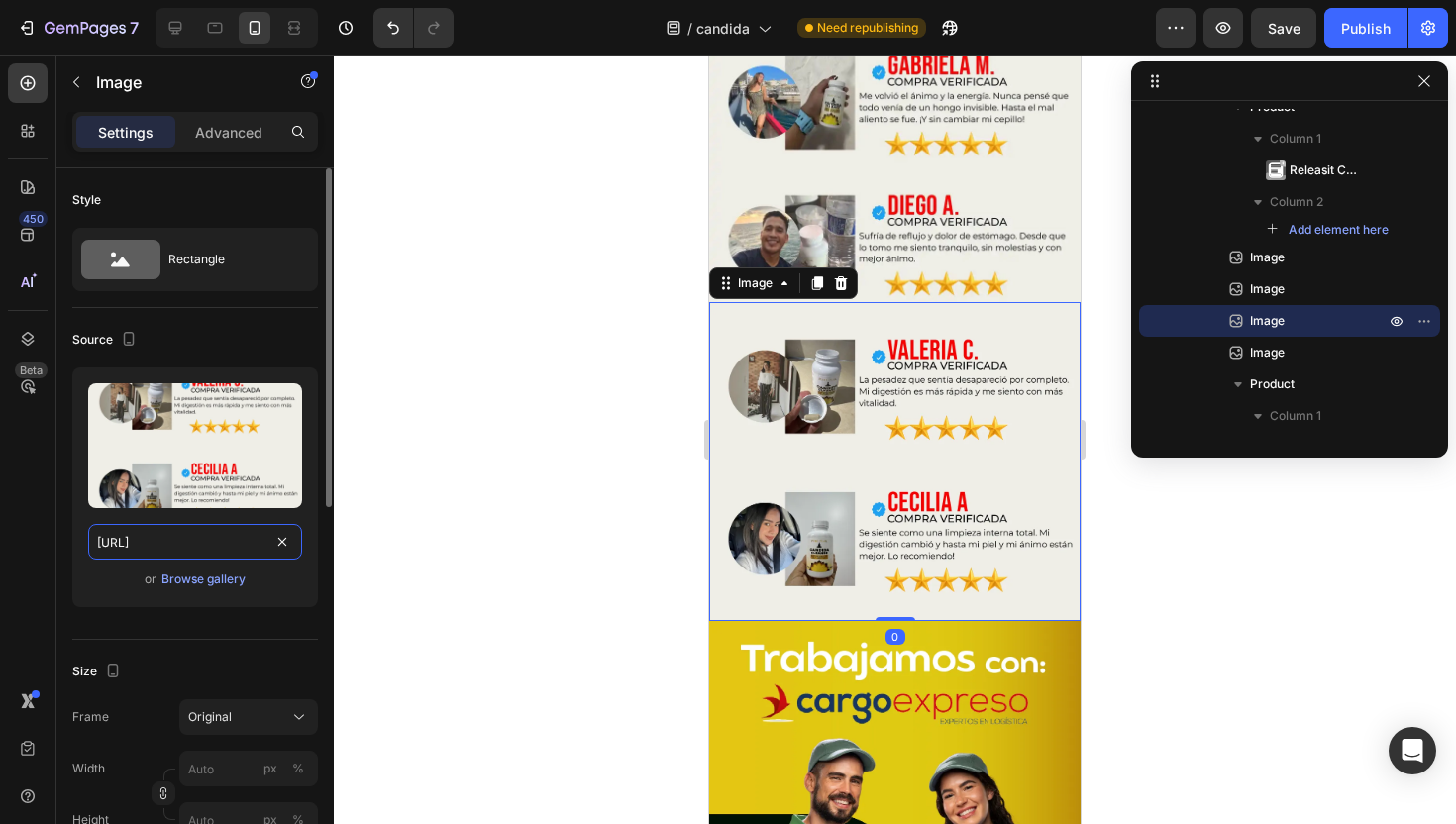click on "[URL]" at bounding box center (195, 542) 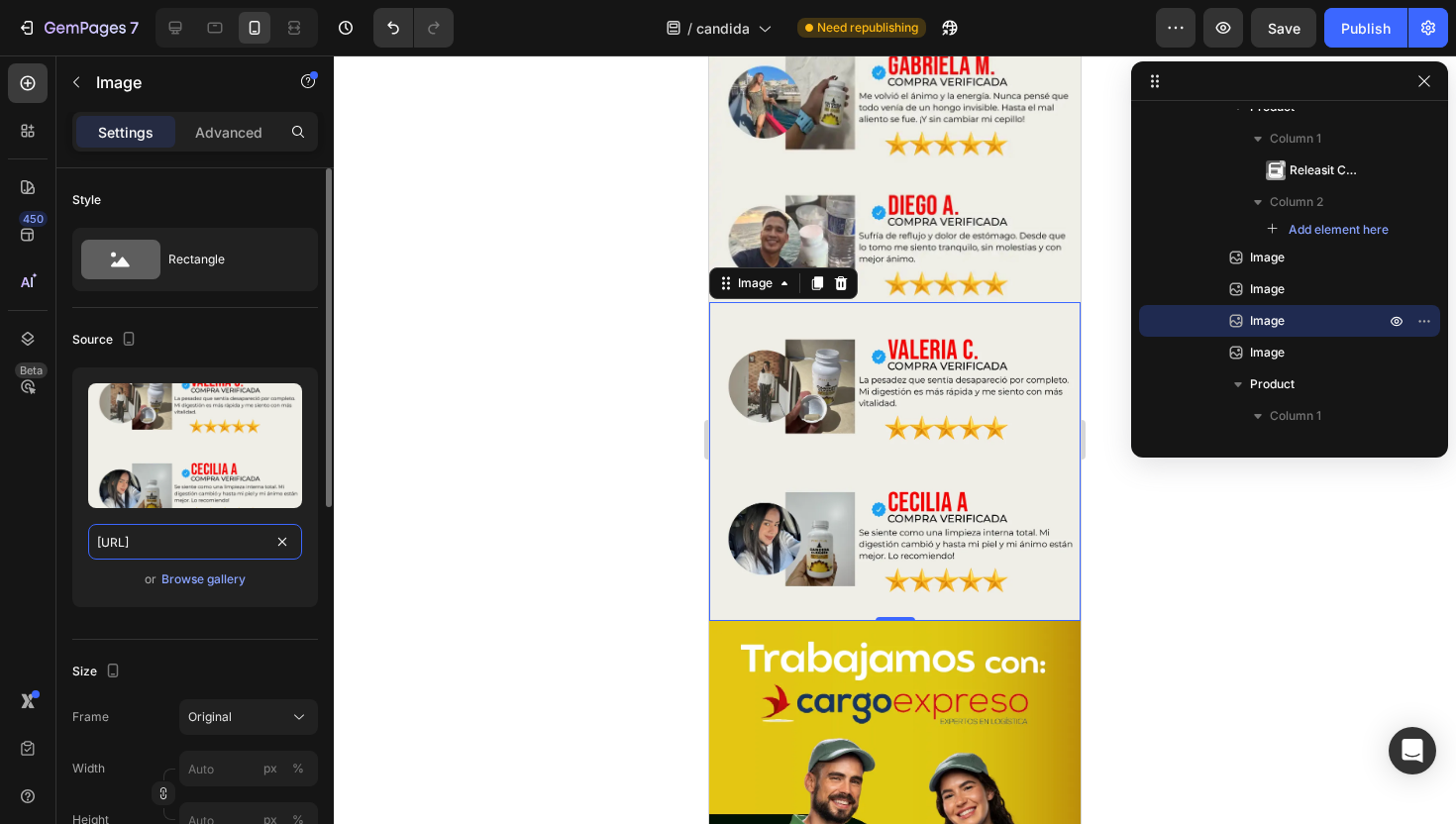 click on "[URL]" at bounding box center (195, 542) 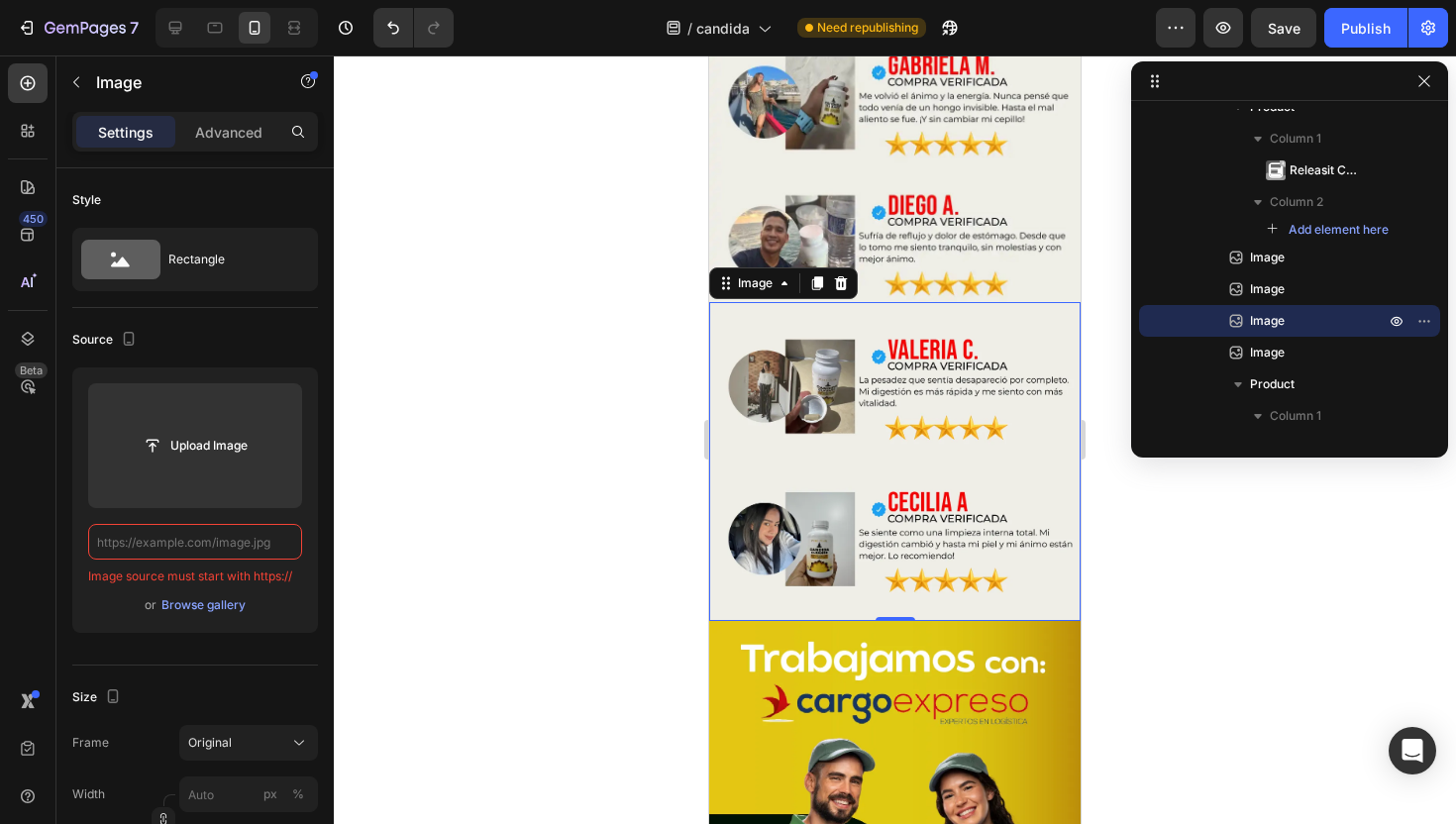 type on "[URL]" 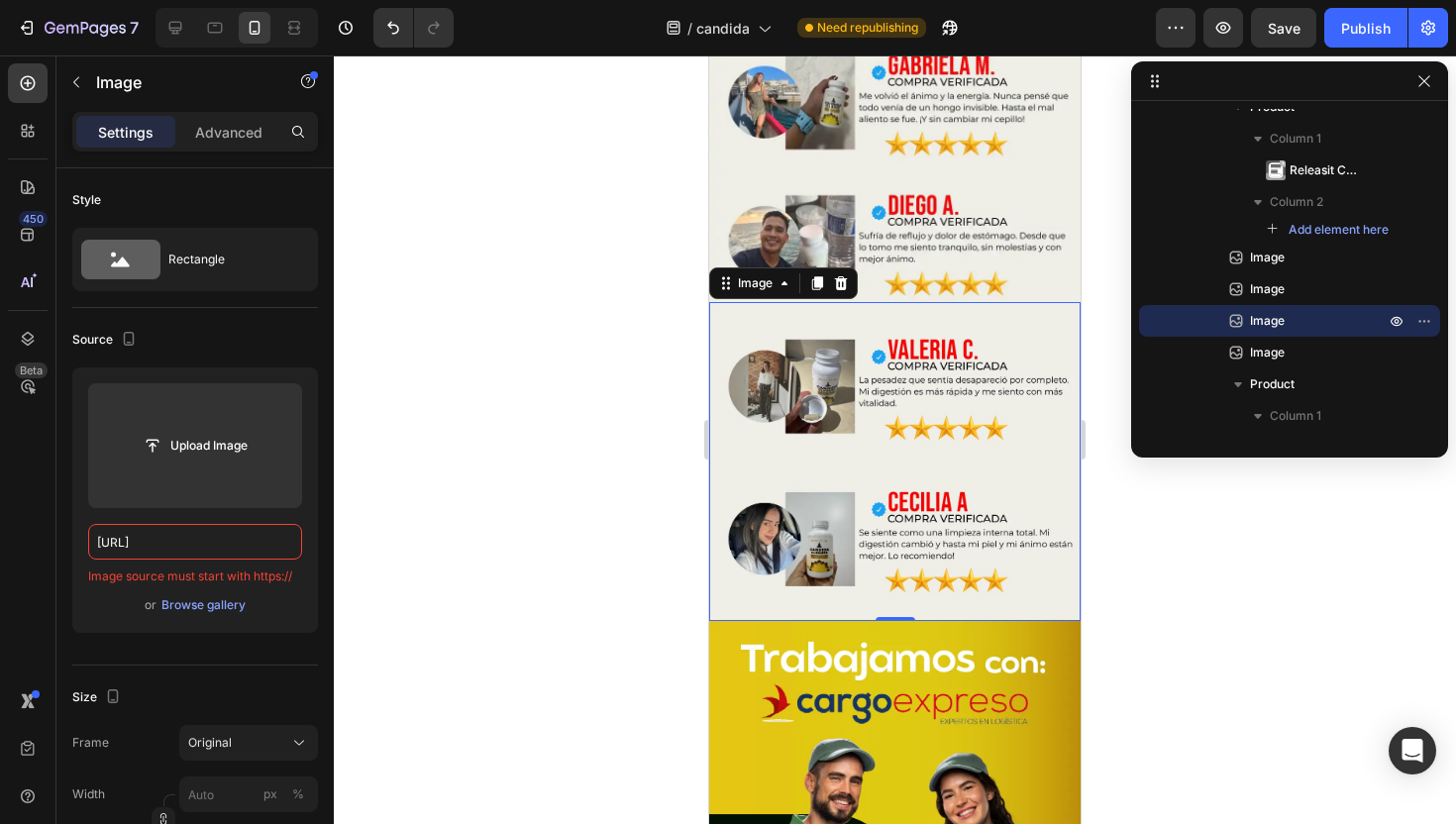 click 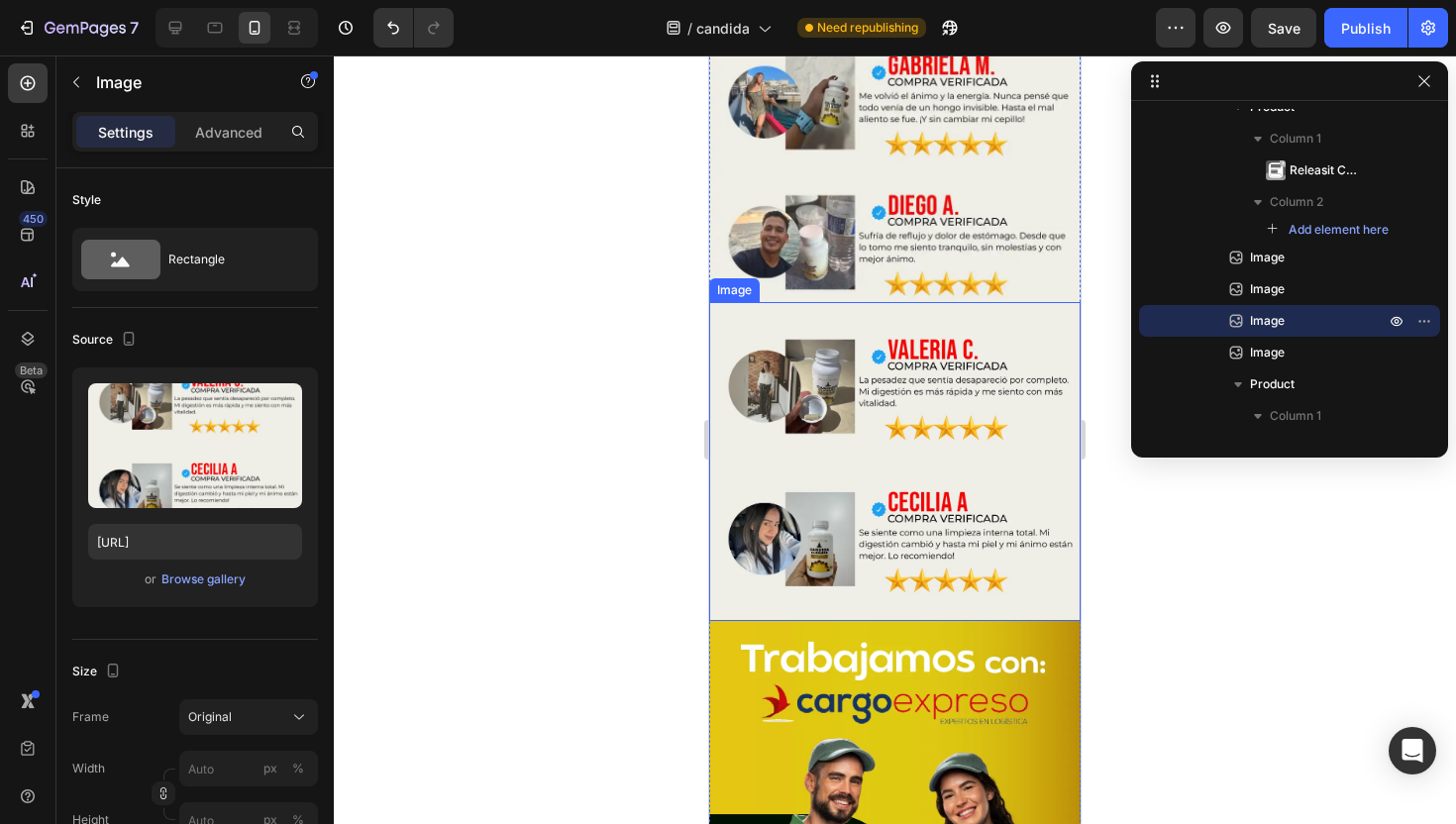 click at bounding box center [894, 462] 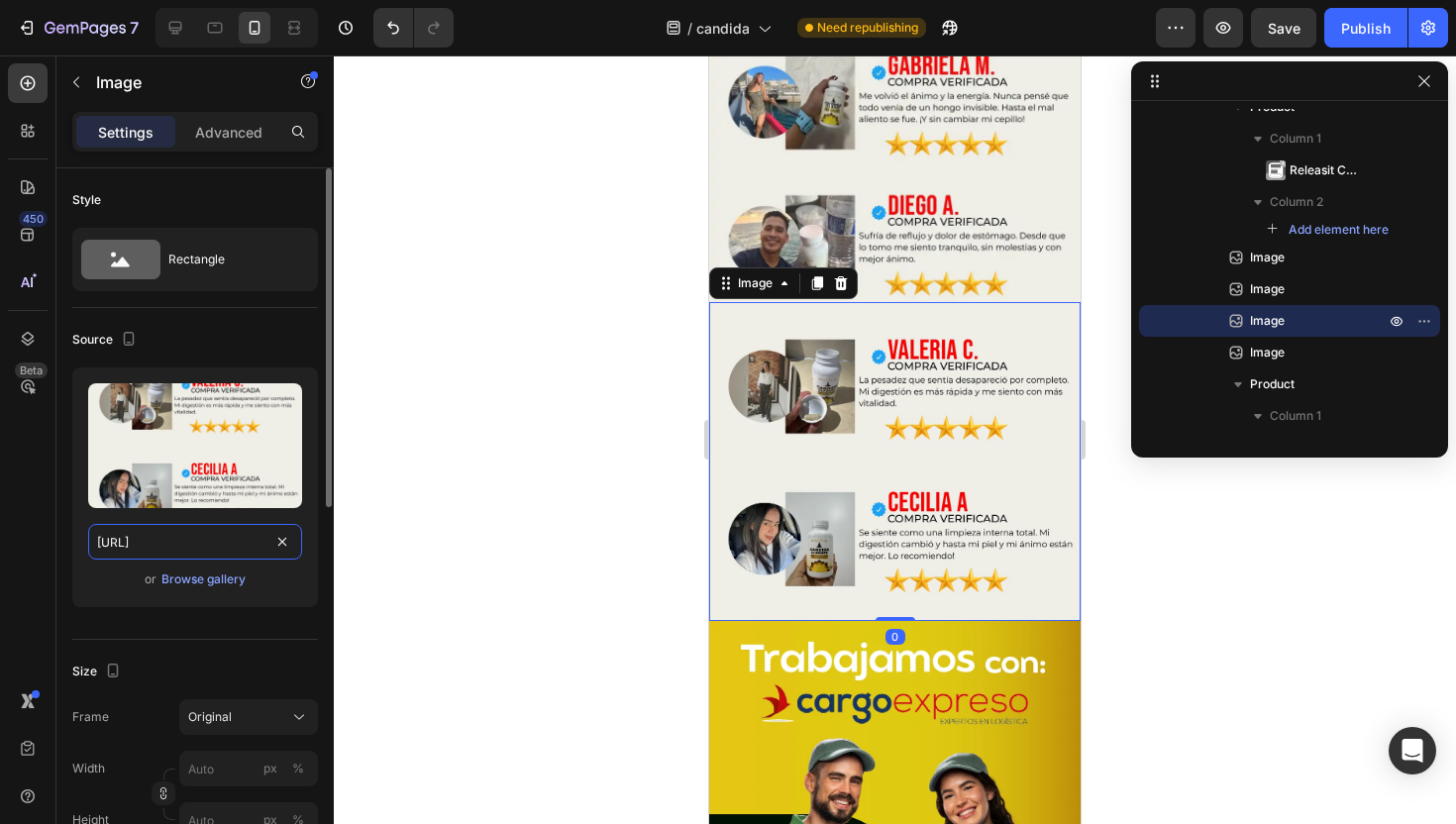 click on "[URL]" at bounding box center [195, 542] 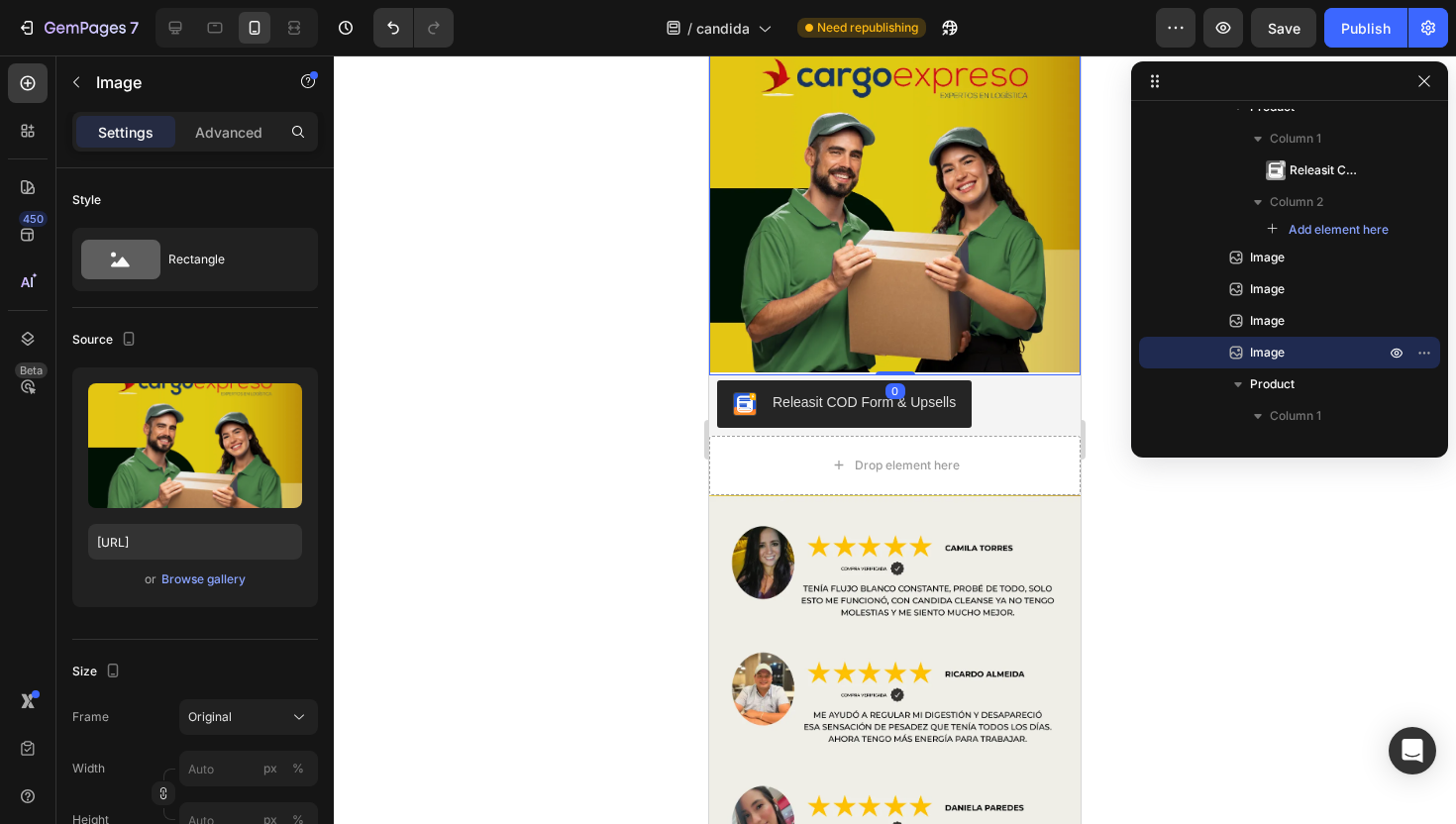 click at bounding box center (894, 185) 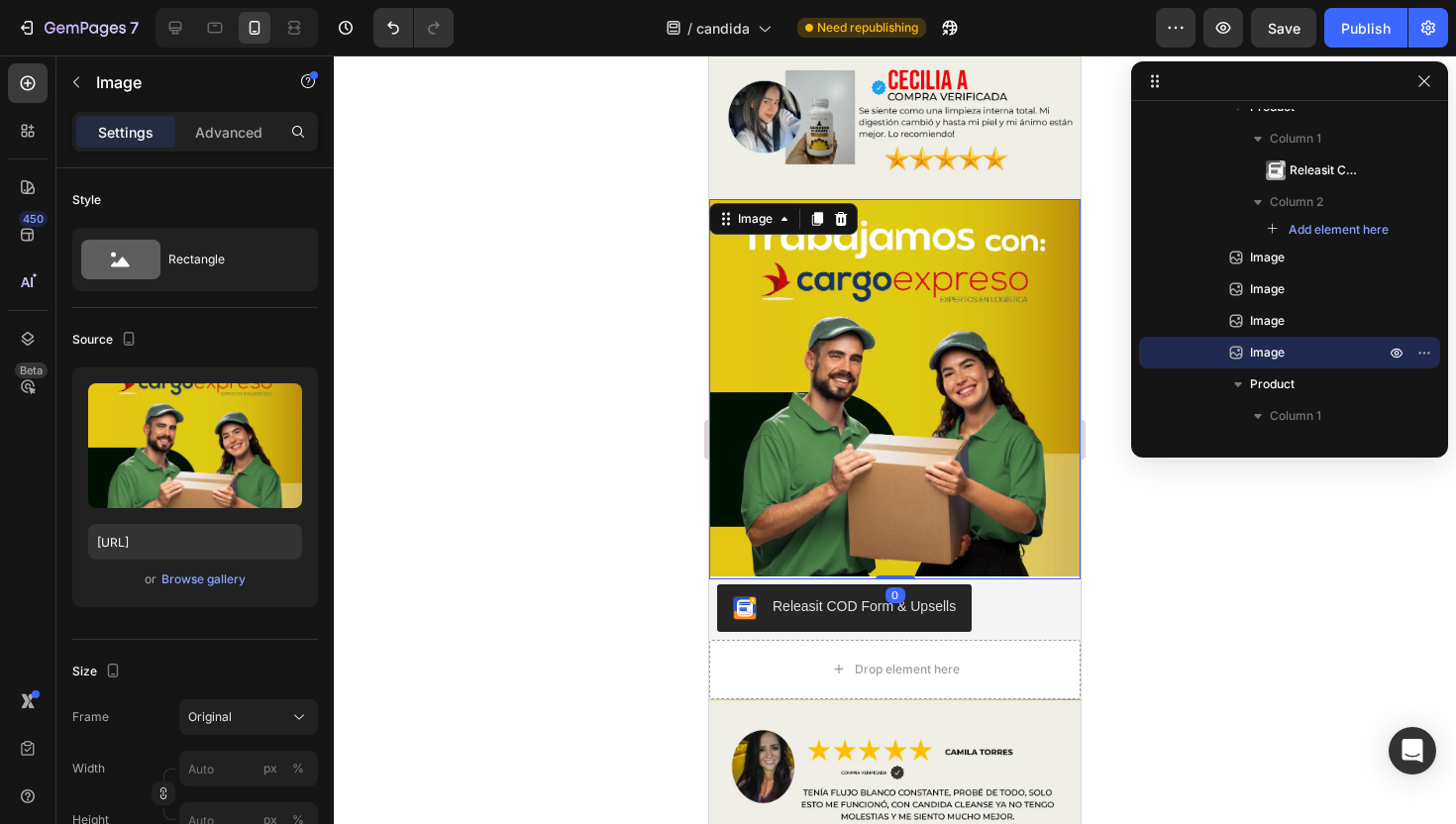 scroll, scrollTop: 6850, scrollLeft: 0, axis: vertical 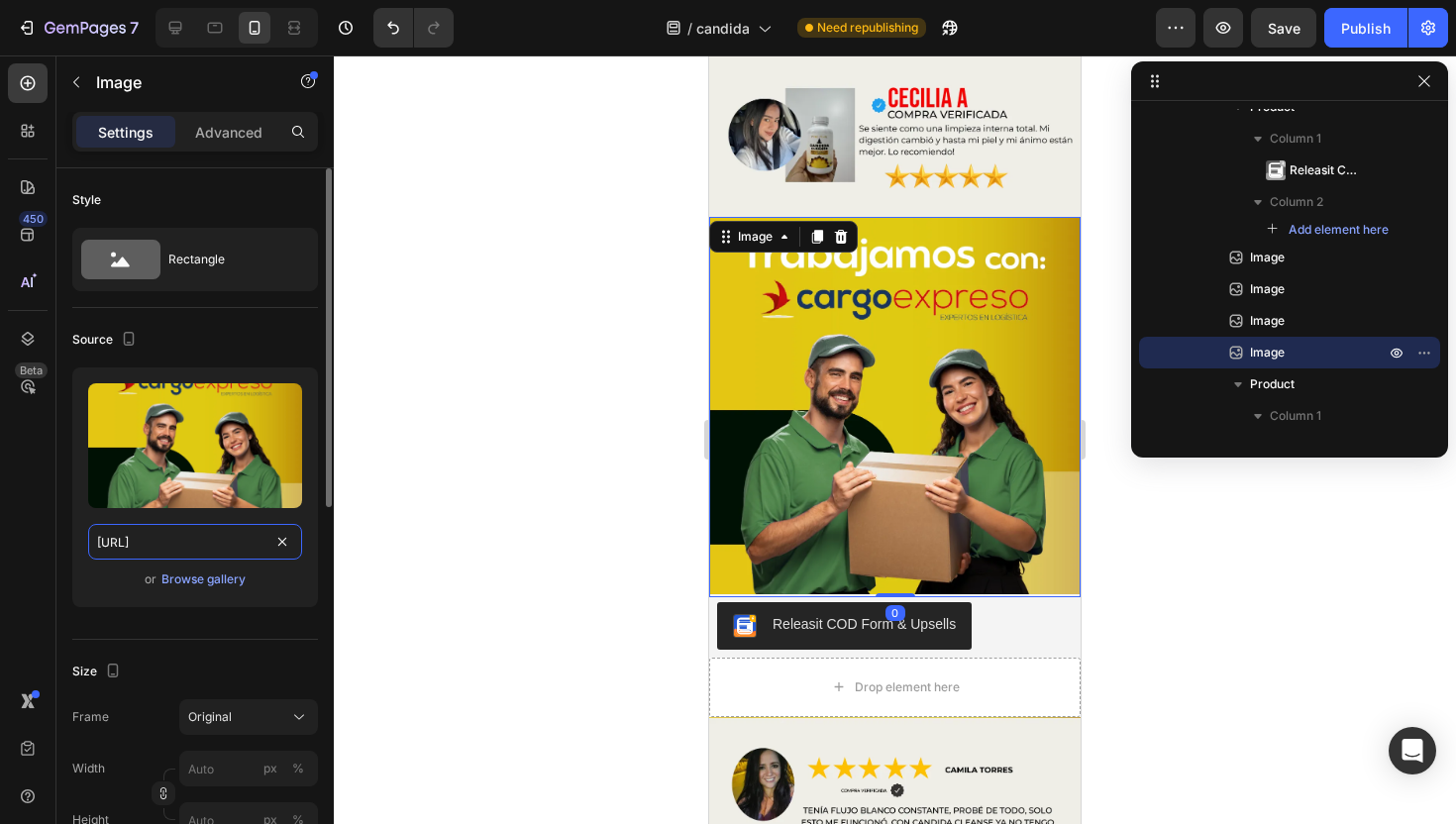 click on "[URL]" at bounding box center (195, 542) 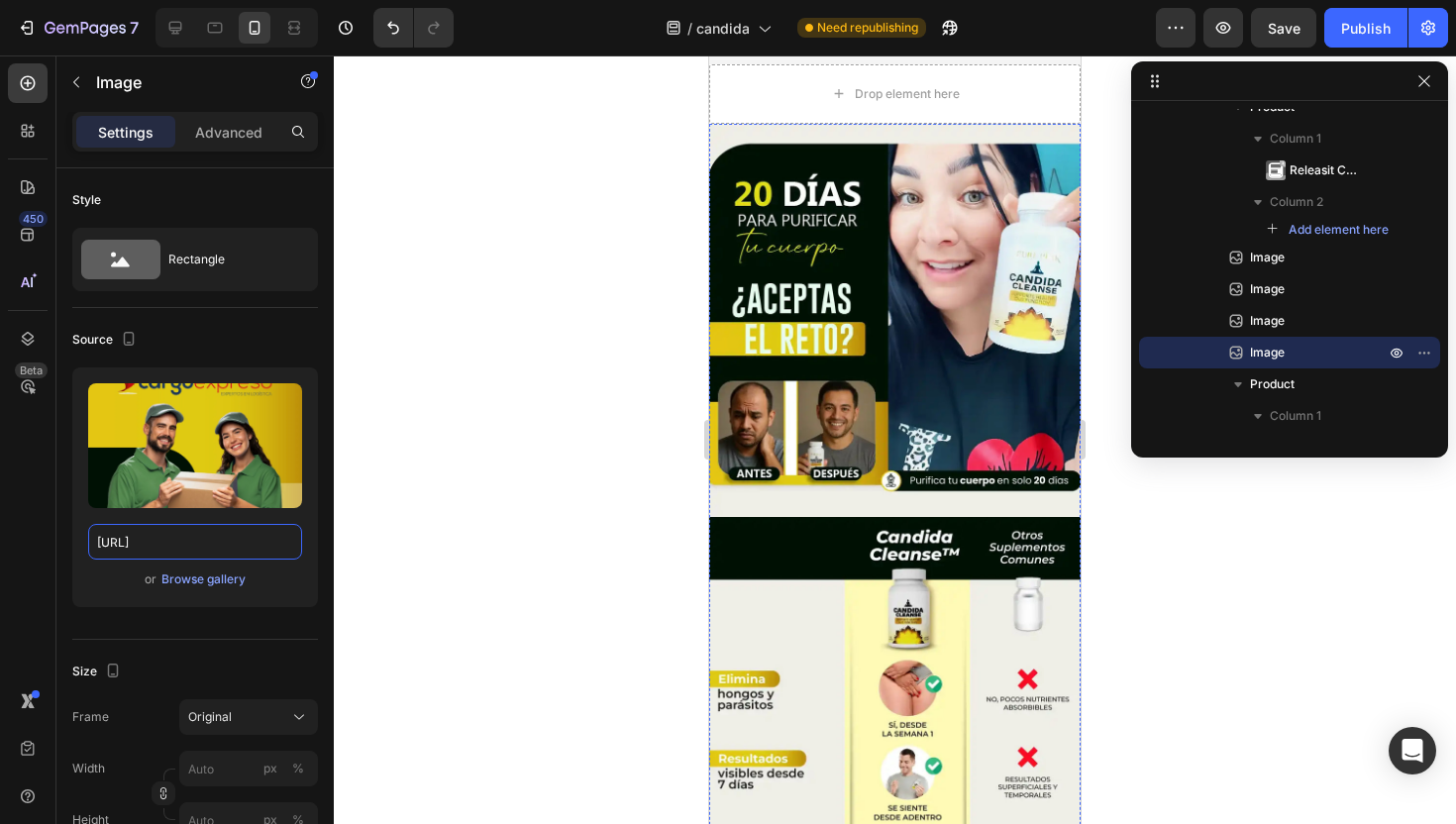 scroll, scrollTop: 4042, scrollLeft: 0, axis: vertical 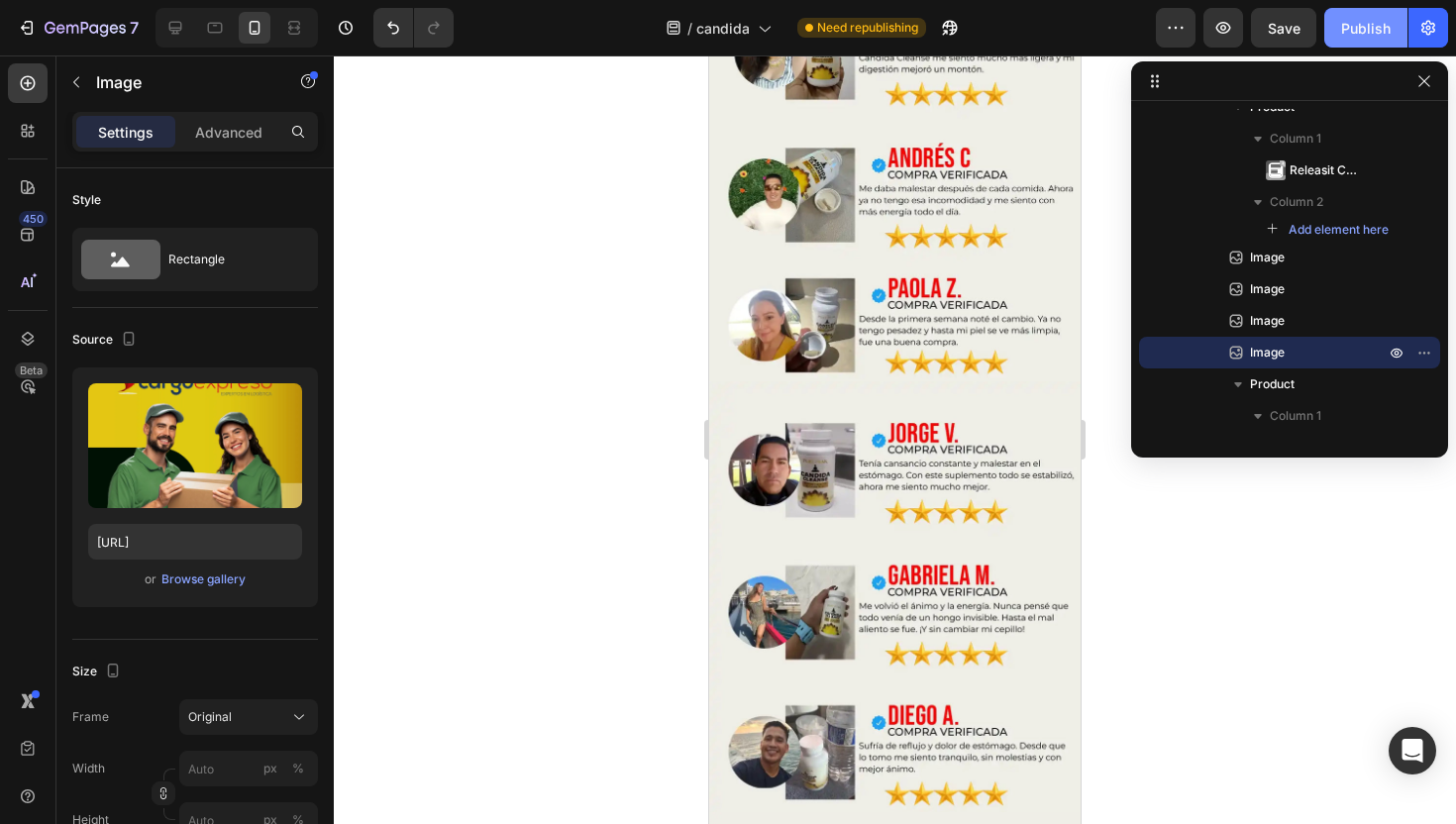 click on "Publish" 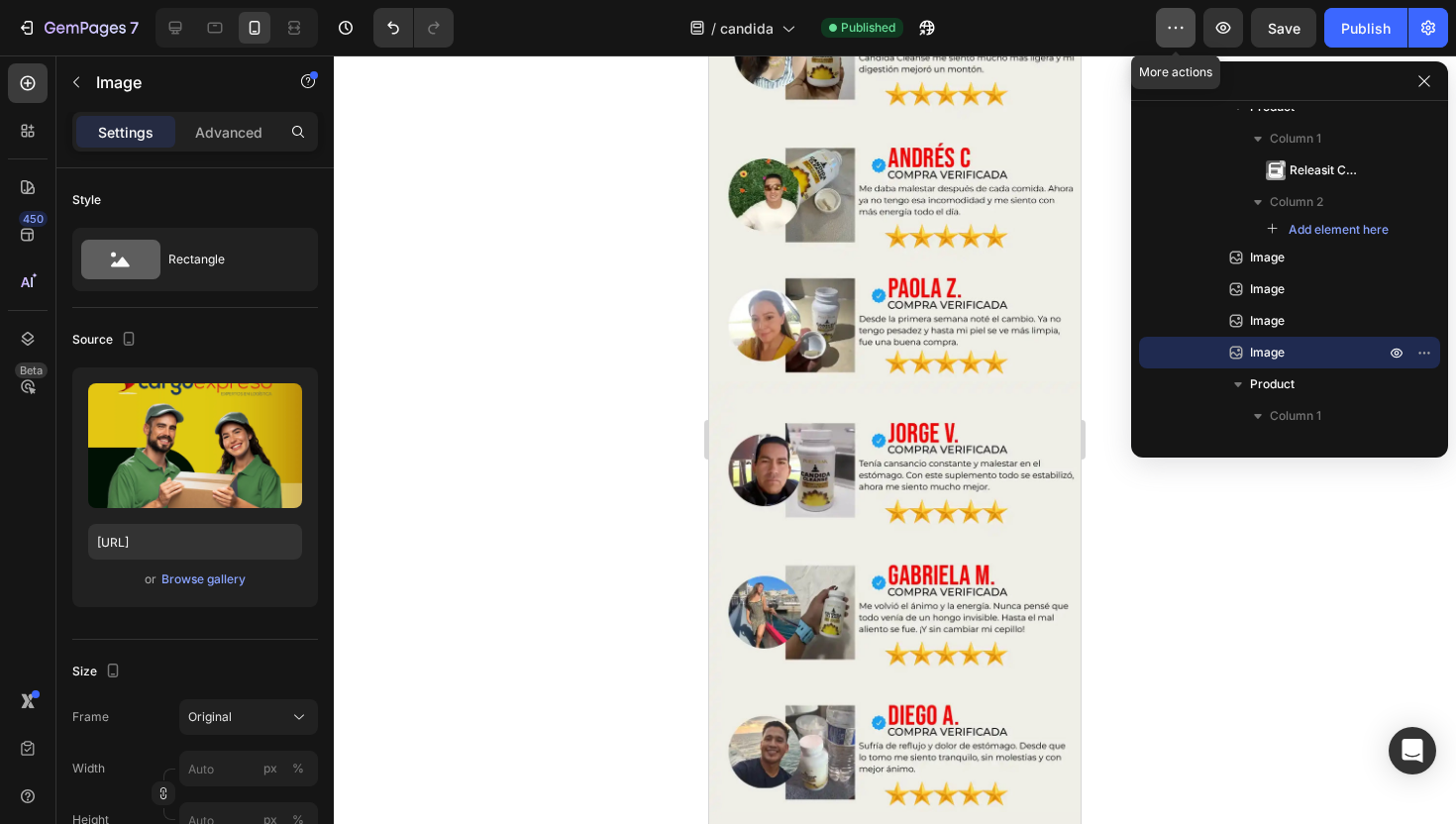 click 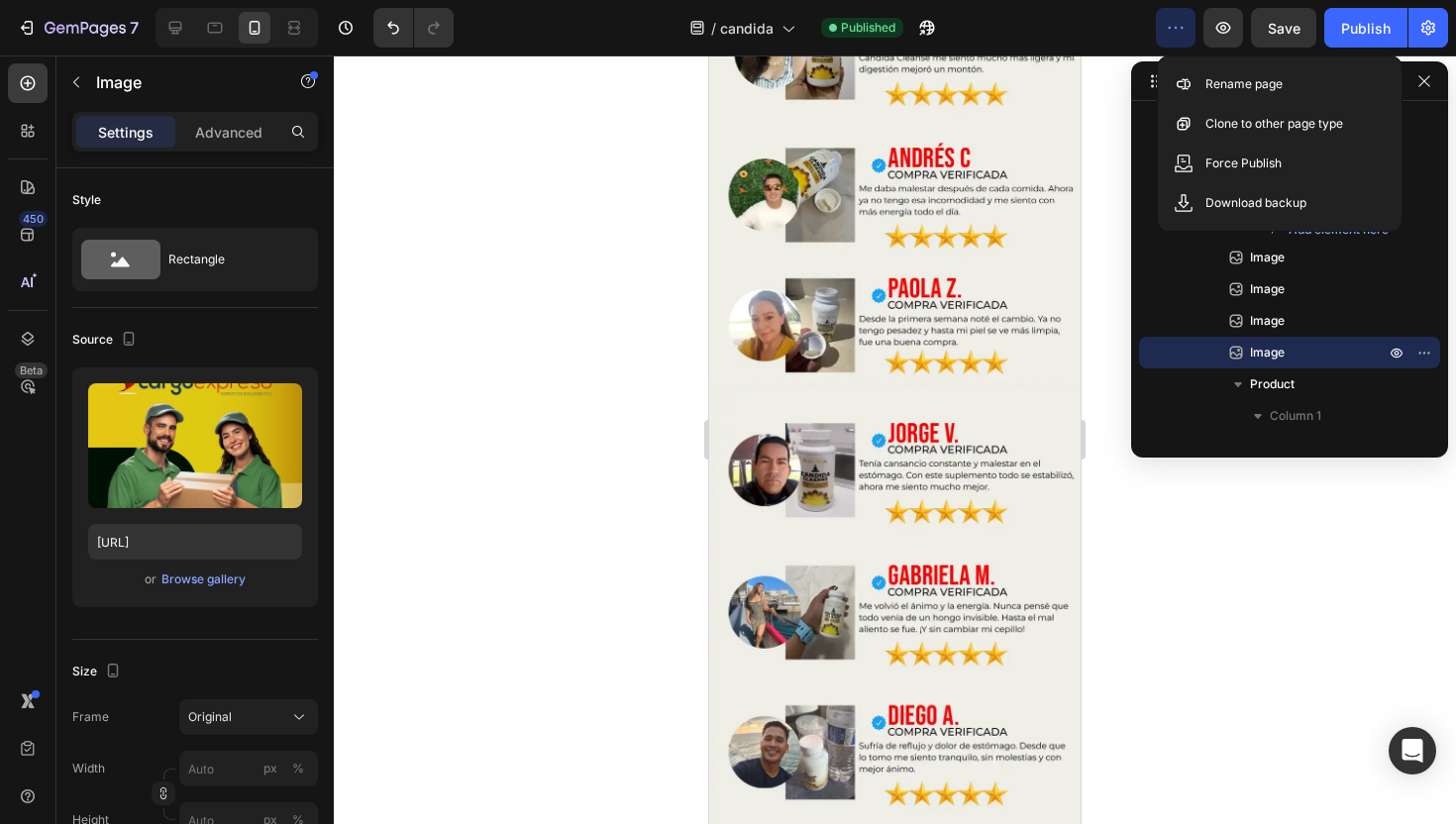 click 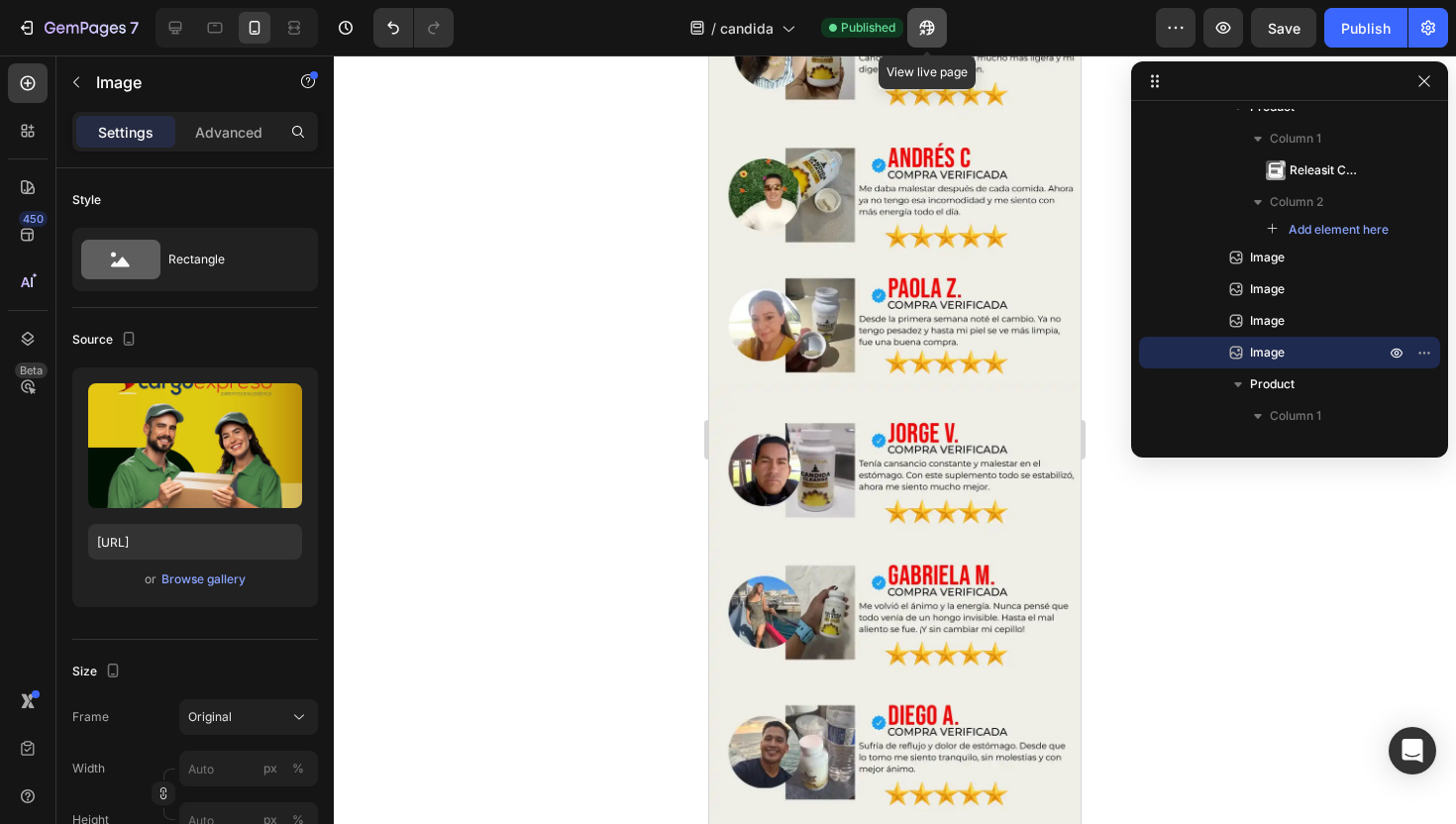 click 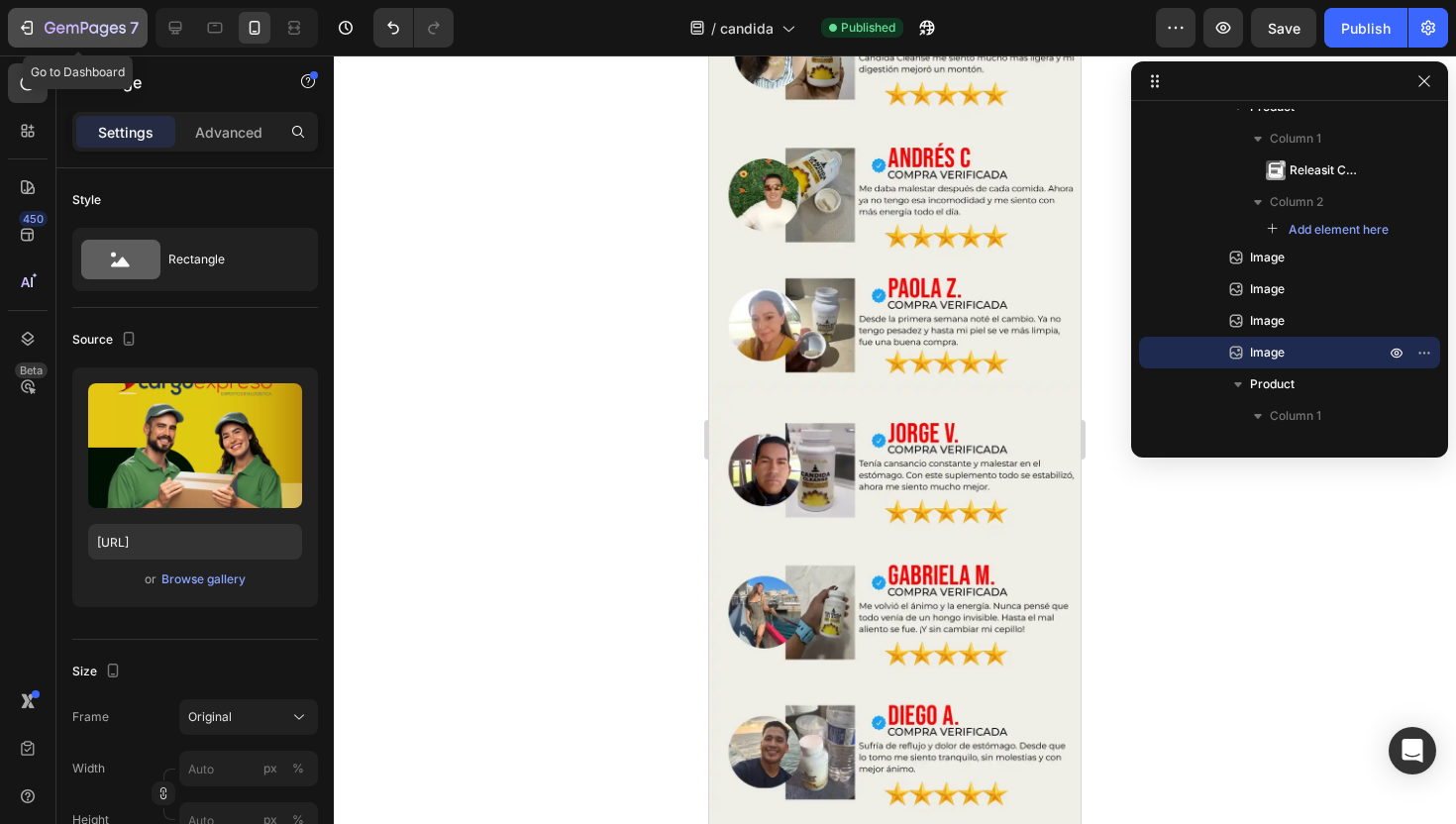 click on "7" 